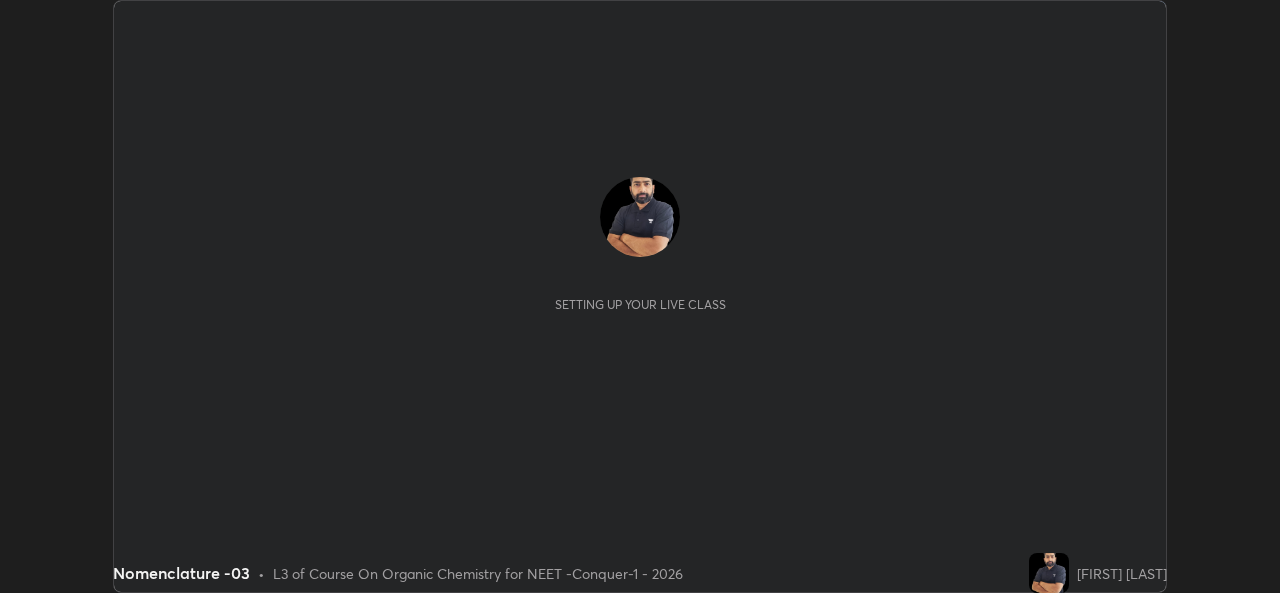 scroll, scrollTop: 0, scrollLeft: 0, axis: both 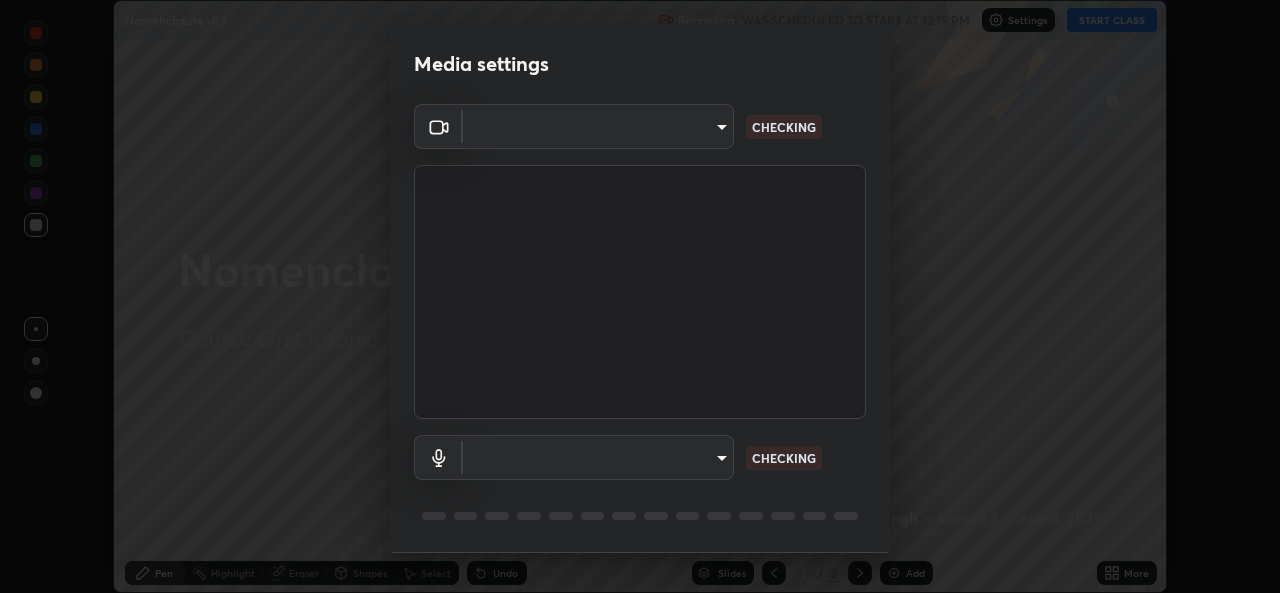 type on "05e0618f62b054dcc40553c7fbd7031c96524e68235480b96fb1515208e4dd7f" 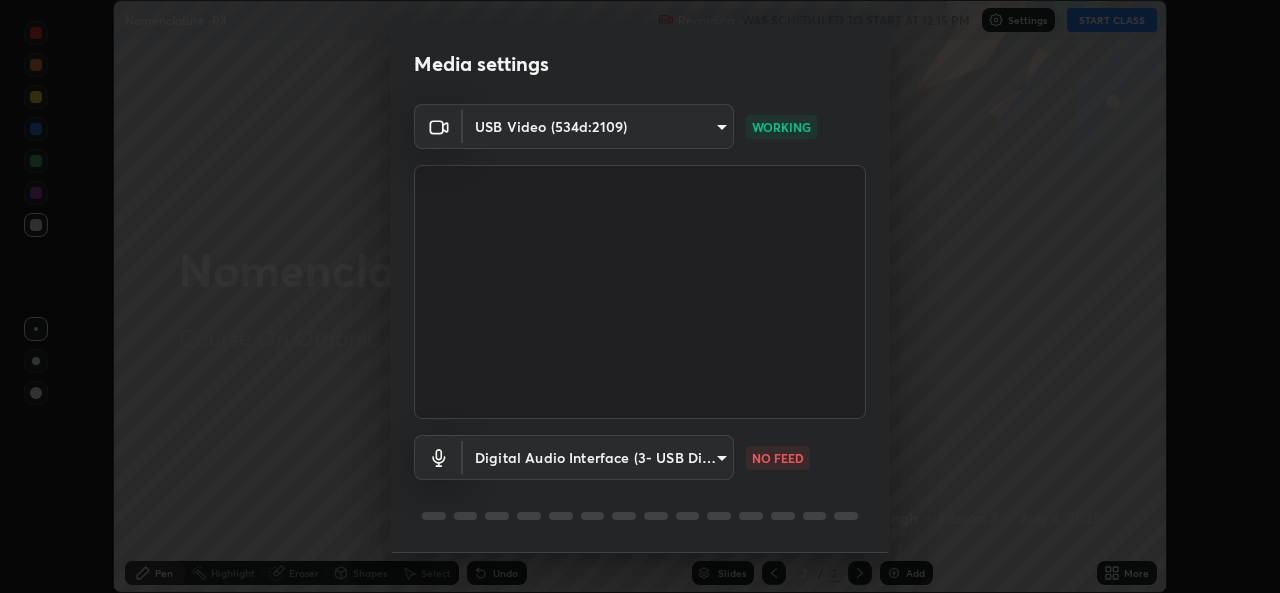 scroll, scrollTop: 63, scrollLeft: 0, axis: vertical 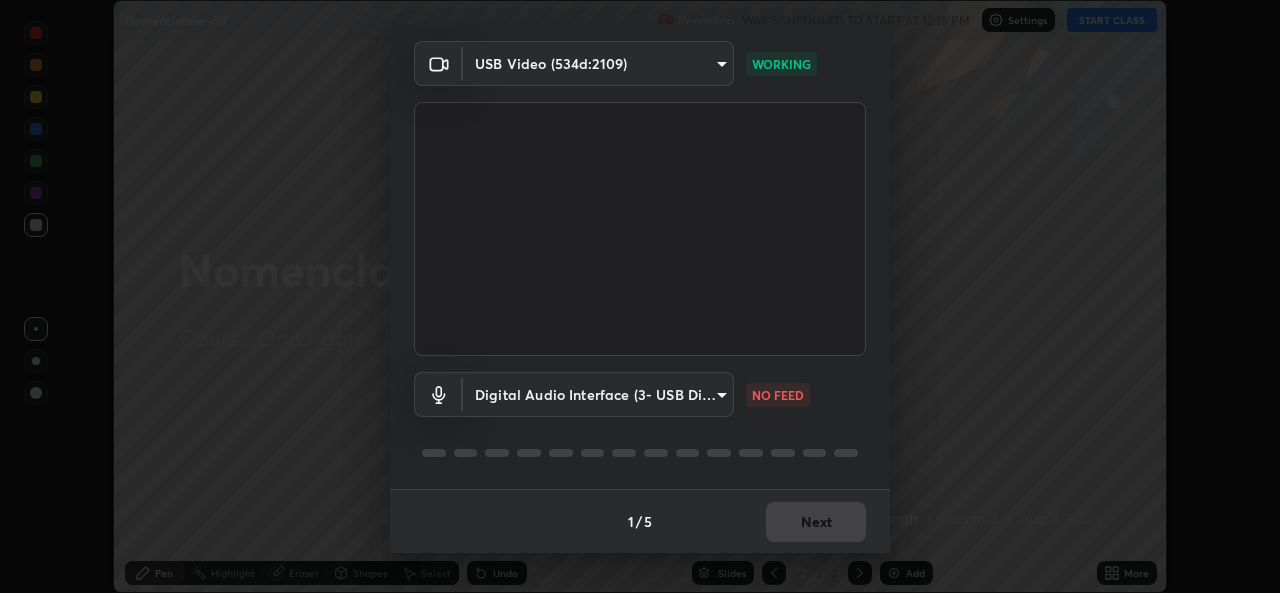 click on "Erase all Nomenclature -03 Recording WAS SCHEDULED TO START AT  12:15 PM Settings START CLASS Setting up your live class Nomenclature -03 • L3 of Course On Organic Chemistry for NEET -Conquer-1 - 2026 [FIRST] [LAST] Pen Highlight Eraser Shapes Select Undo Slides 2 / 2 Add More No doubts shared Encourage your learners to ask a doubt for better clarity Report an issue Reason for reporting Buffering Chat not working Audio - Video sync issue Educator video quality low ​ Attach an image Report Media settings USB Video (534d:2109) 05e0618f62b054dcc40553c7fbd7031c96524e68235480b96fb1515208e4dd7f WORKING Digital Audio Interface (3- USB Digital Audio) 9f550be56df35a7777e3246738e18588b2dd511c7d191a0186286be3b08ef4d4 NO FEED 1 / 5 Next" at bounding box center (640, 296) 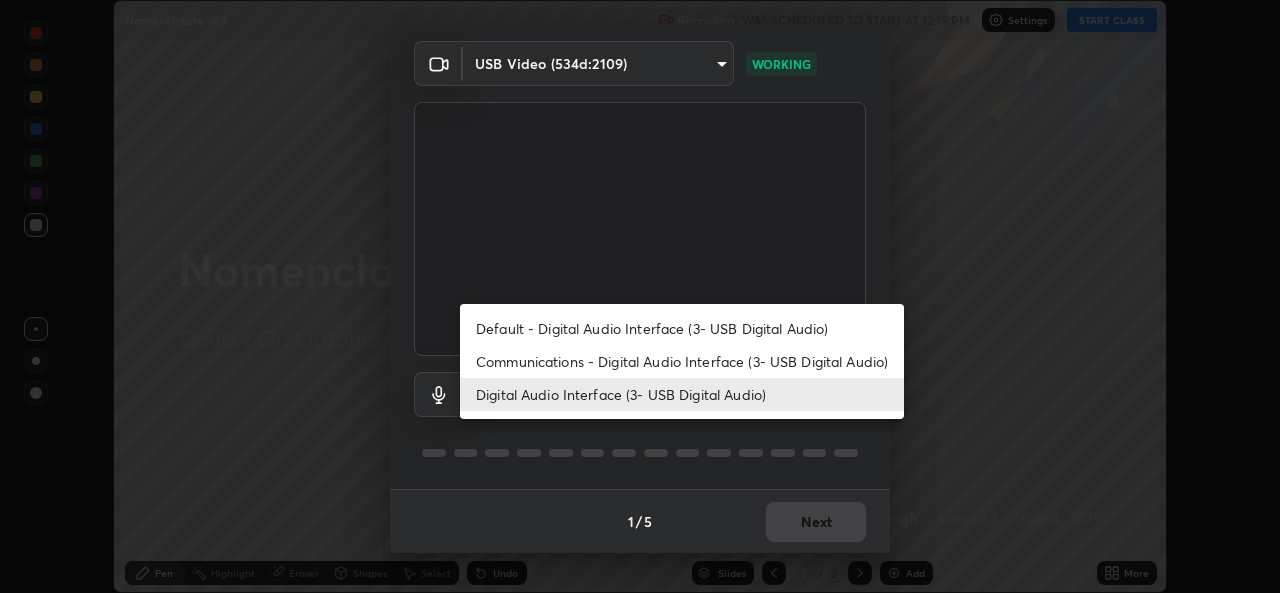 click on "Communications - Digital Audio Interface (3- USB Digital Audio)" at bounding box center (682, 361) 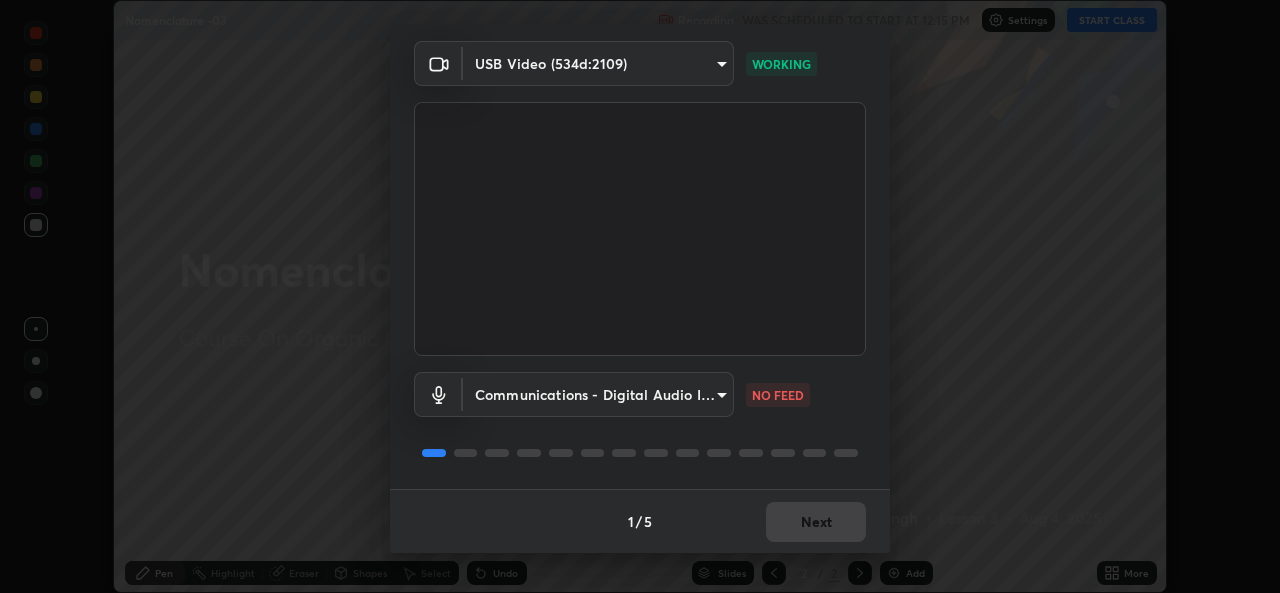click on "Erase all Nomenclature -03 Recording WAS SCHEDULED TO START AT  12:15 PM Settings START CLASS Setting up your live class Nomenclature -03 • L3 of Course On Organic Chemistry for NEET -Conquer-1 - 2026 [FIRST] [LAST] Pen Highlight Eraser Shapes Select Undo Slides 2 / 2 Add More No doubts shared Encourage your learners to ask a doubt for better clarity Report an issue Reason for reporting Buffering Chat not working Audio - Video sync issue Educator video quality low ​ Attach an image Report Media settings USB Video (534d:2109) 05e0618f62b054dcc40553c7fbd7031c96524e68235480b96fb1515208e4dd7f WORKING Communications - Digital Audio Interface (3- USB Digital Audio) communications NO FEED 1 / 5 Next" at bounding box center [640, 296] 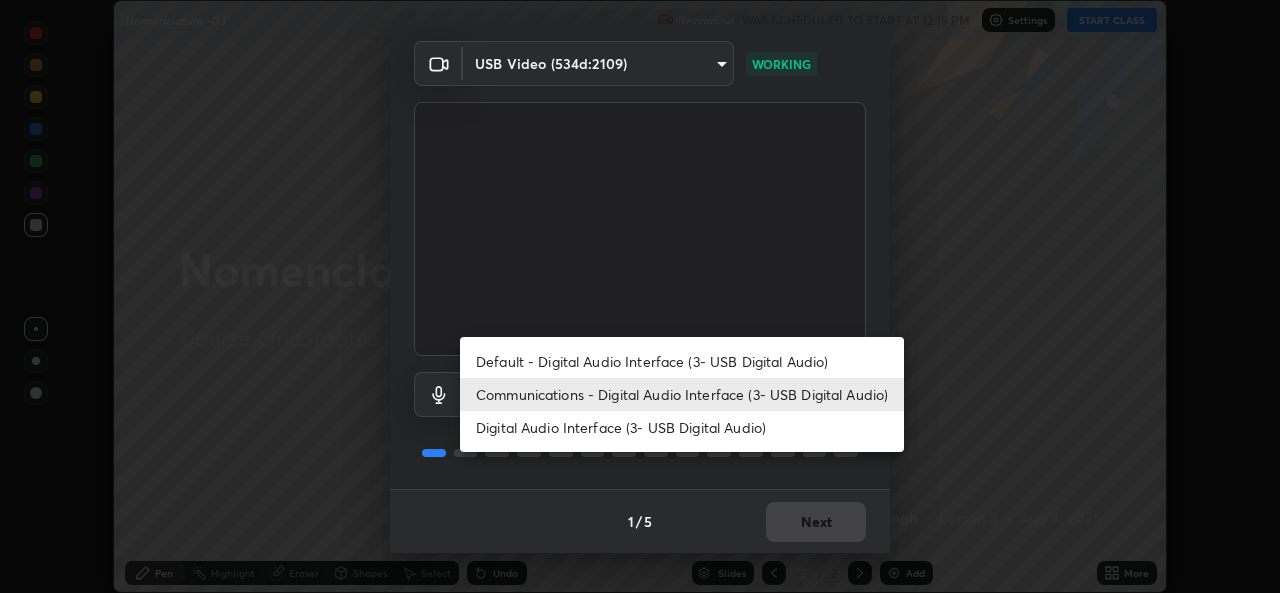 click on "Digital Audio Interface (3- USB Digital Audio)" at bounding box center [682, 427] 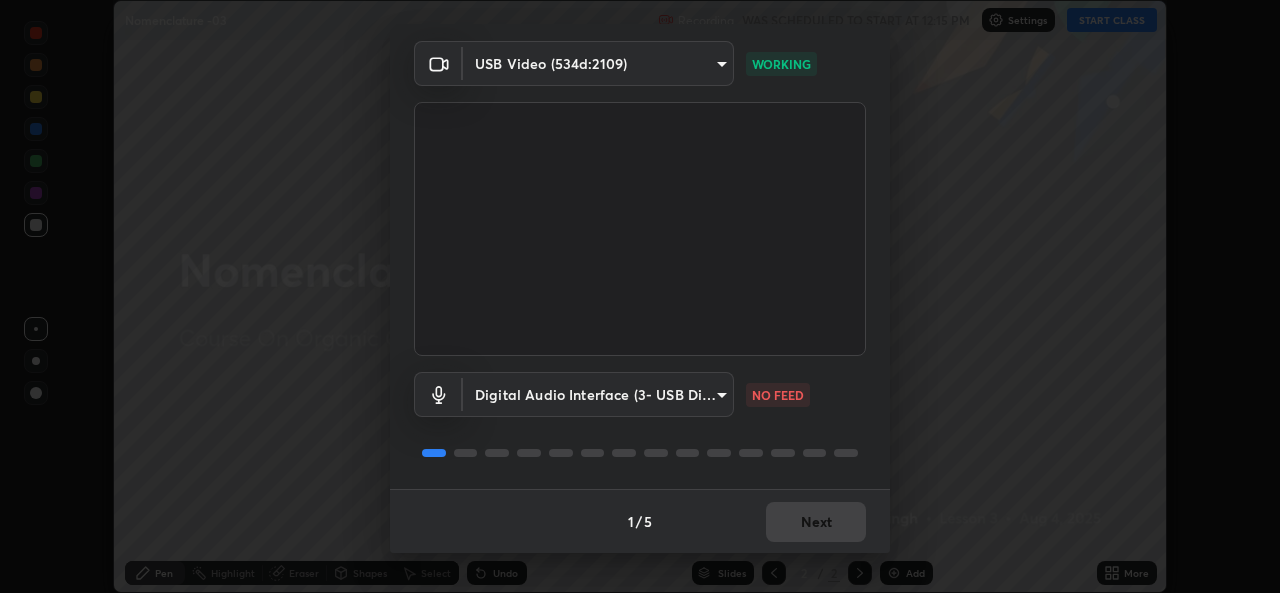 type on "9f550be56df35a7777e3246738e18588b2dd511c7d191a0186286be3b08ef4d4" 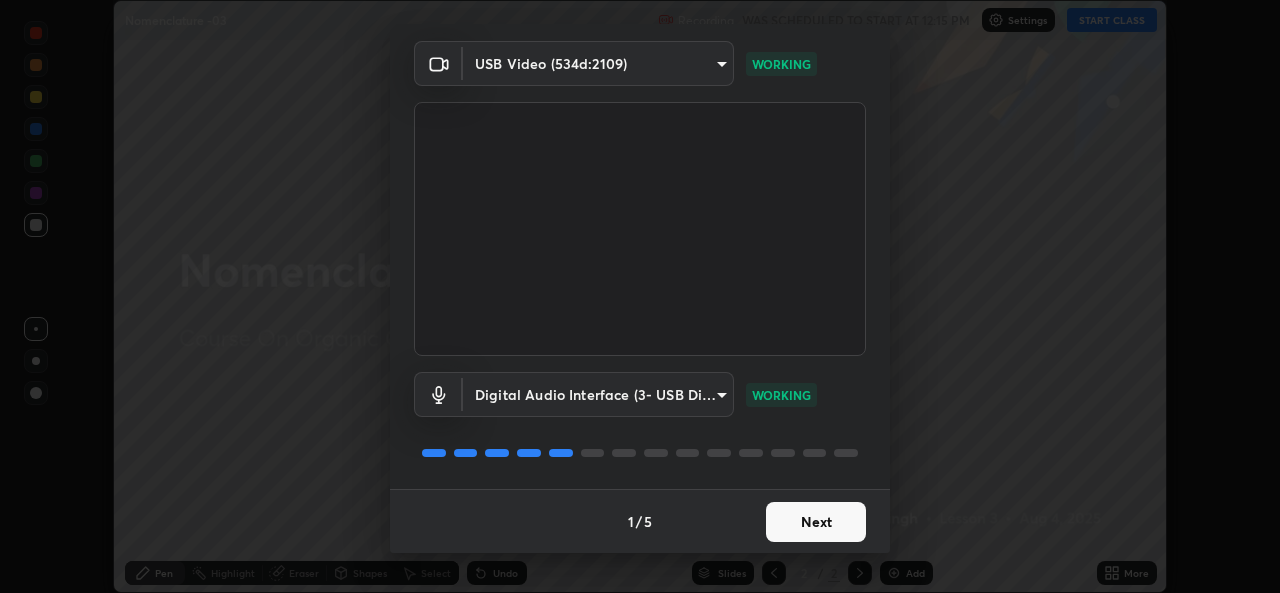 click on "Next" at bounding box center (816, 522) 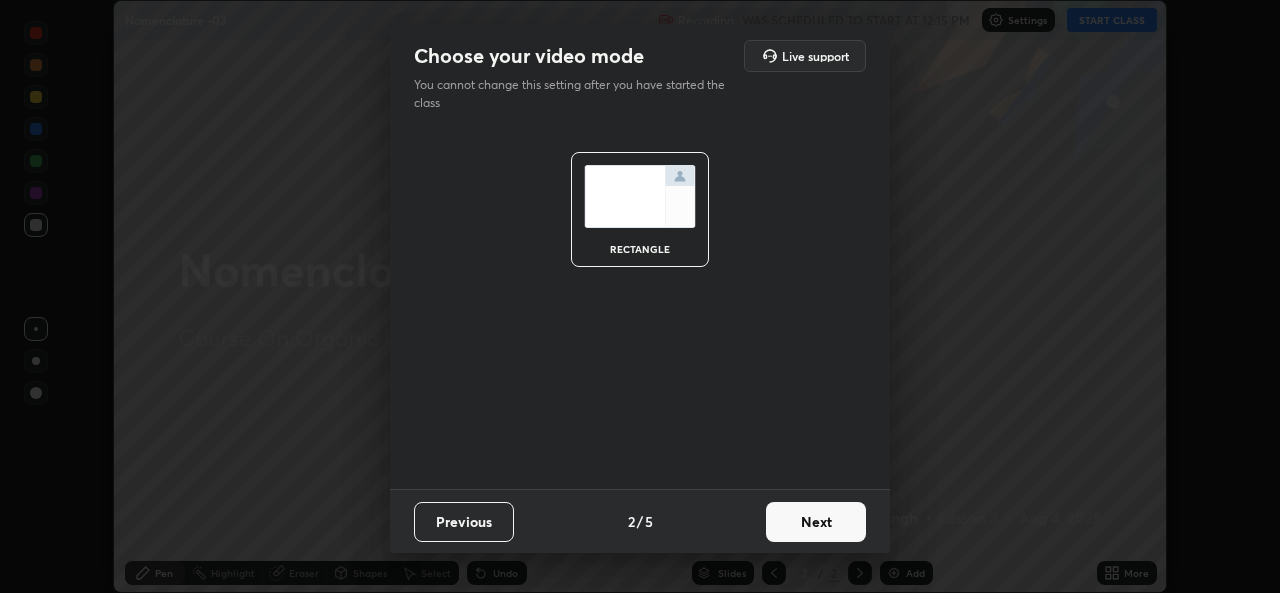 scroll, scrollTop: 0, scrollLeft: 0, axis: both 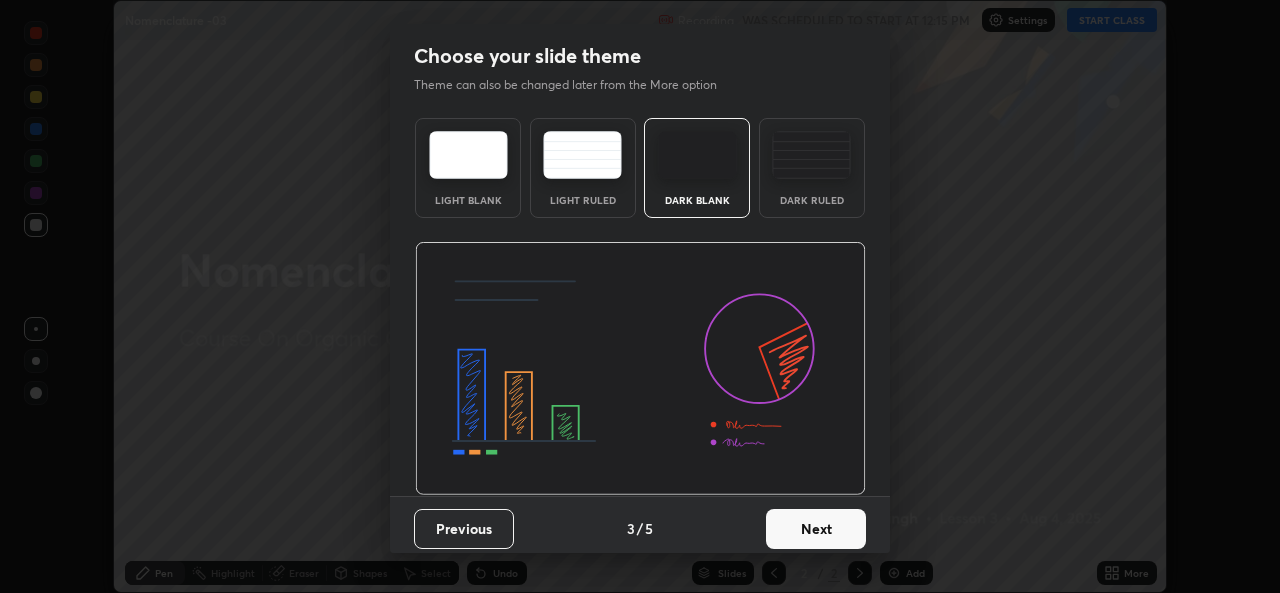 click on "Next" at bounding box center (816, 529) 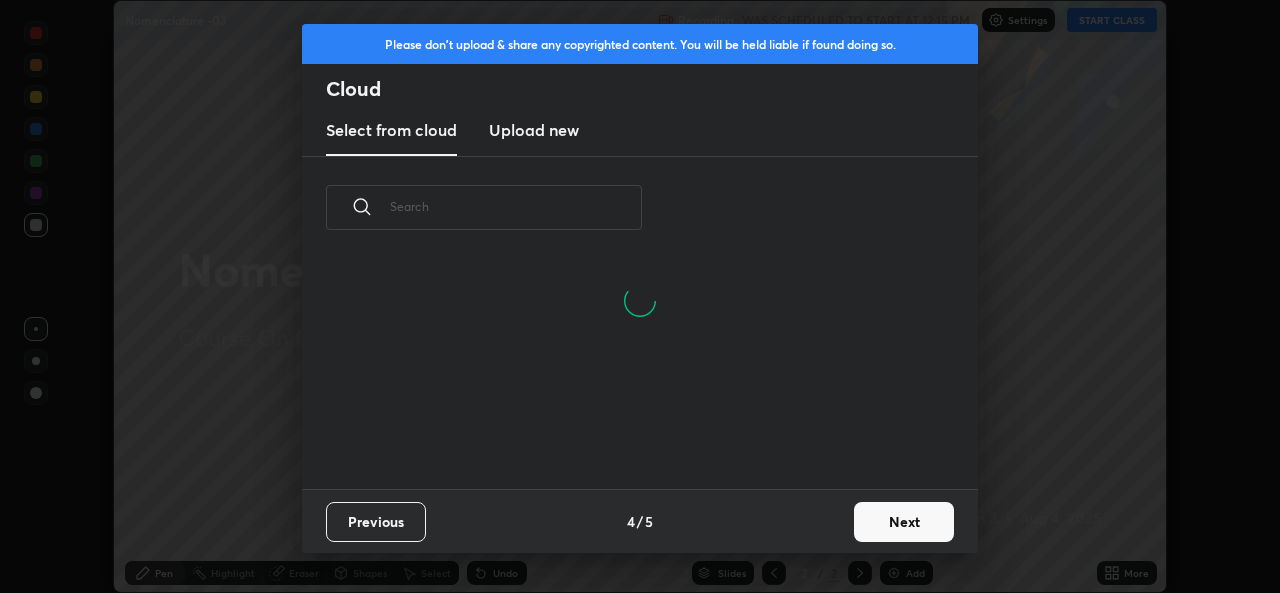 click on "Next" at bounding box center [904, 522] 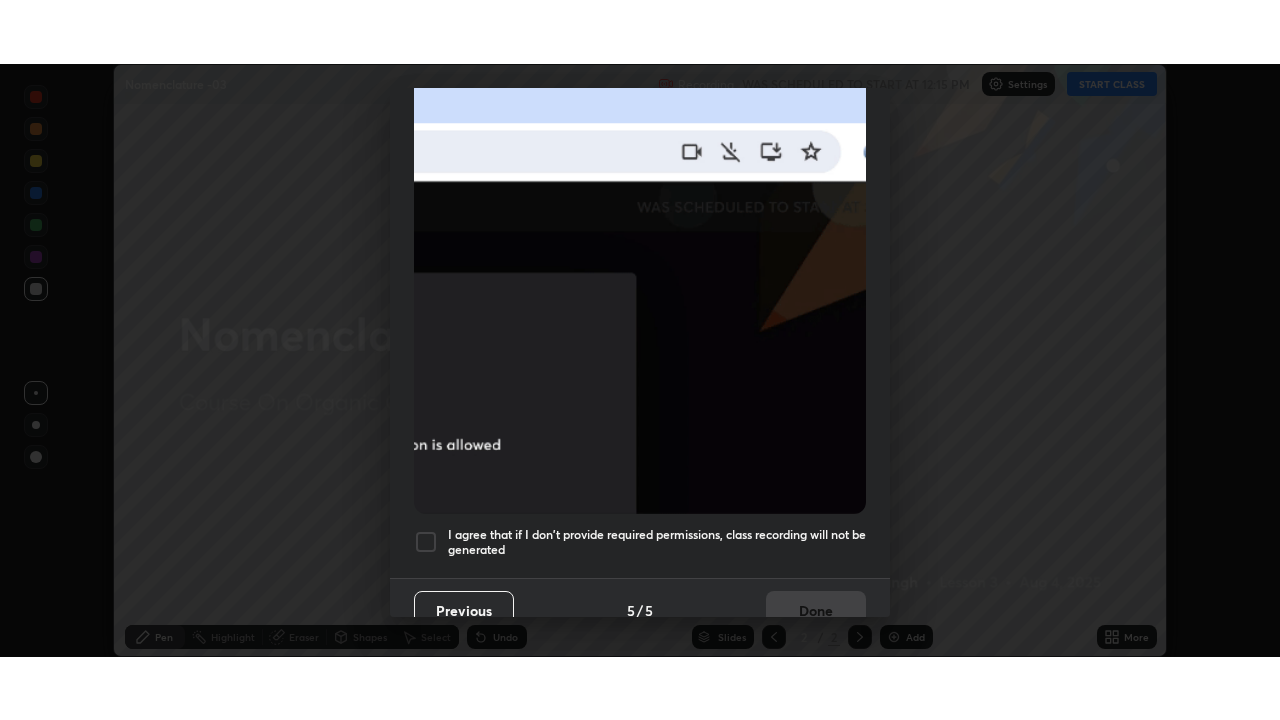 scroll, scrollTop: 471, scrollLeft: 0, axis: vertical 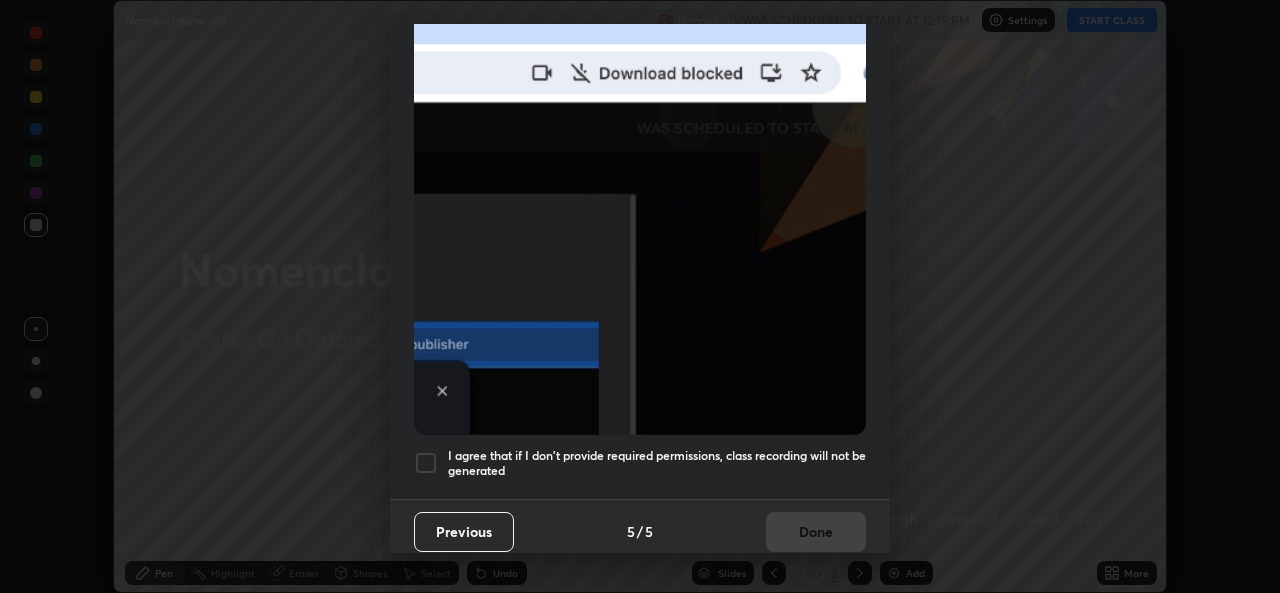 click at bounding box center [426, 463] 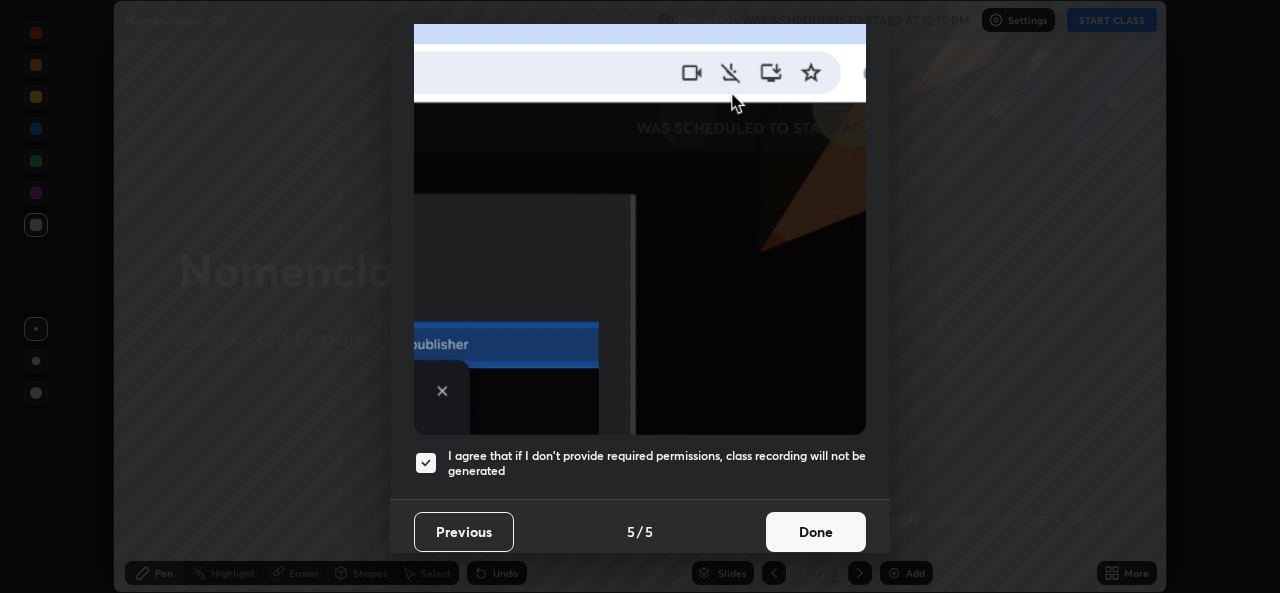 click on "Done" at bounding box center [816, 532] 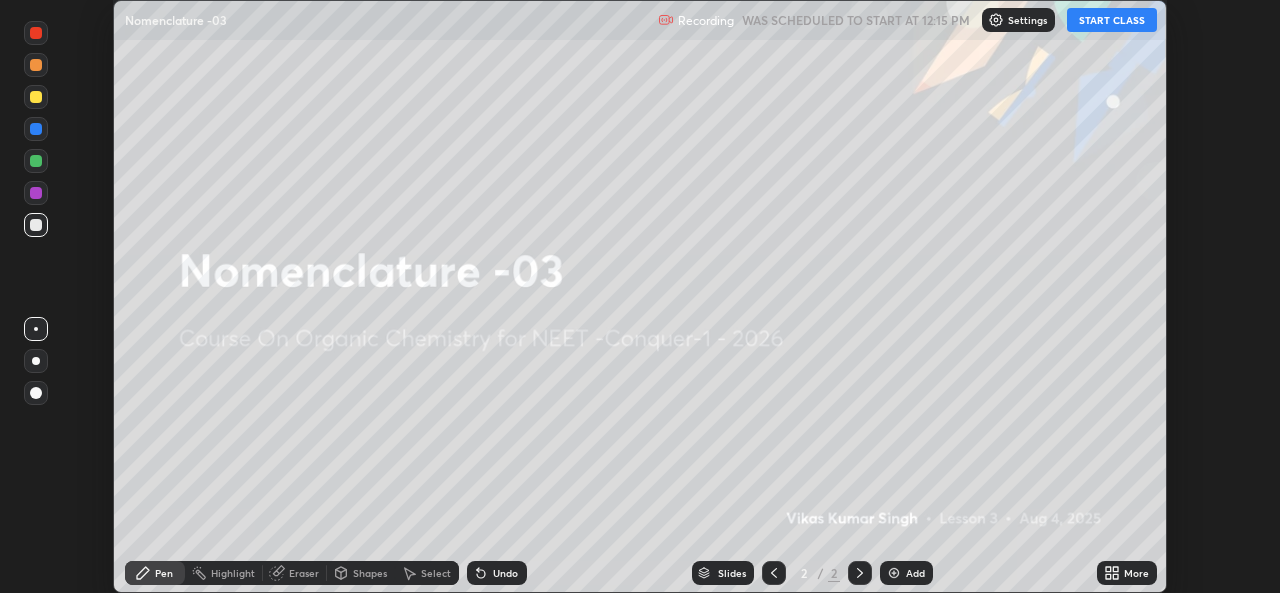 click 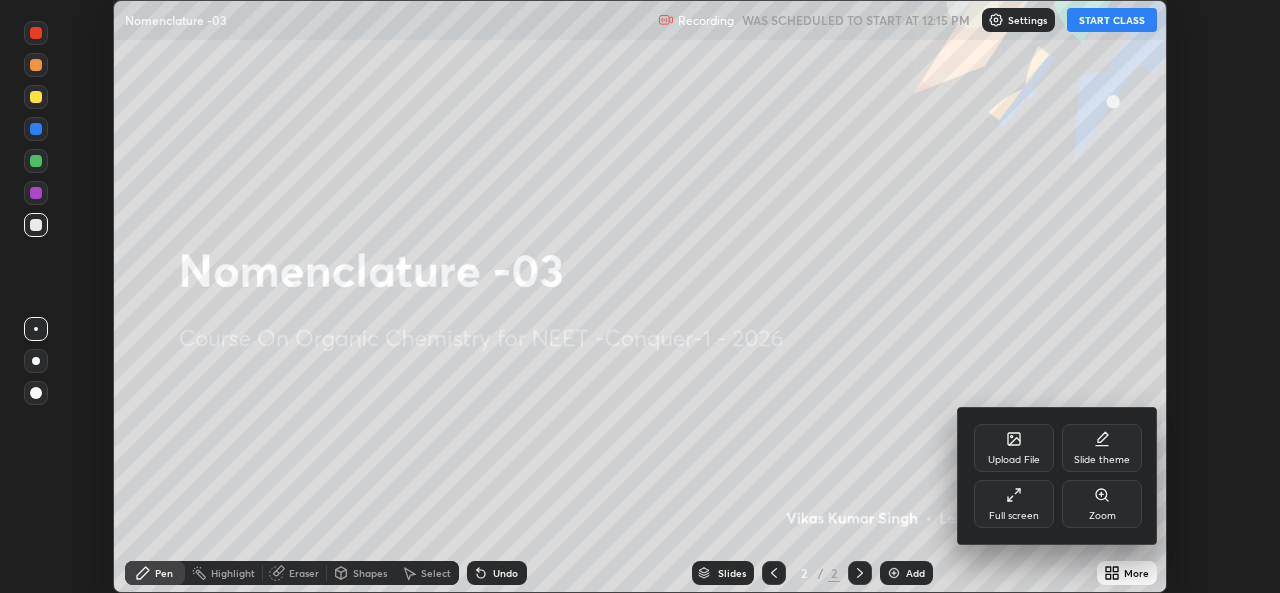 click 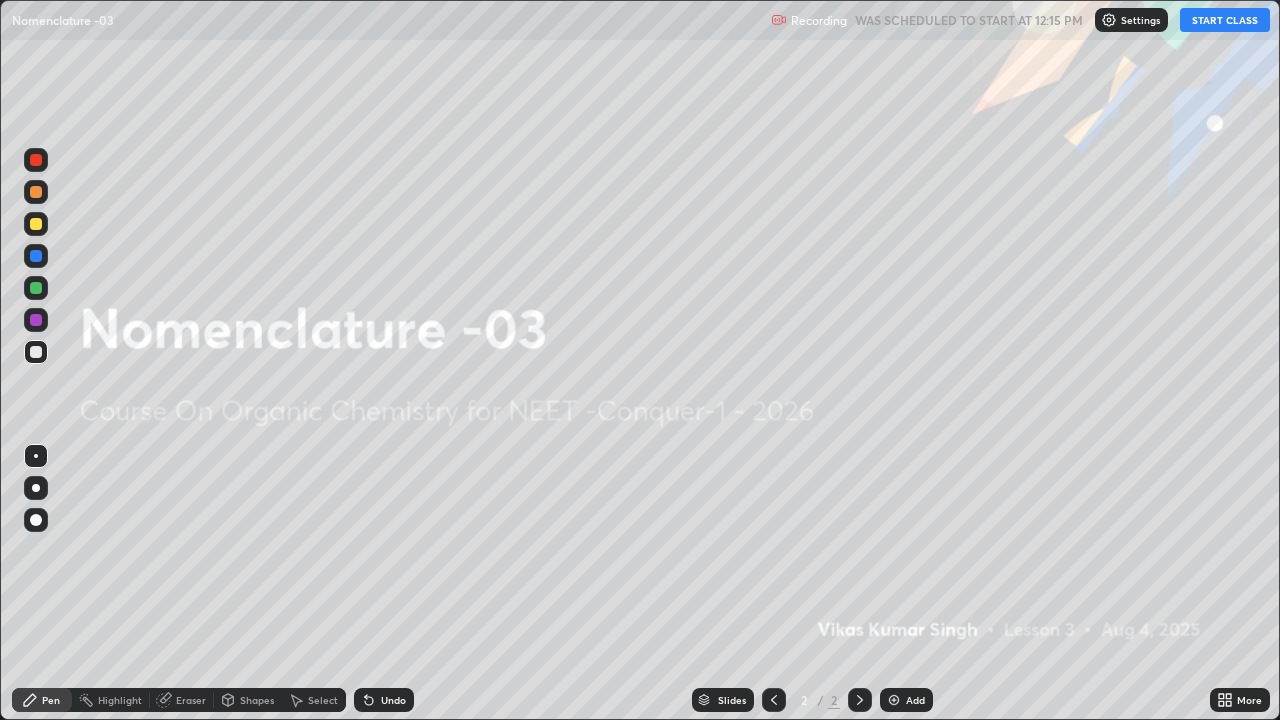 scroll, scrollTop: 99280, scrollLeft: 98720, axis: both 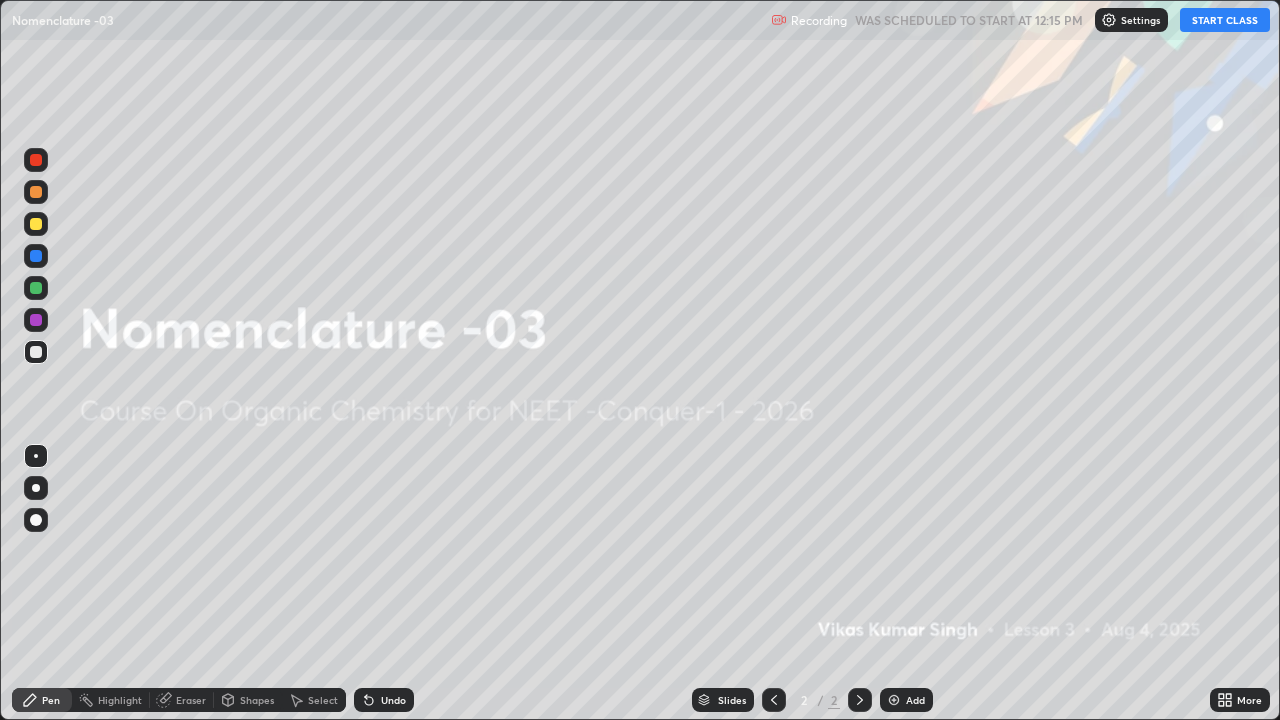 click on "START CLASS" at bounding box center (1225, 20) 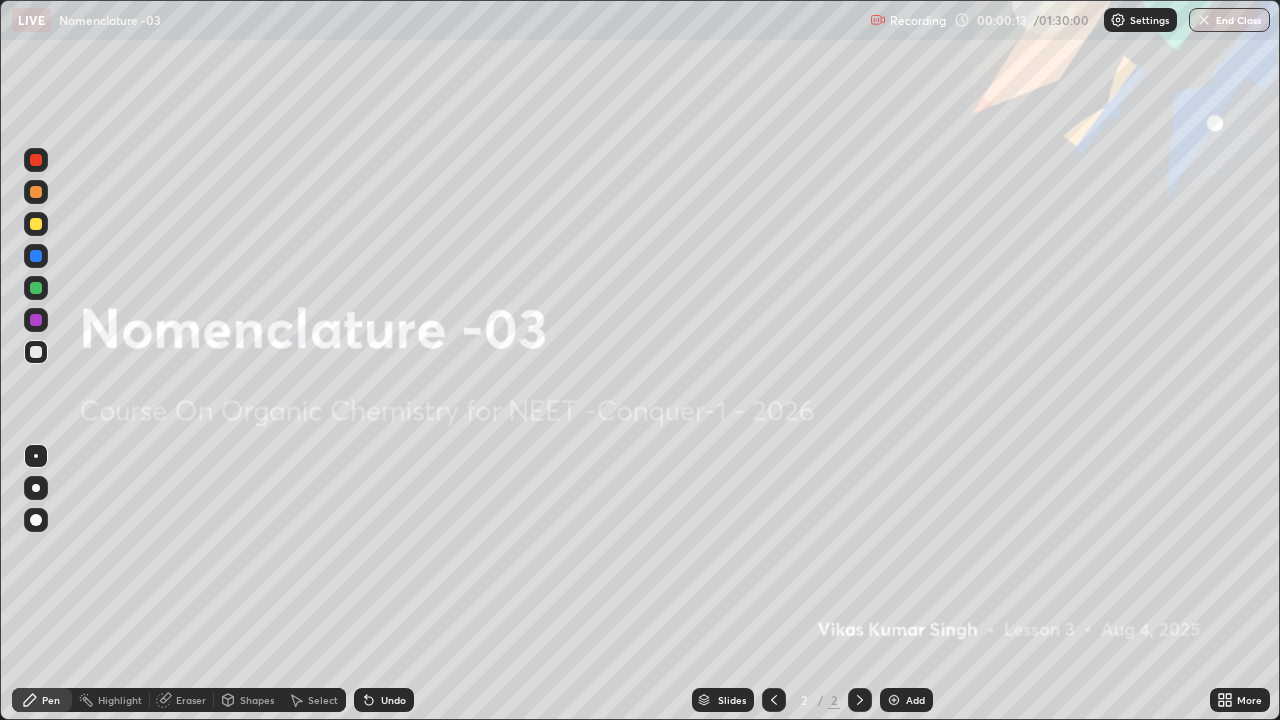 click on "Add" at bounding box center (915, 700) 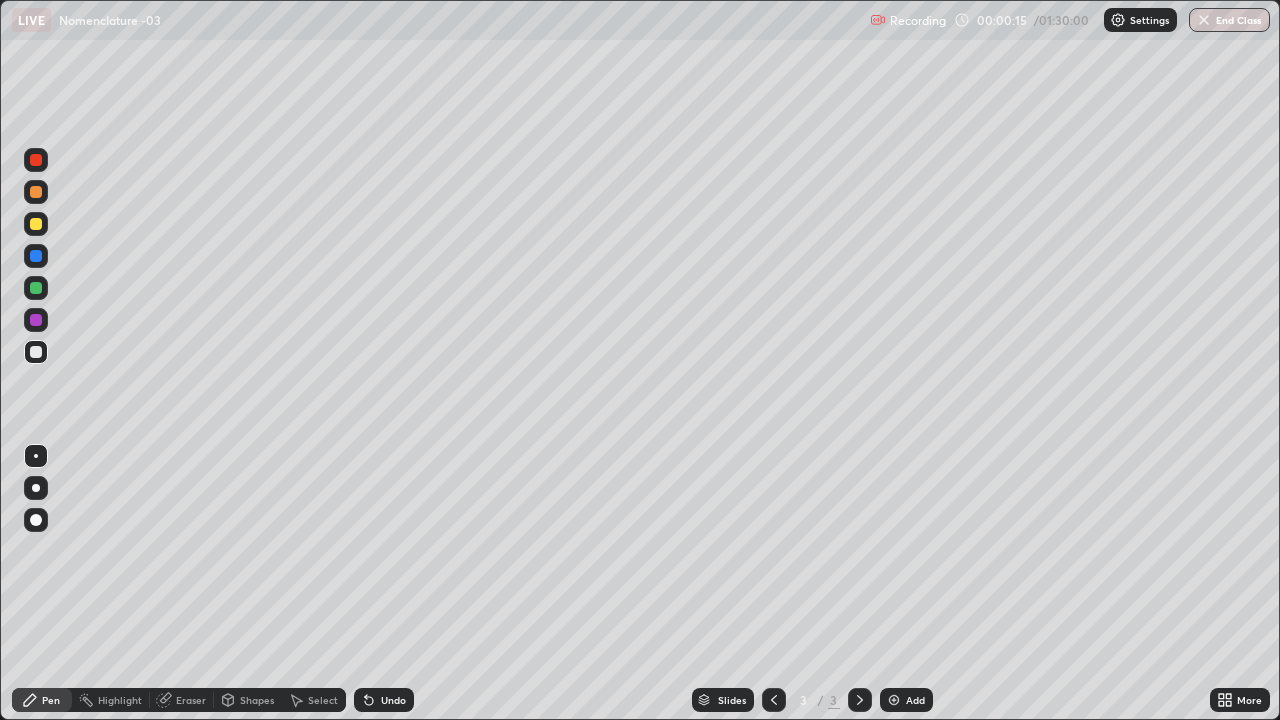 click at bounding box center [36, 192] 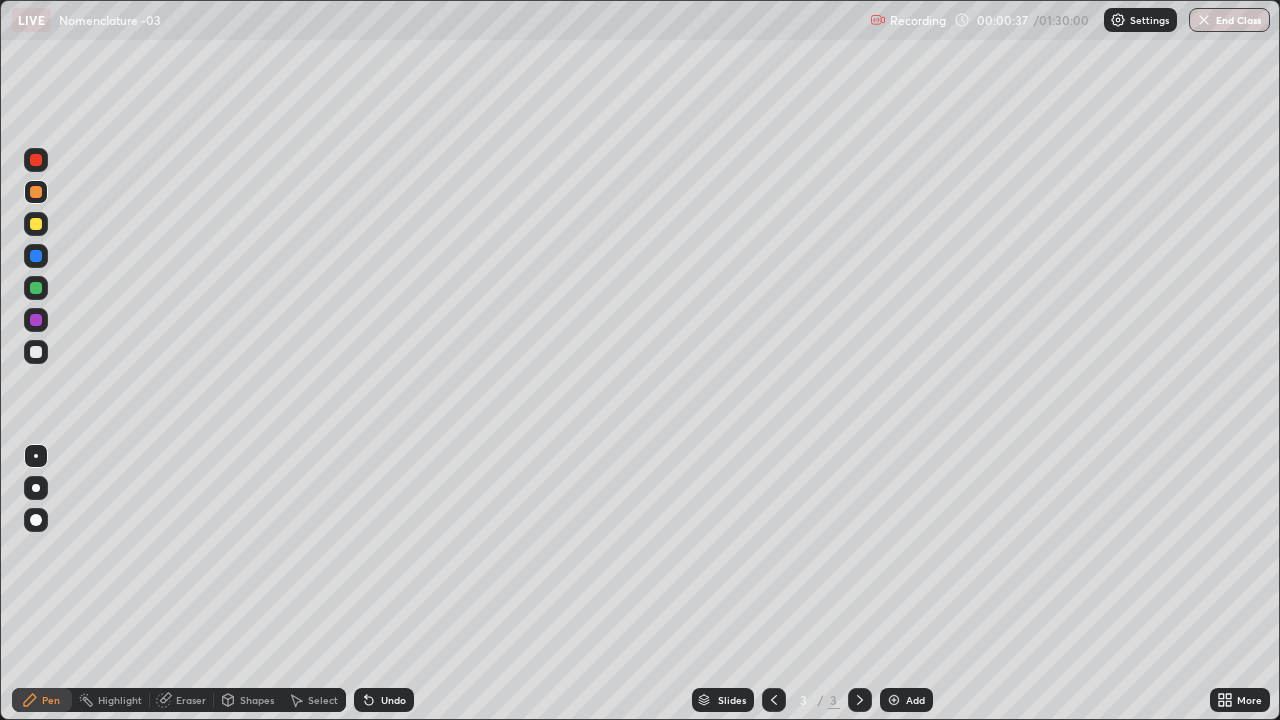 click on "Undo" at bounding box center [384, 700] 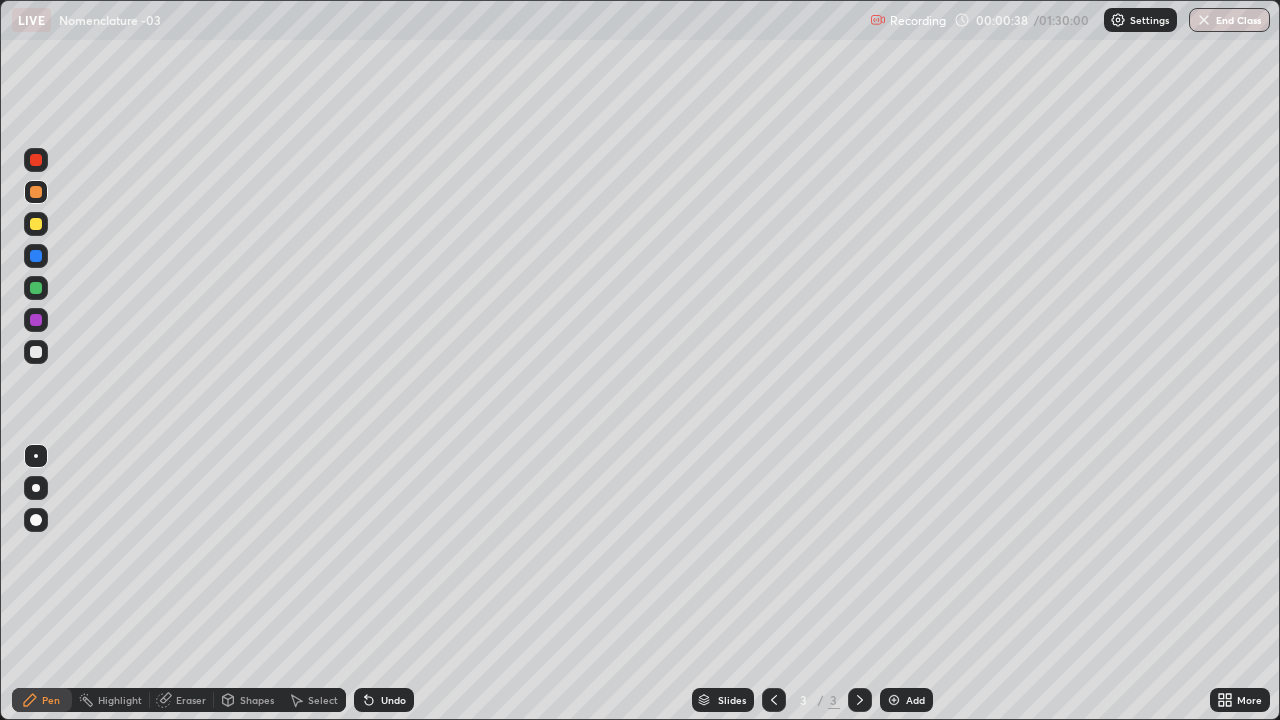 click on "Undo" at bounding box center (384, 700) 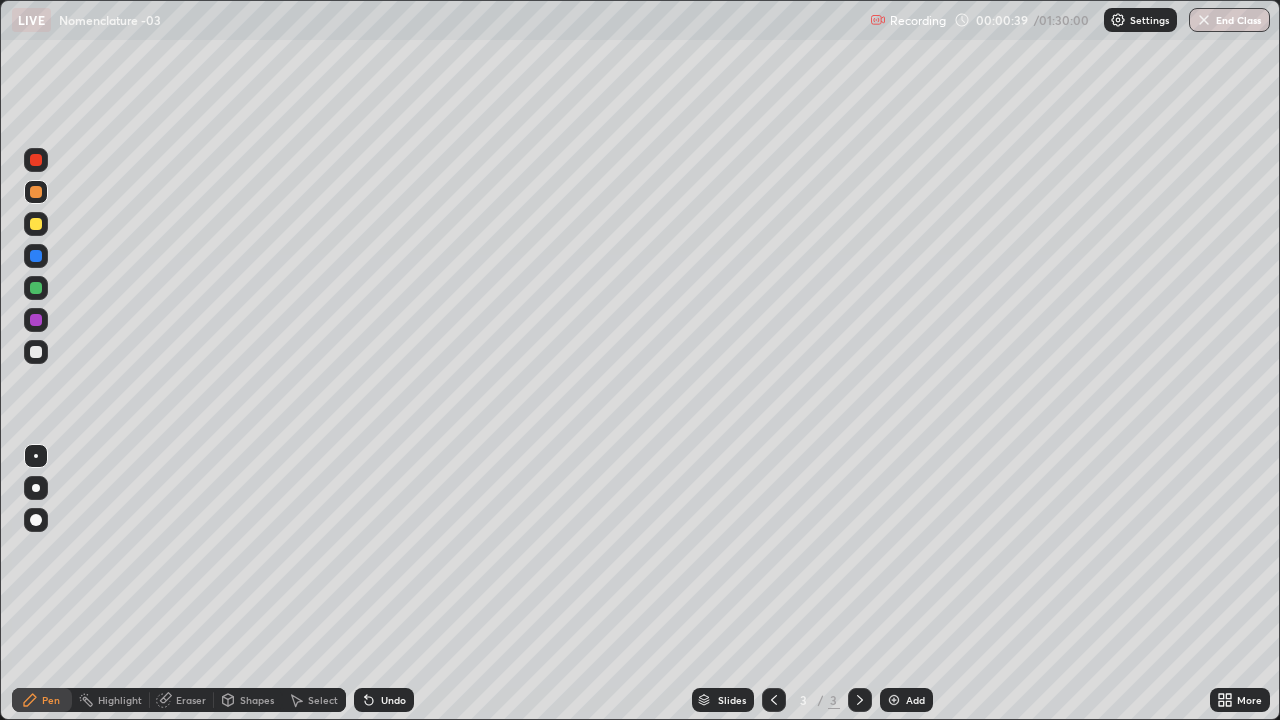 click at bounding box center [36, 352] 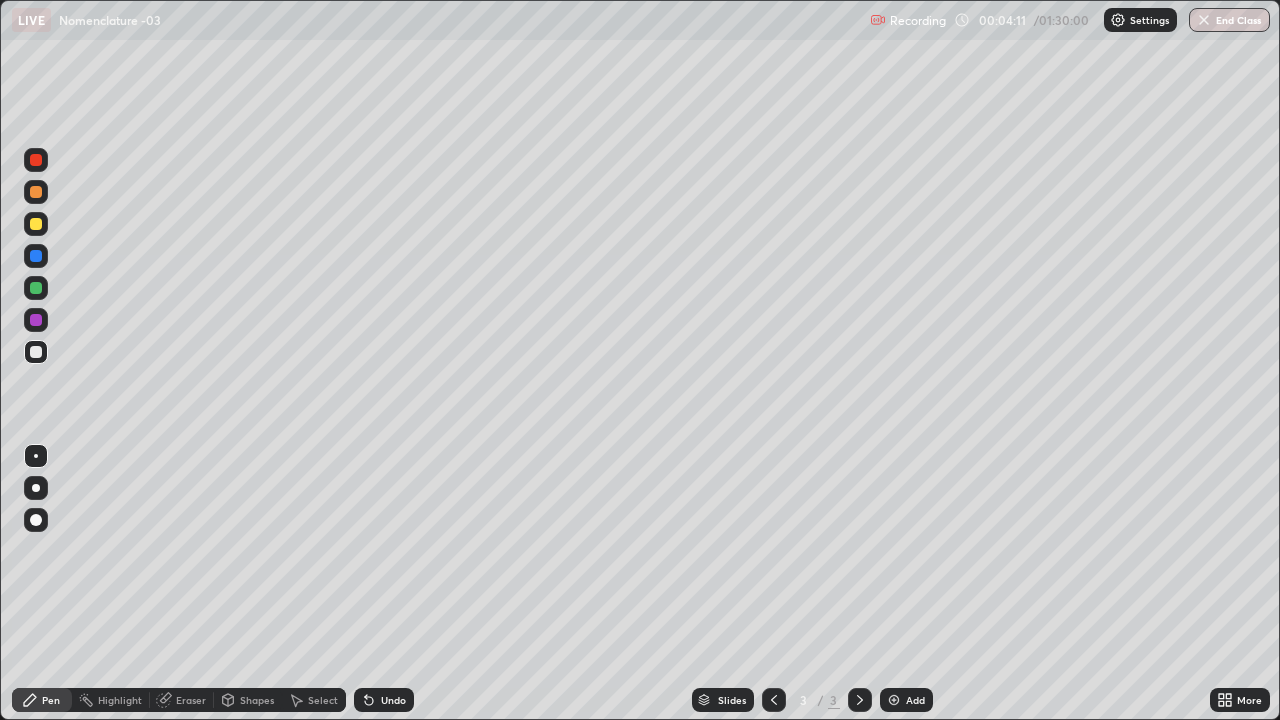 click on "Add" at bounding box center [915, 700] 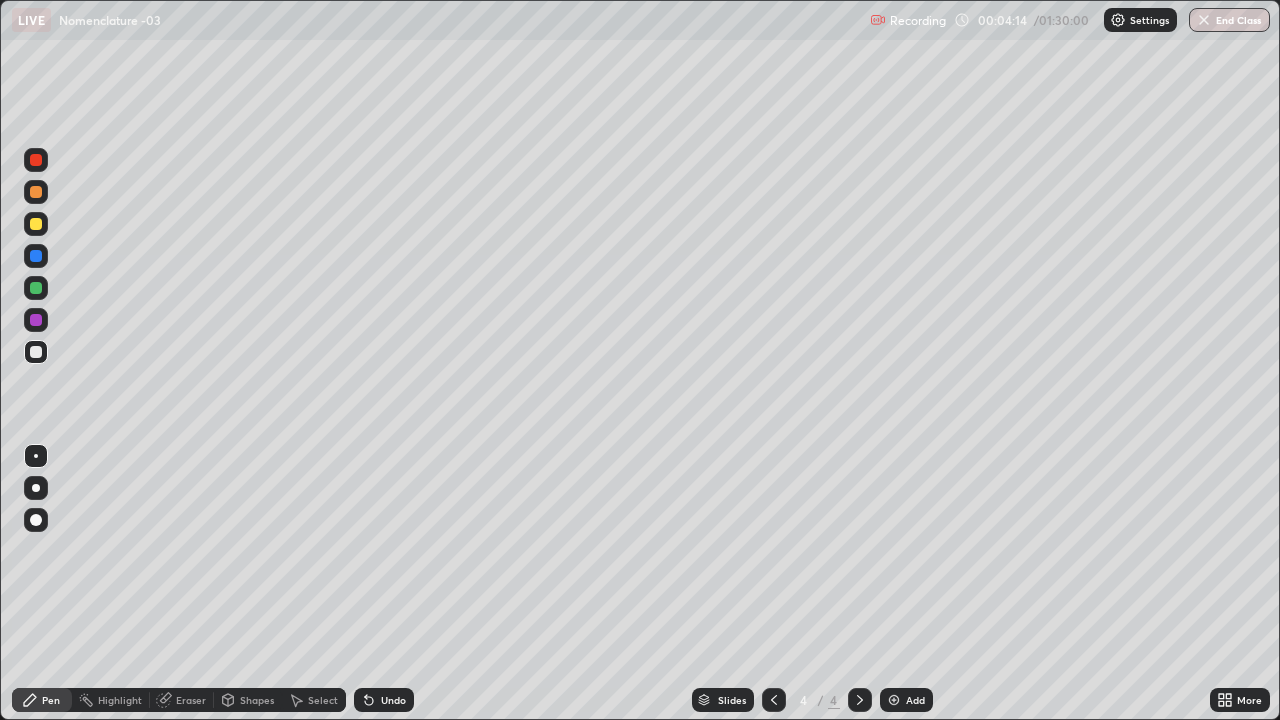 click at bounding box center [36, 160] 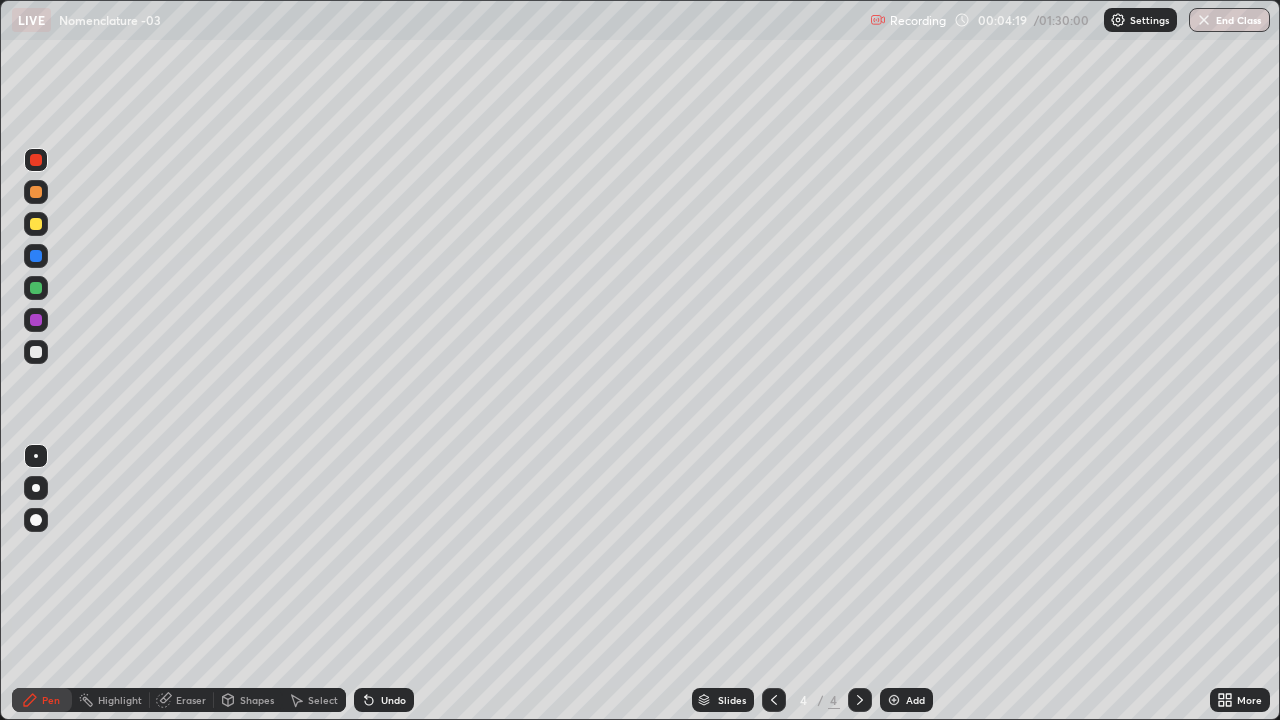 click at bounding box center (36, 352) 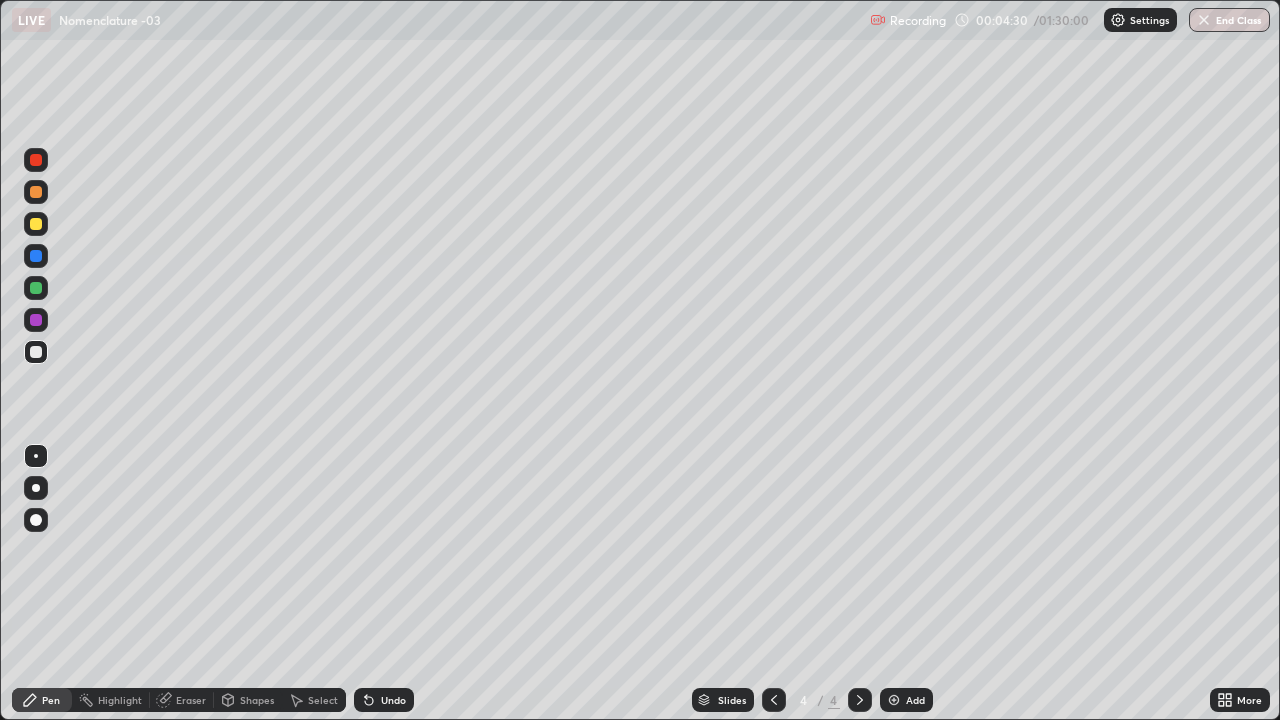 click at bounding box center [36, 288] 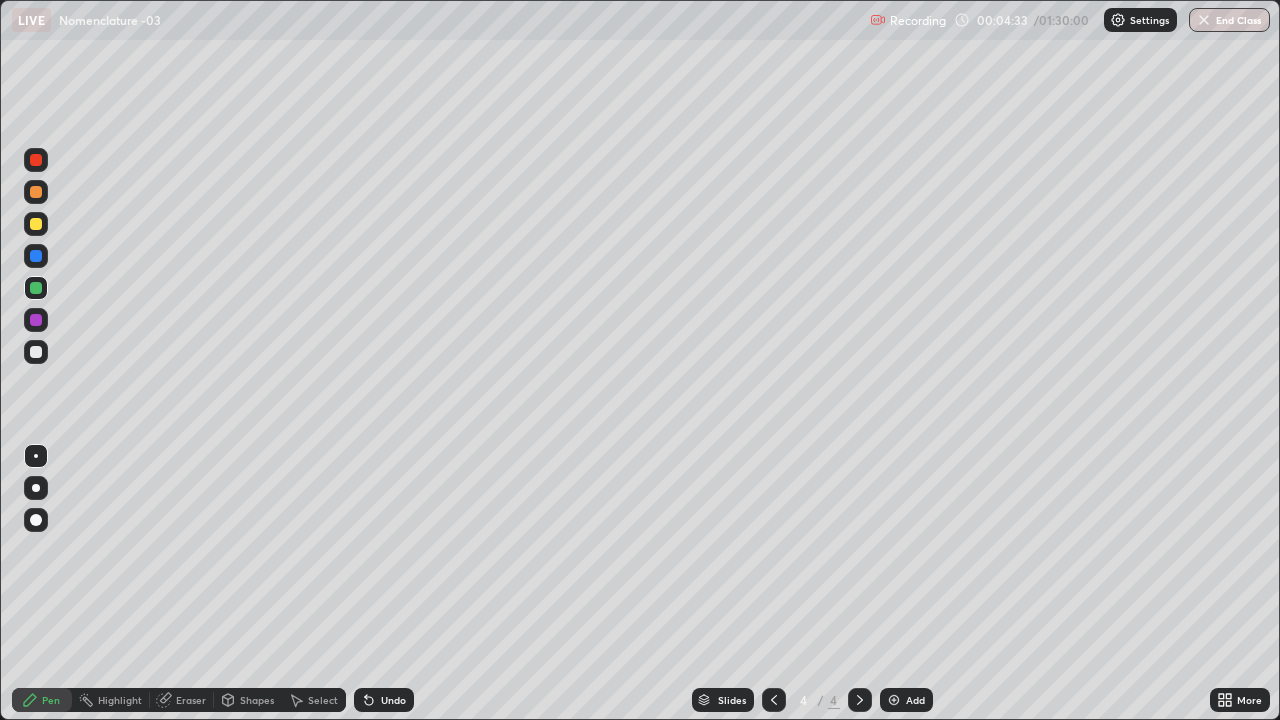 click at bounding box center [36, 224] 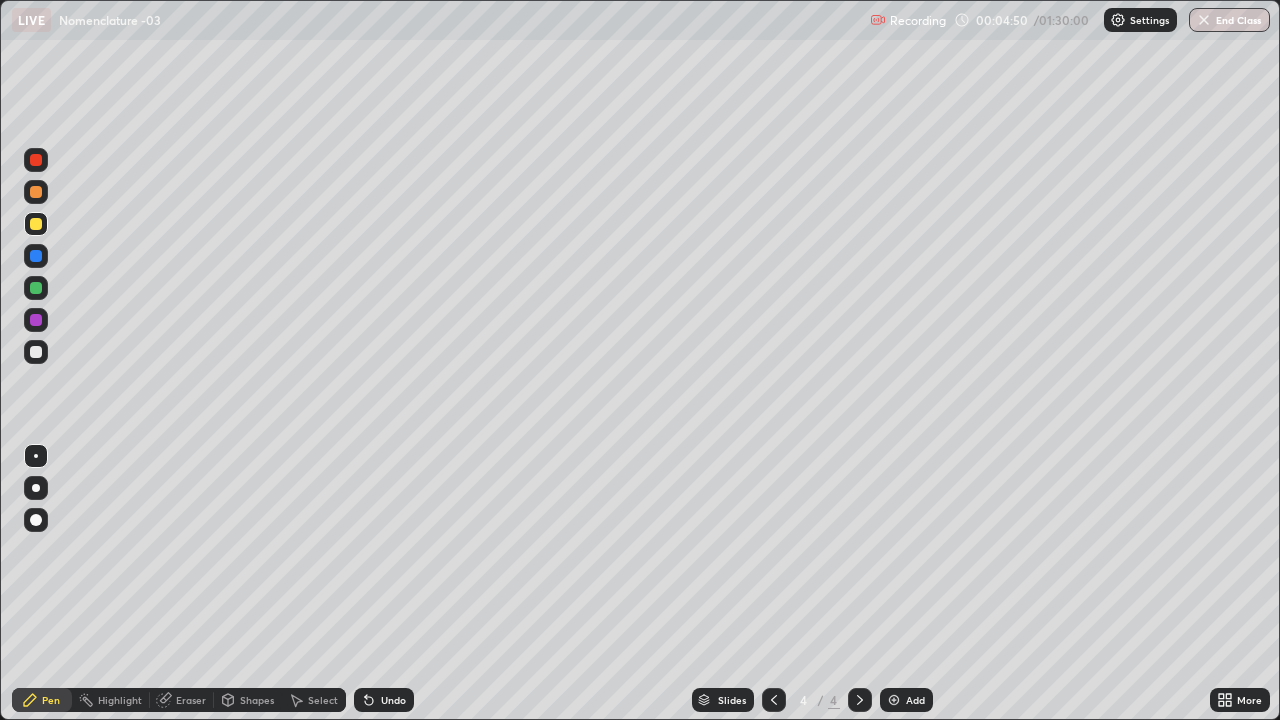 click at bounding box center [36, 352] 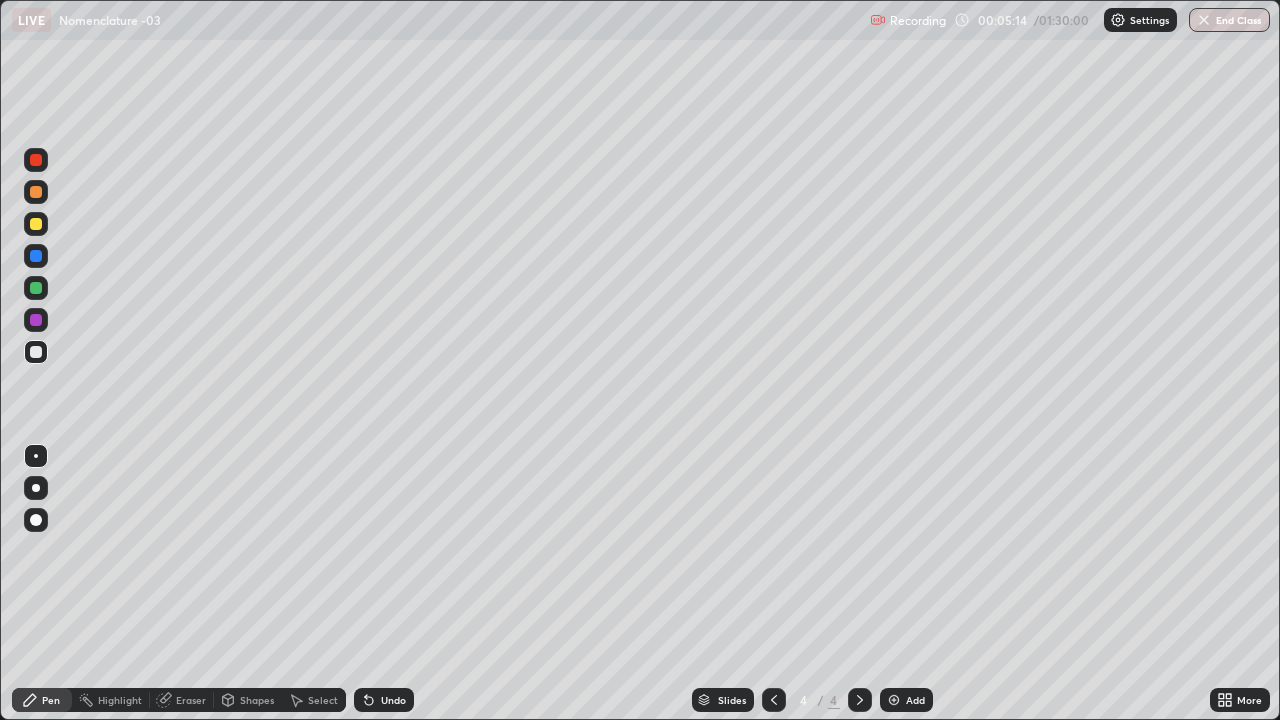 click at bounding box center [36, 256] 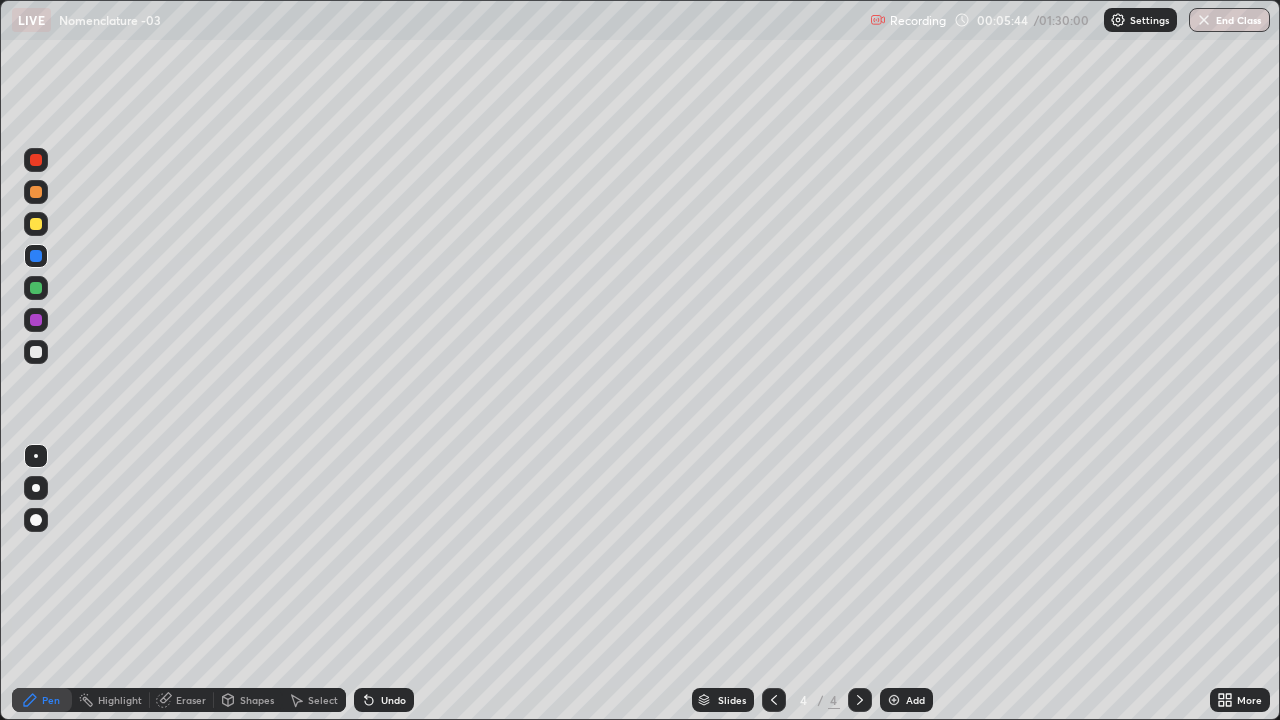 click at bounding box center (36, 352) 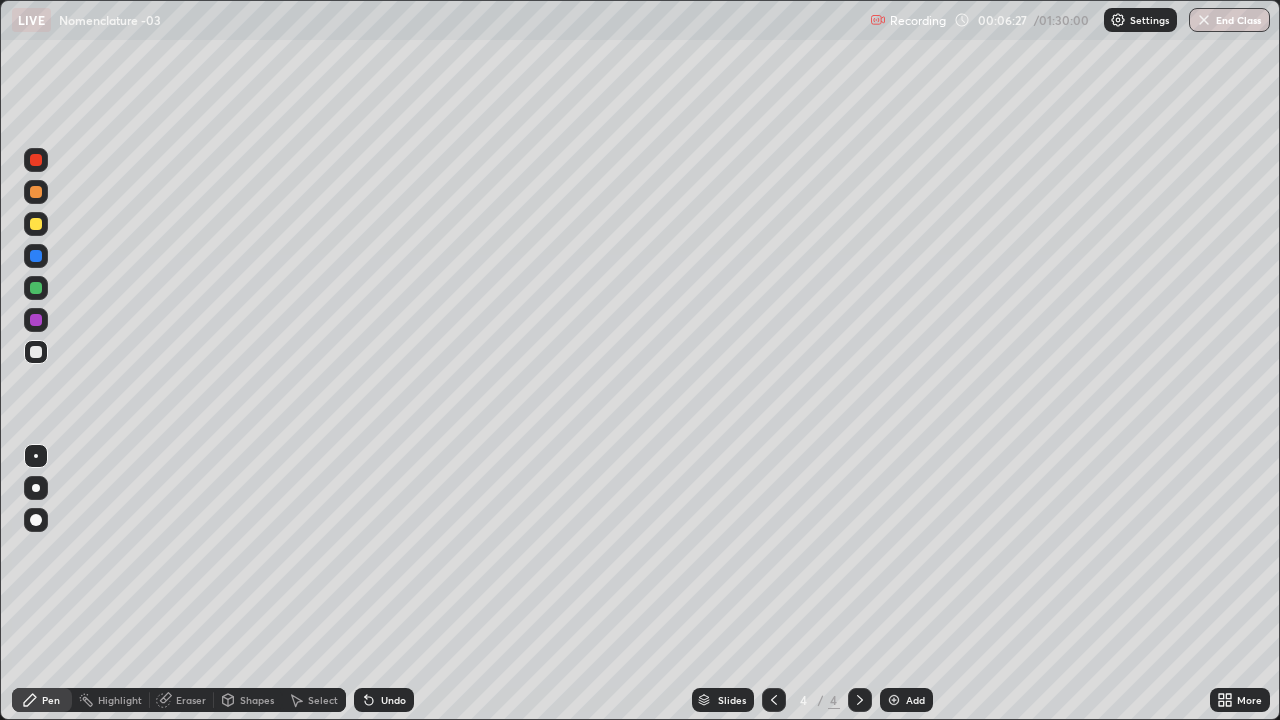 click at bounding box center (36, 256) 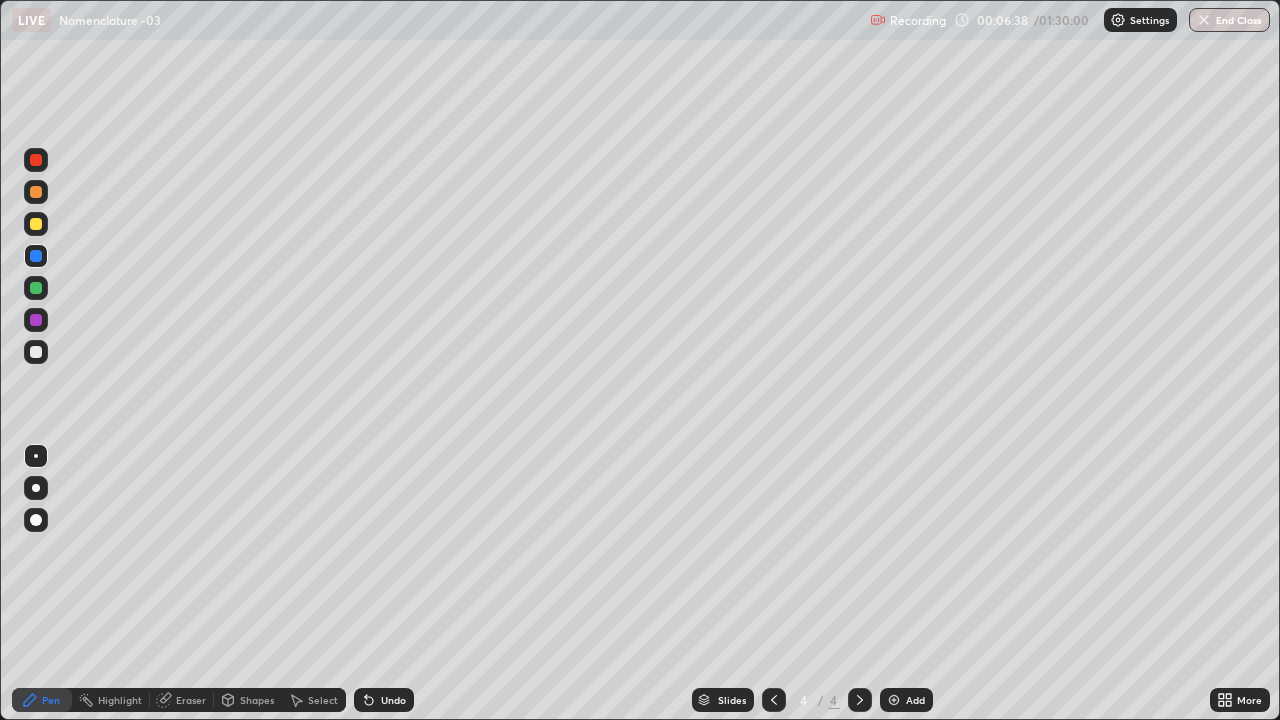 click at bounding box center [36, 352] 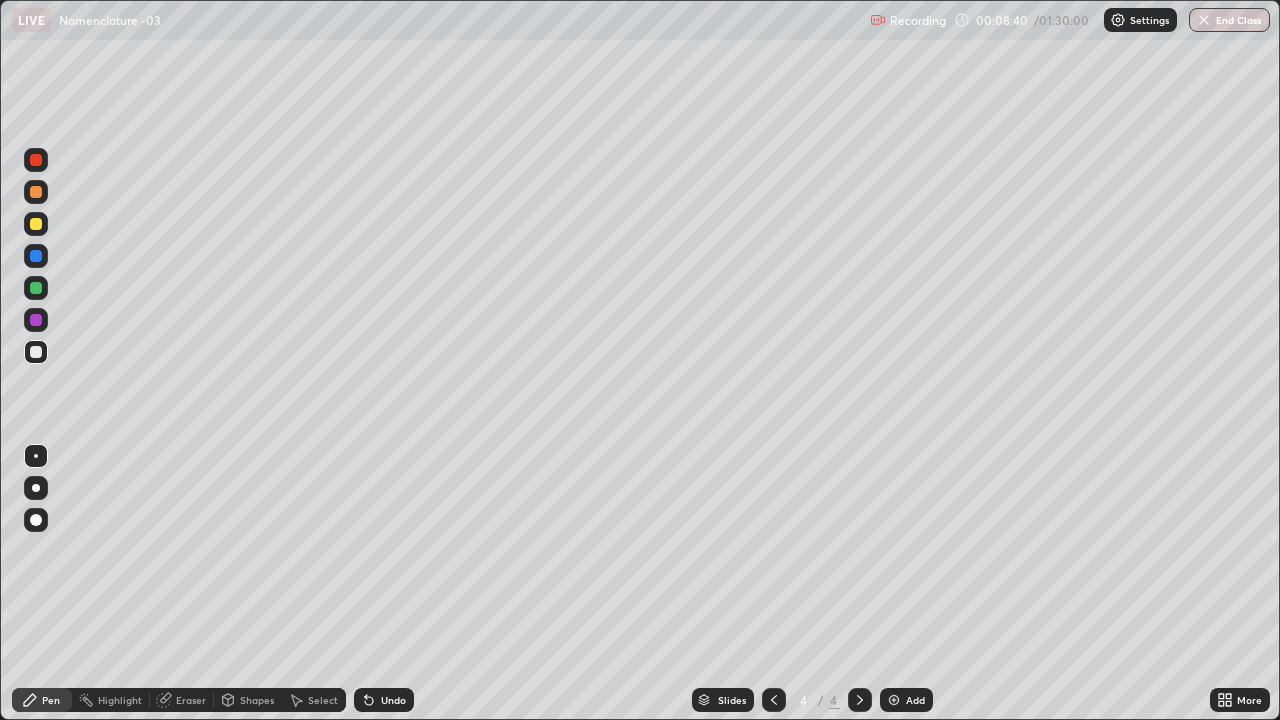 click on "Add" at bounding box center [906, 700] 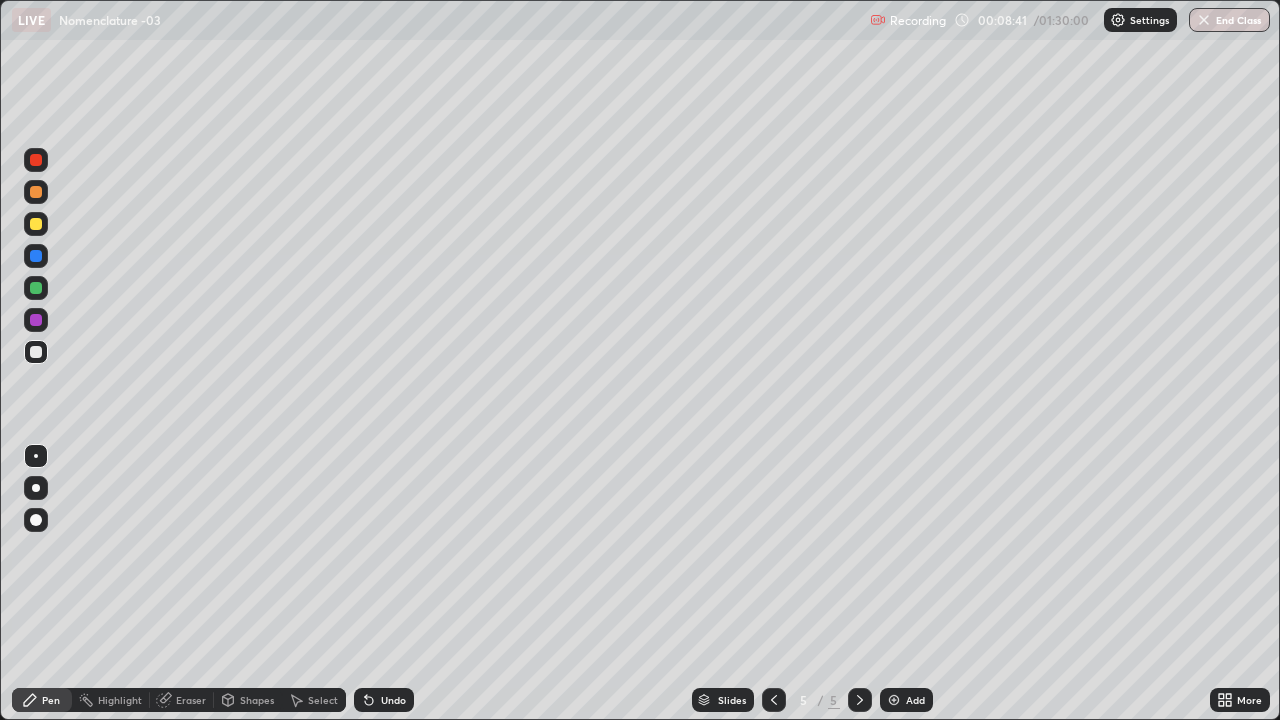 click at bounding box center (36, 160) 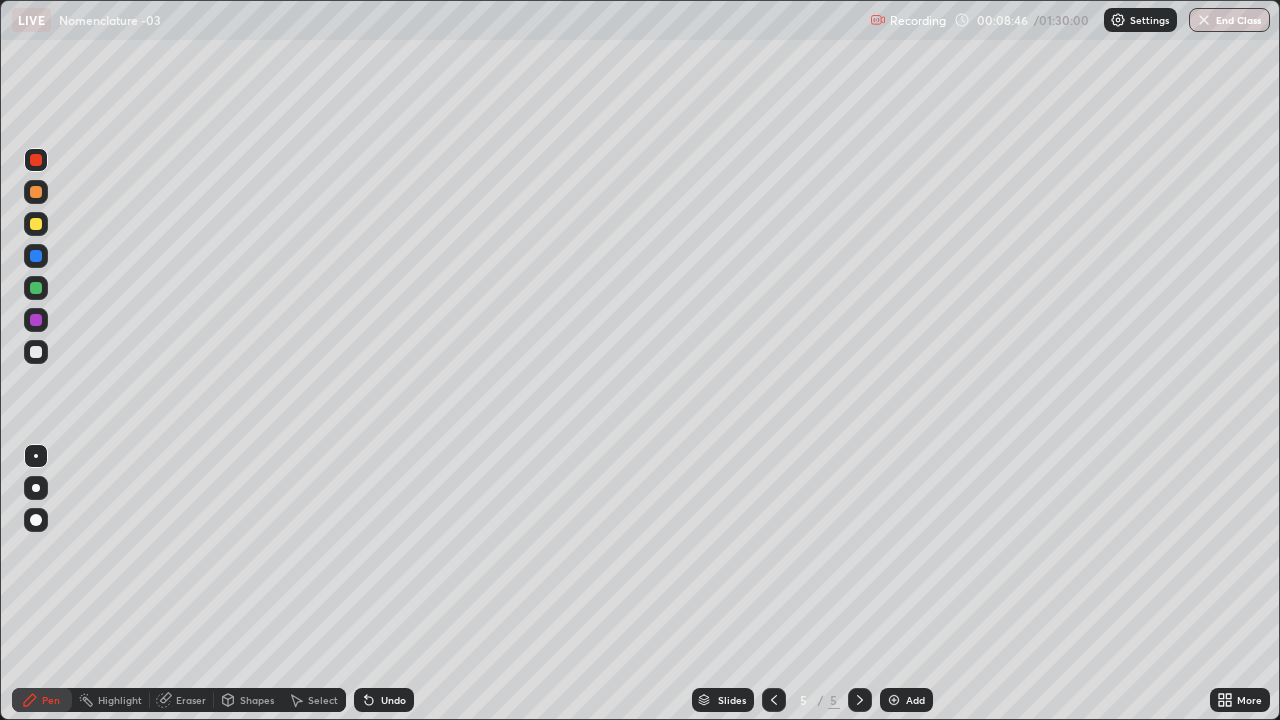 click at bounding box center [36, 352] 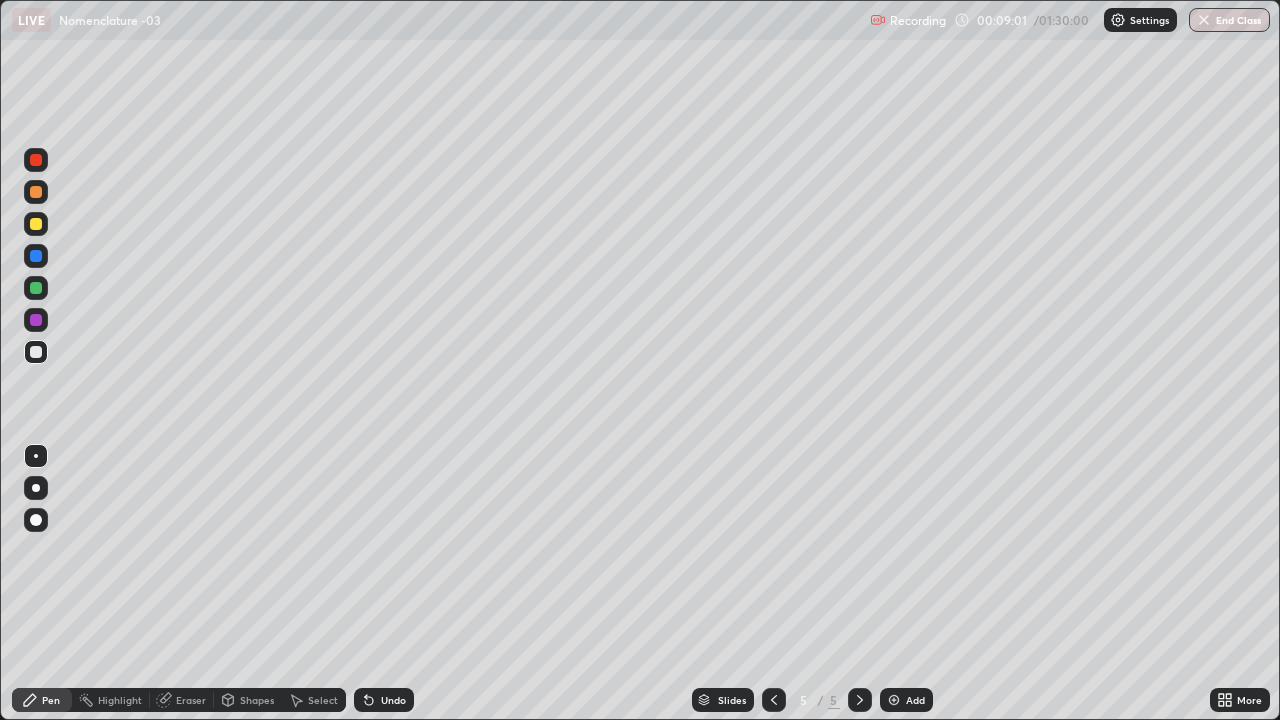click at bounding box center (36, 256) 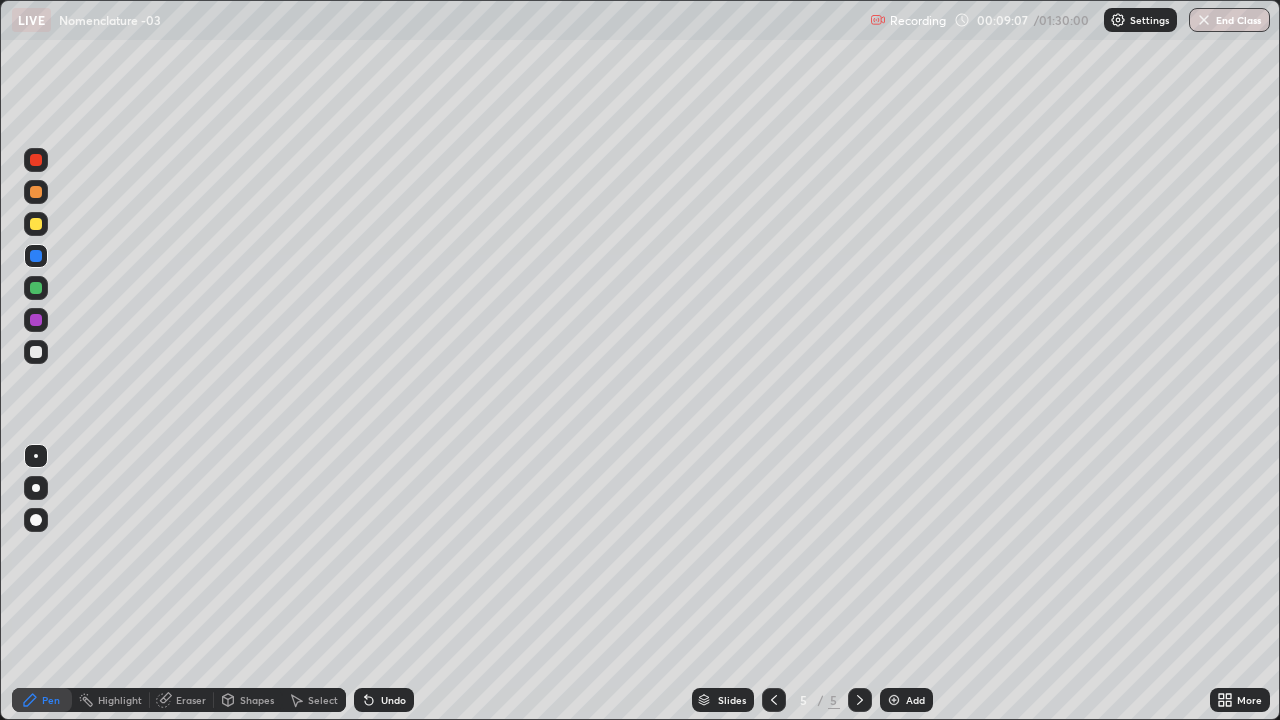 click at bounding box center [36, 352] 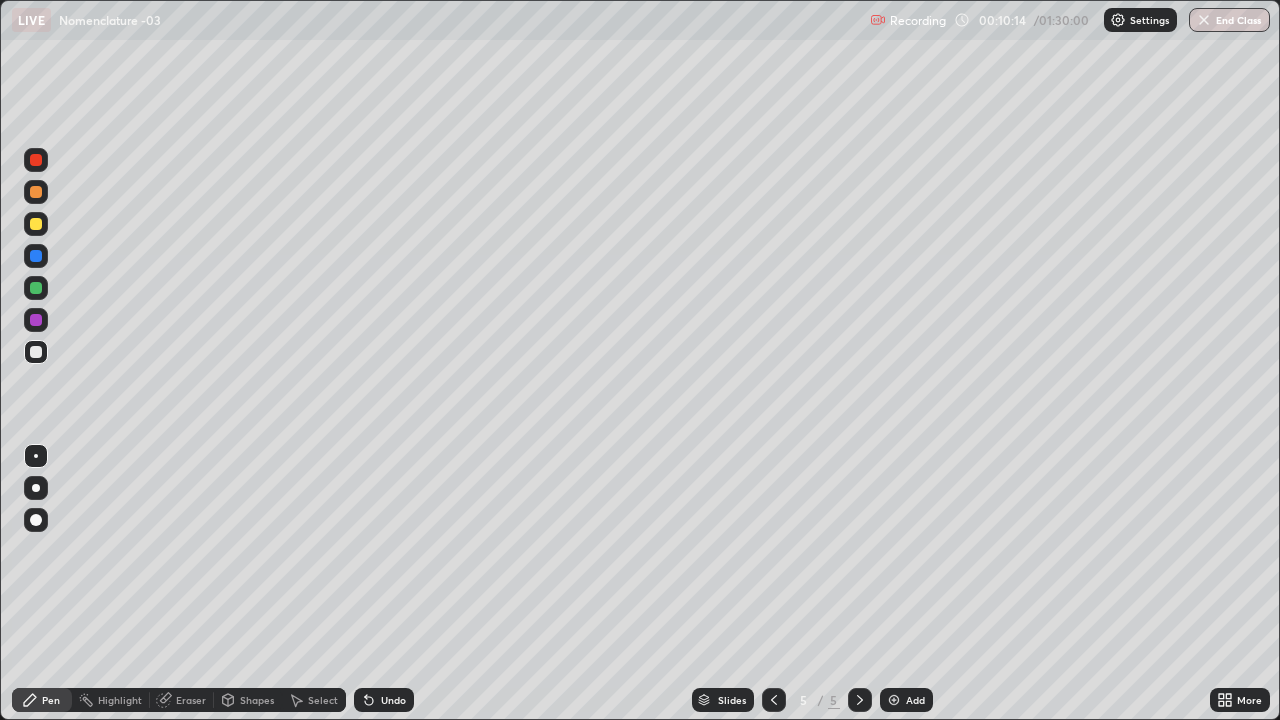 click on "Add" at bounding box center (915, 700) 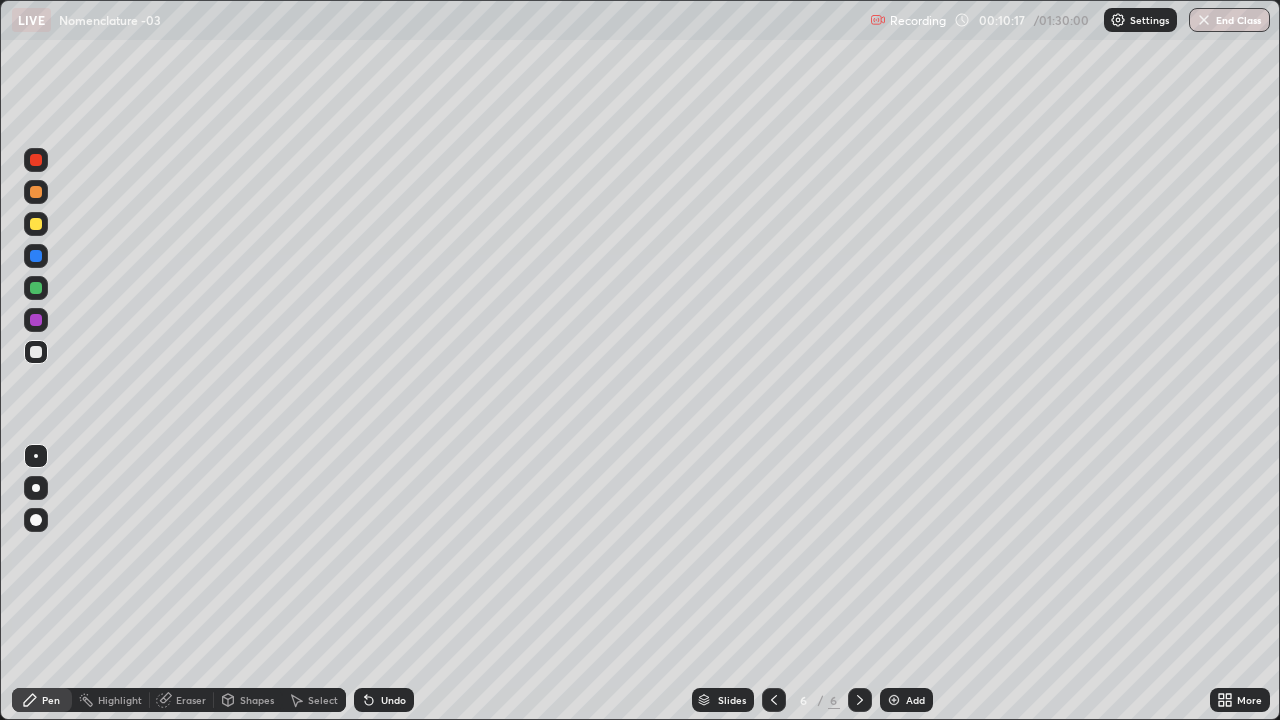 click at bounding box center (36, 224) 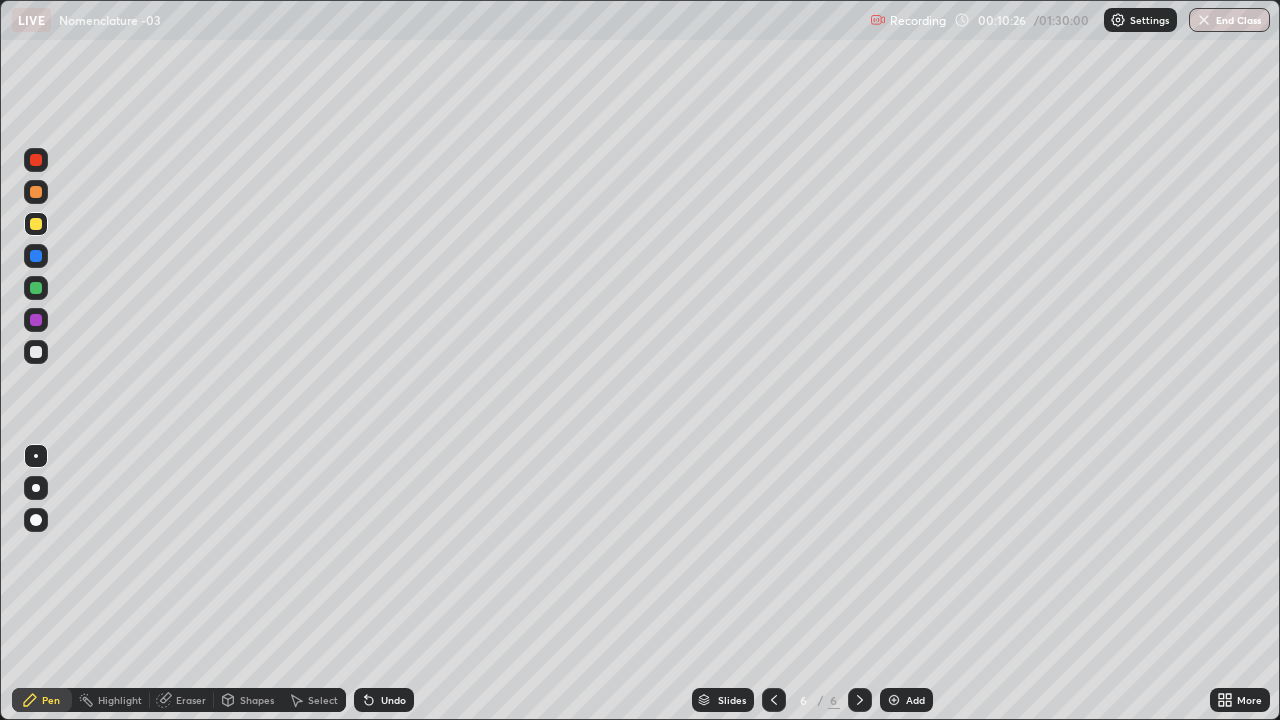click at bounding box center [36, 352] 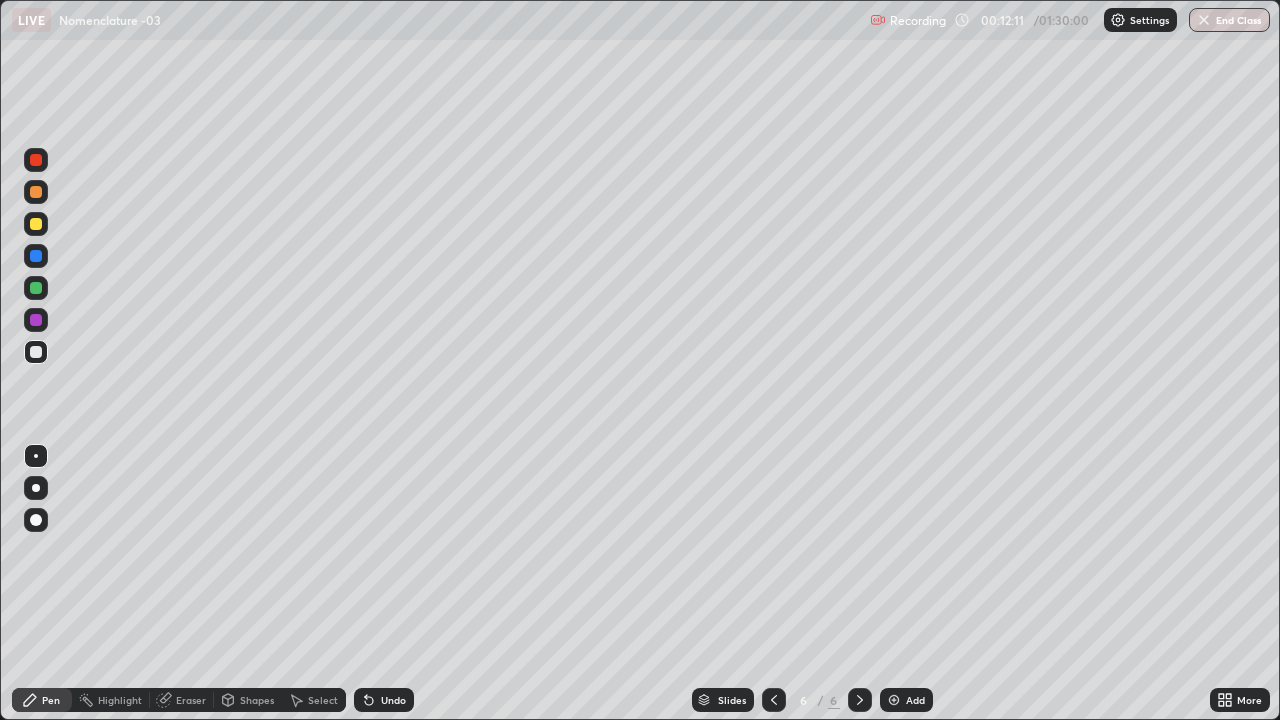 click 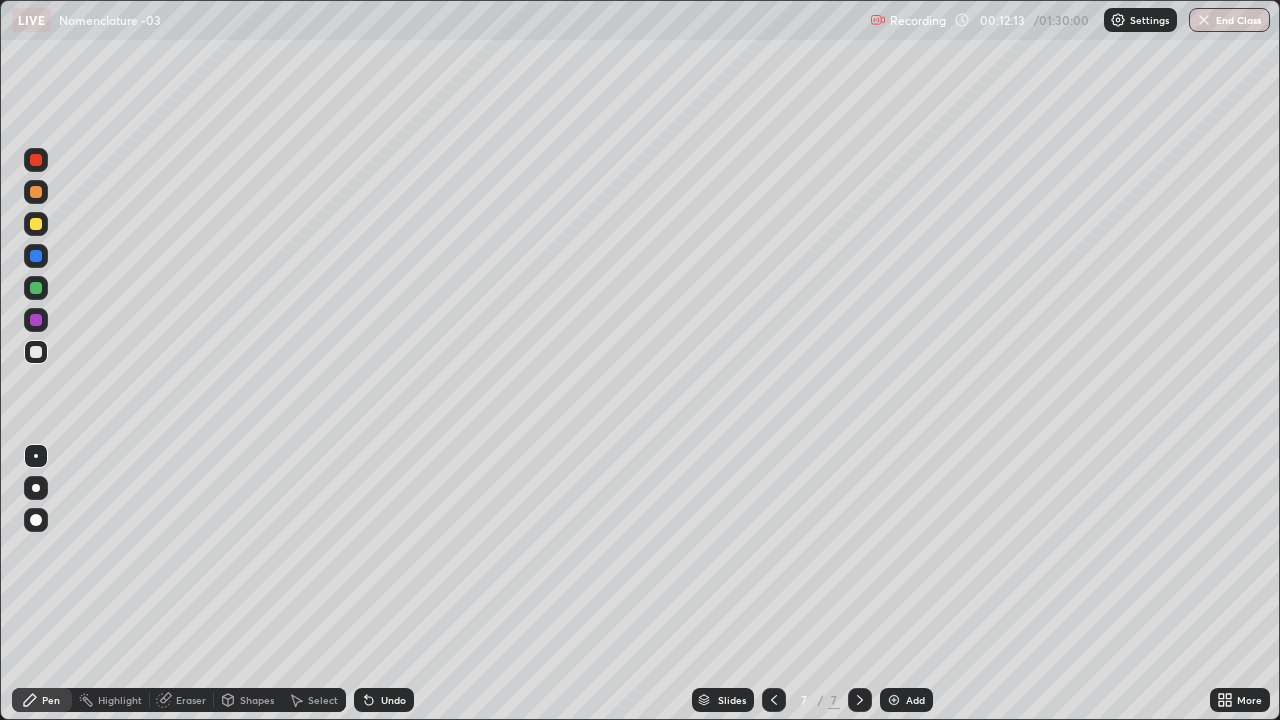 click at bounding box center [36, 192] 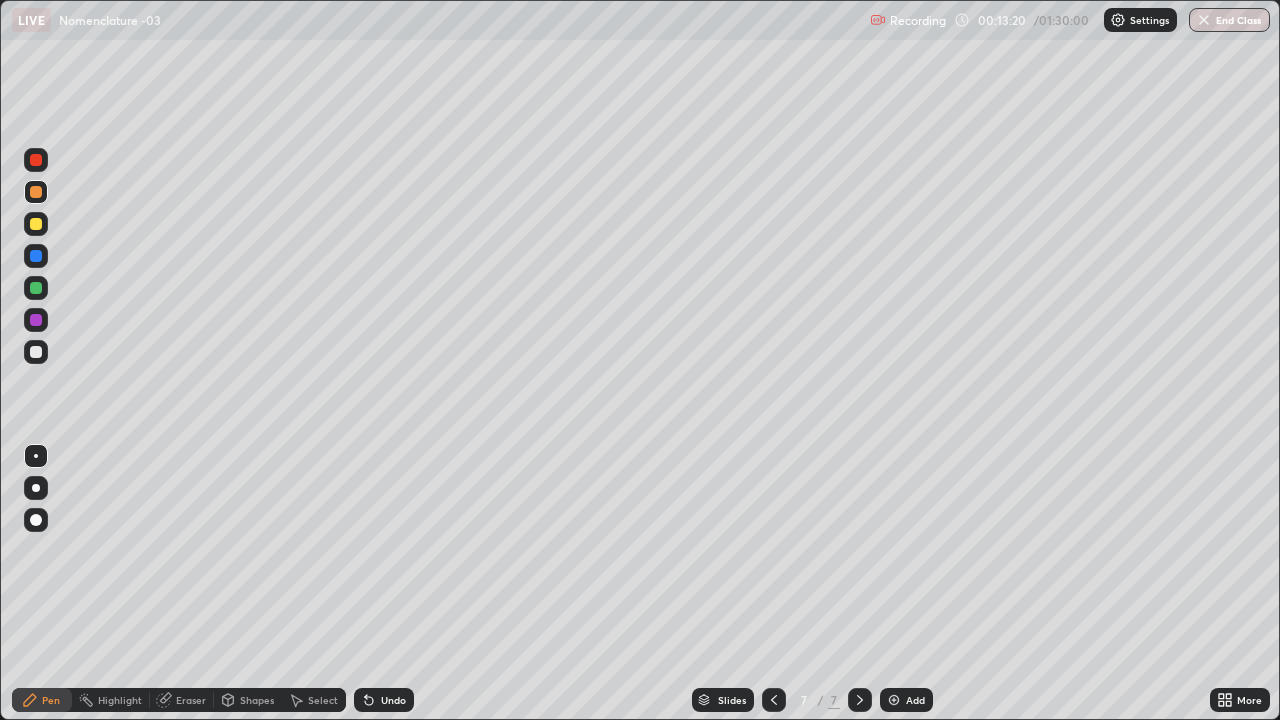 click at bounding box center [36, 352] 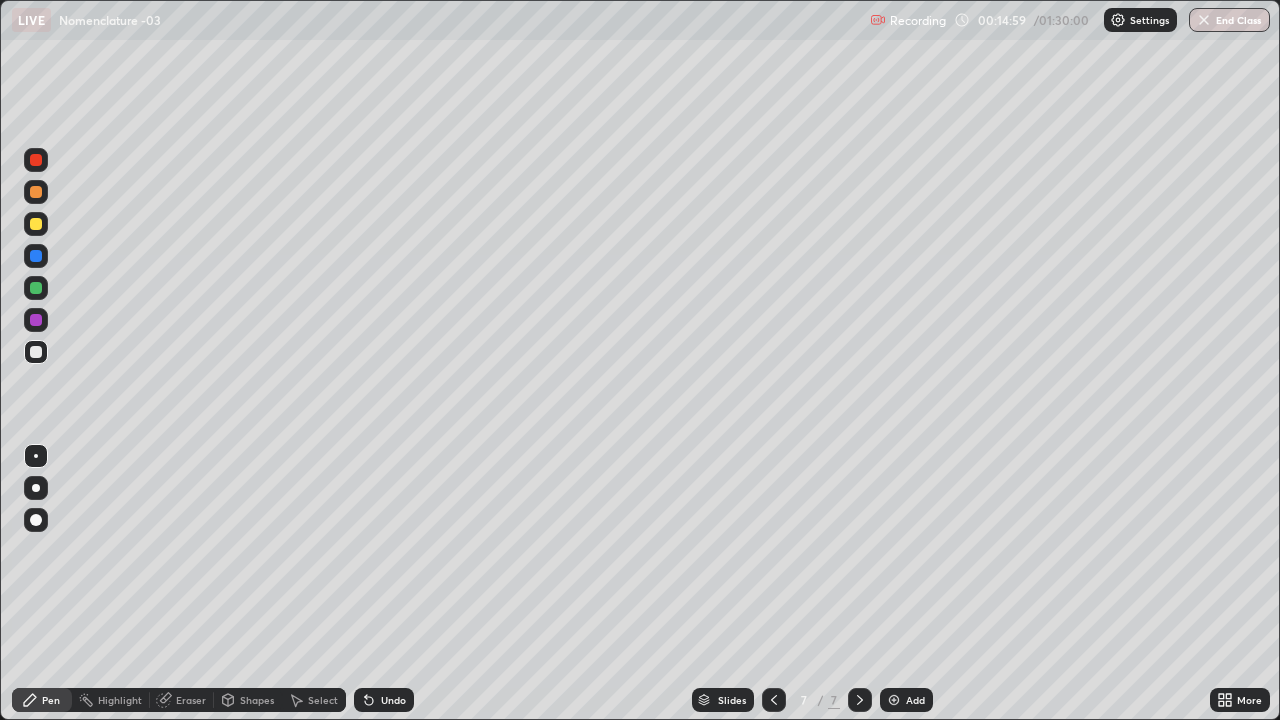 click on "Undo" at bounding box center (384, 700) 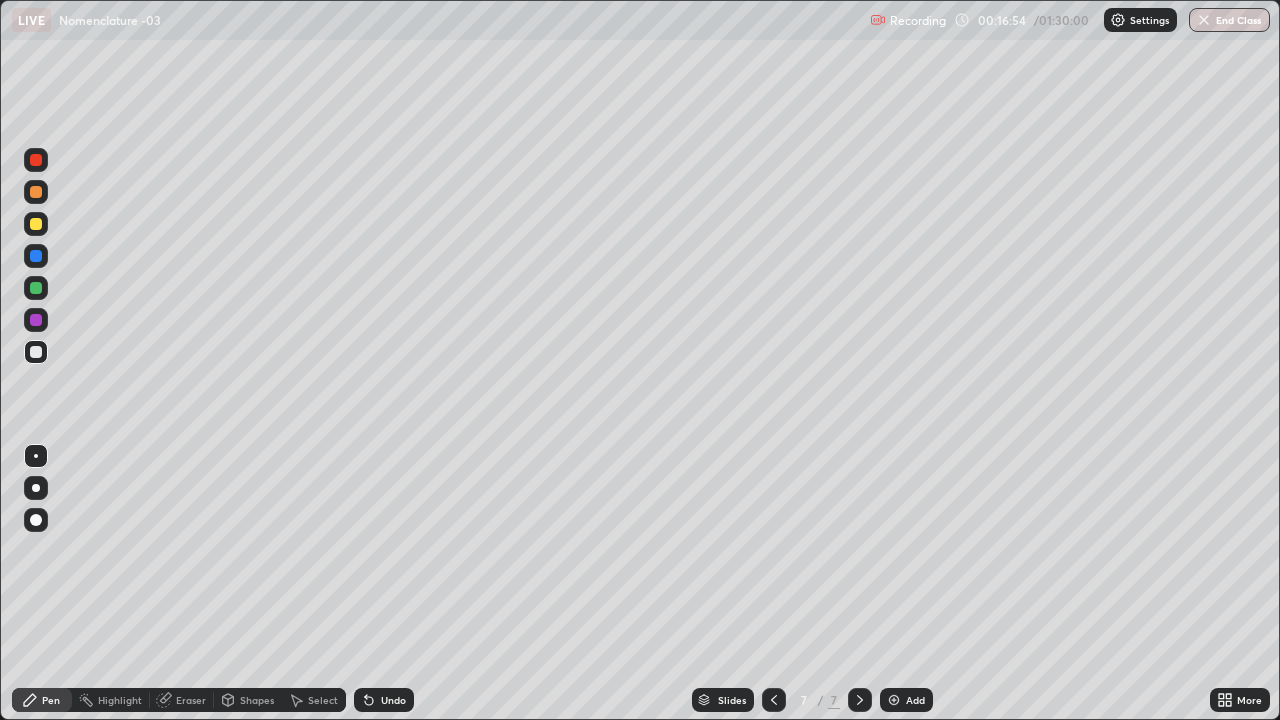 click on "Undo" at bounding box center [393, 700] 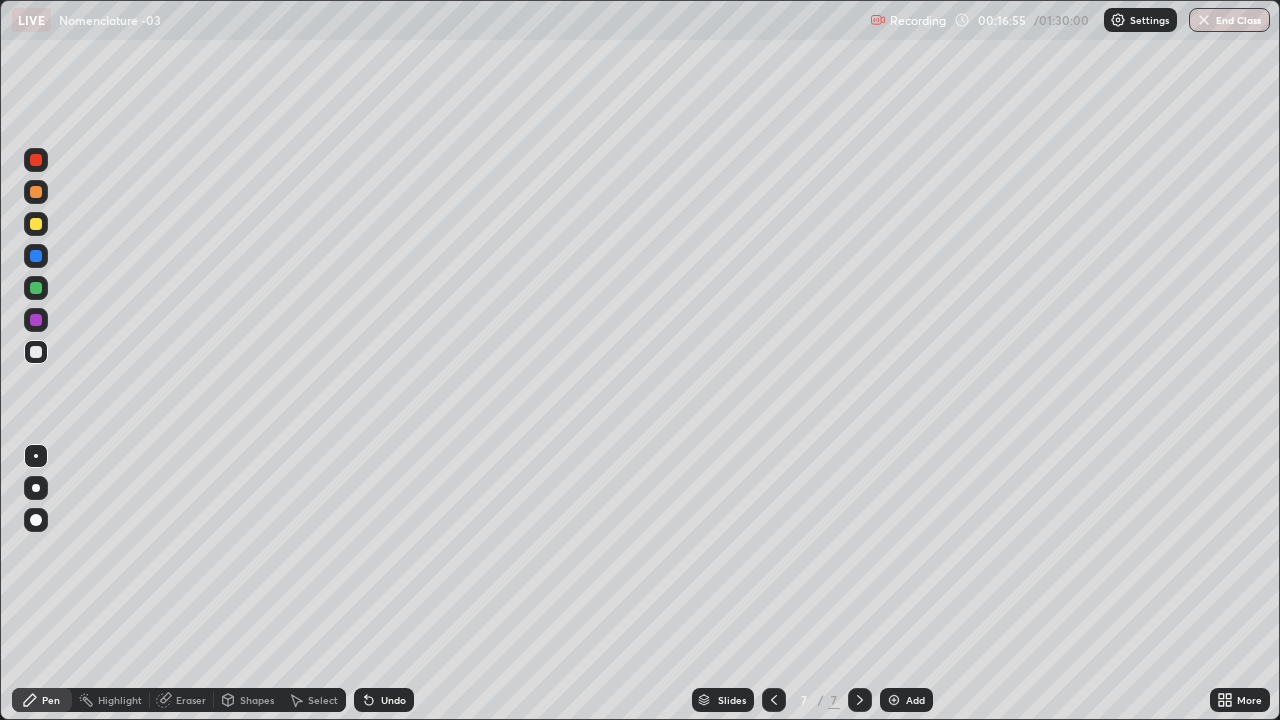 click on "Undo" at bounding box center [393, 700] 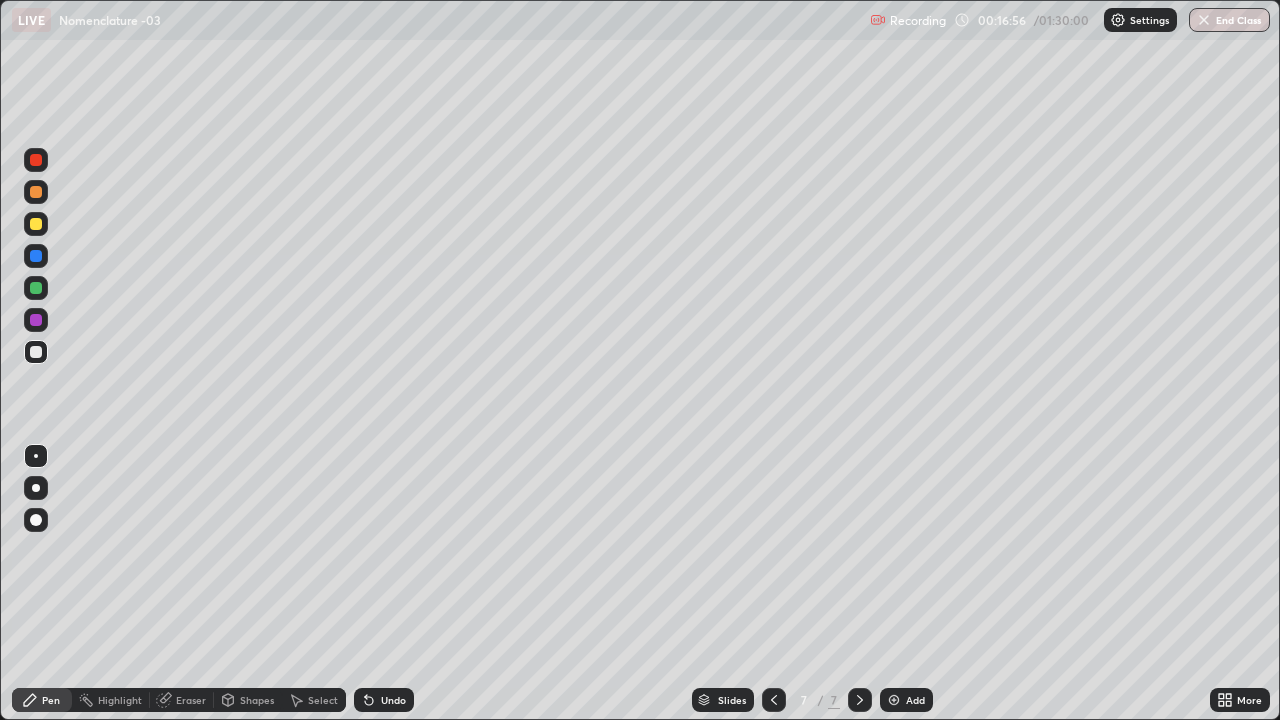 click on "Undo" at bounding box center [393, 700] 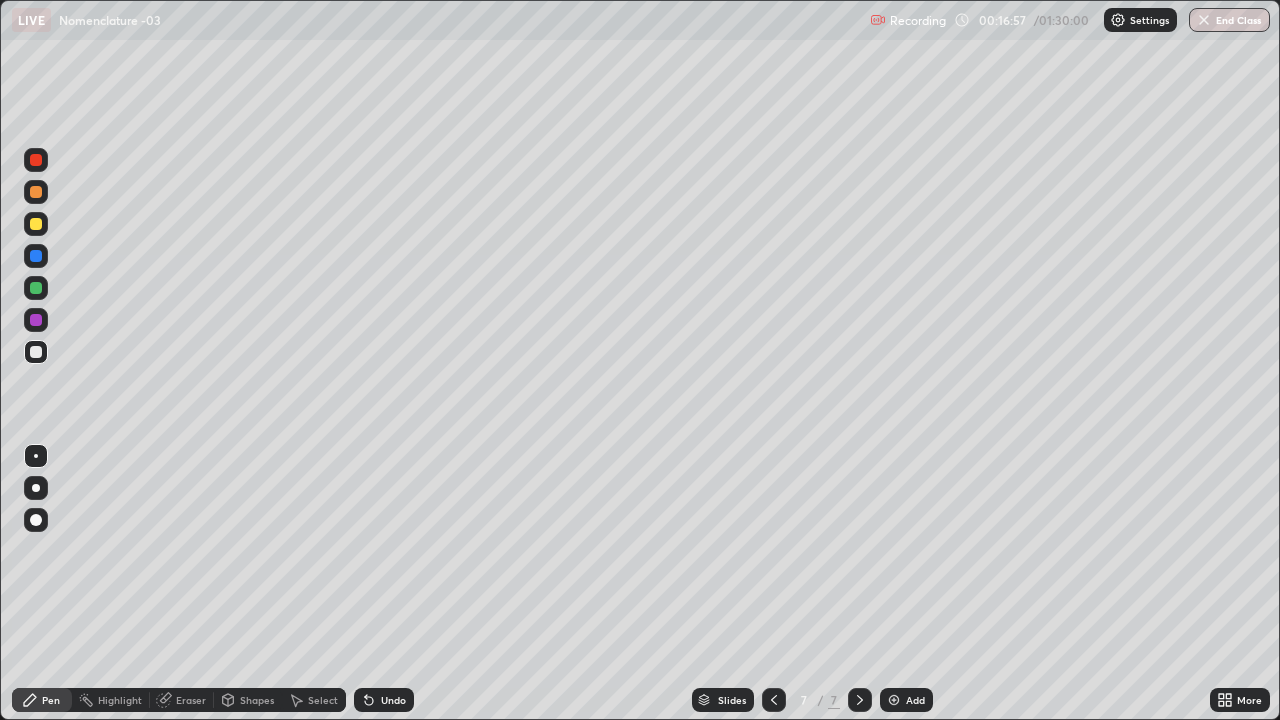 click on "Undo" at bounding box center (393, 700) 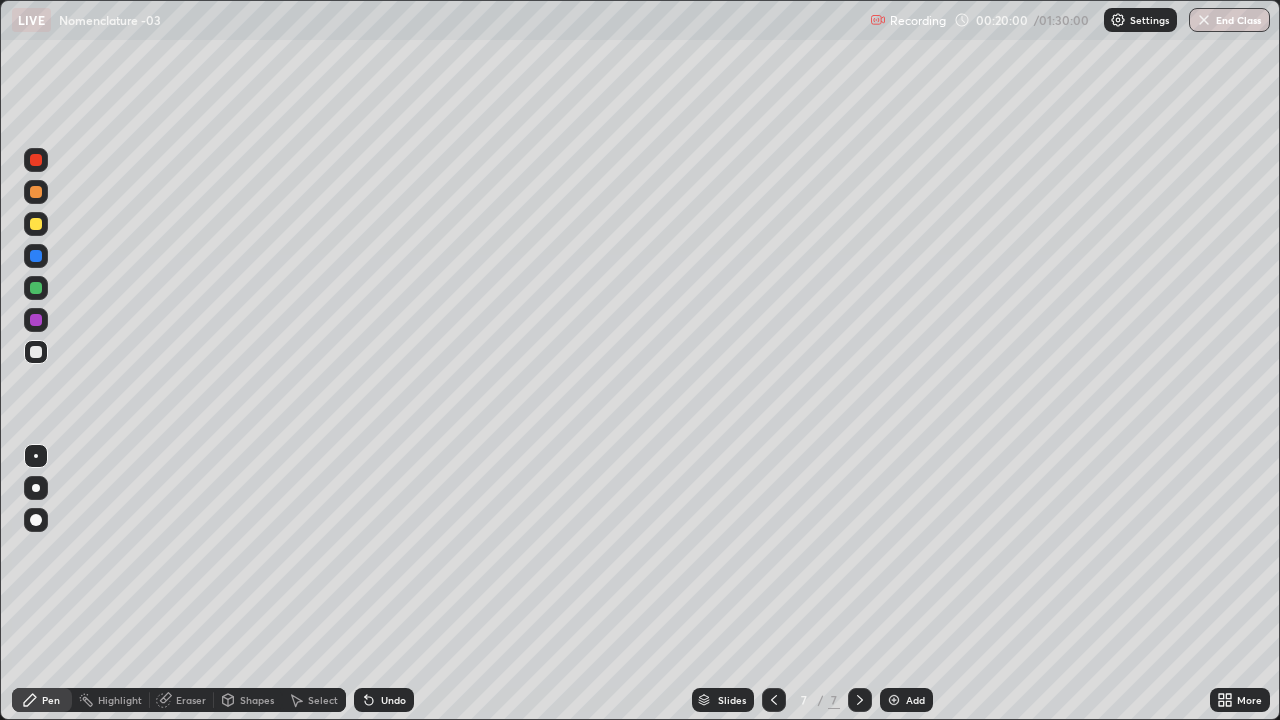 click on "Add" at bounding box center (915, 700) 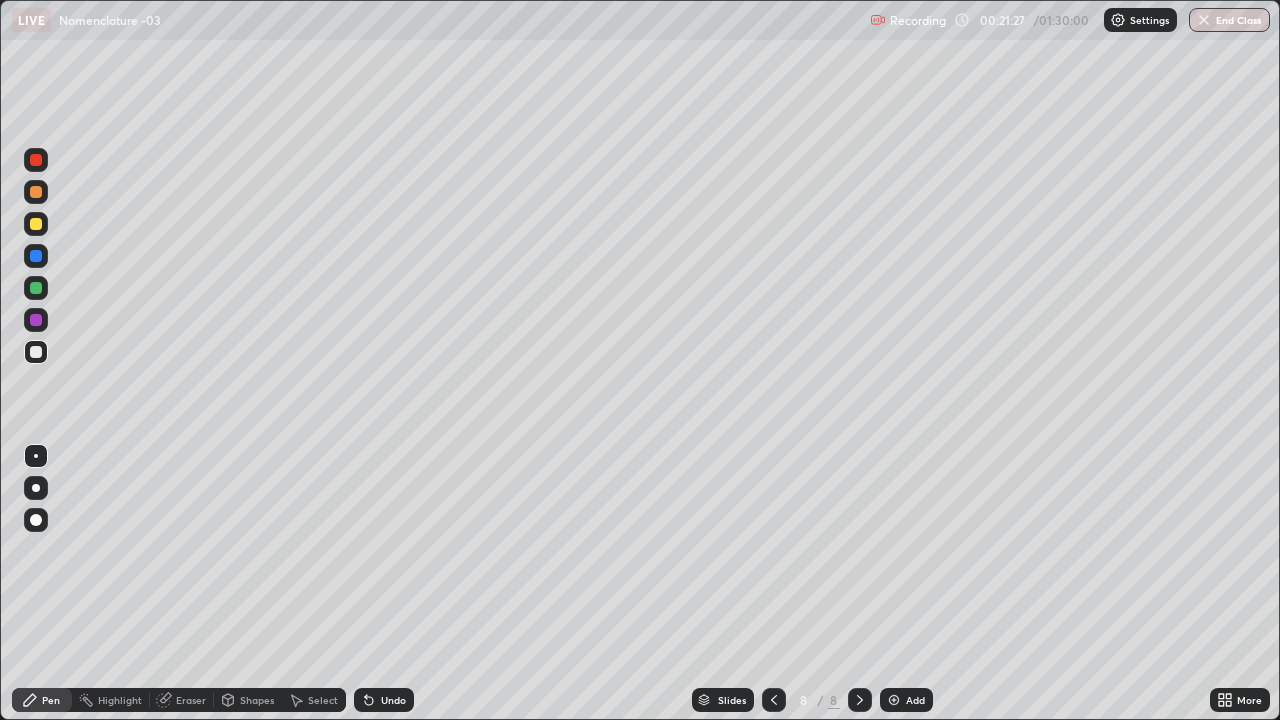 click 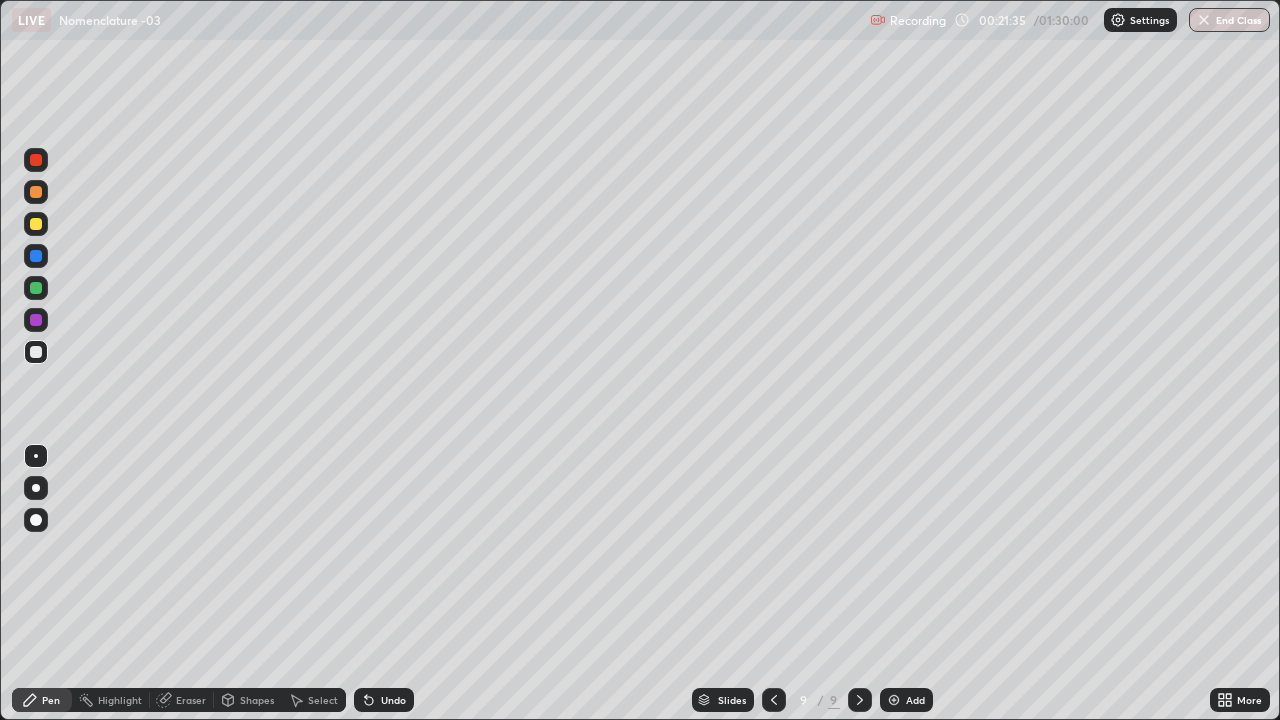click at bounding box center (36, 224) 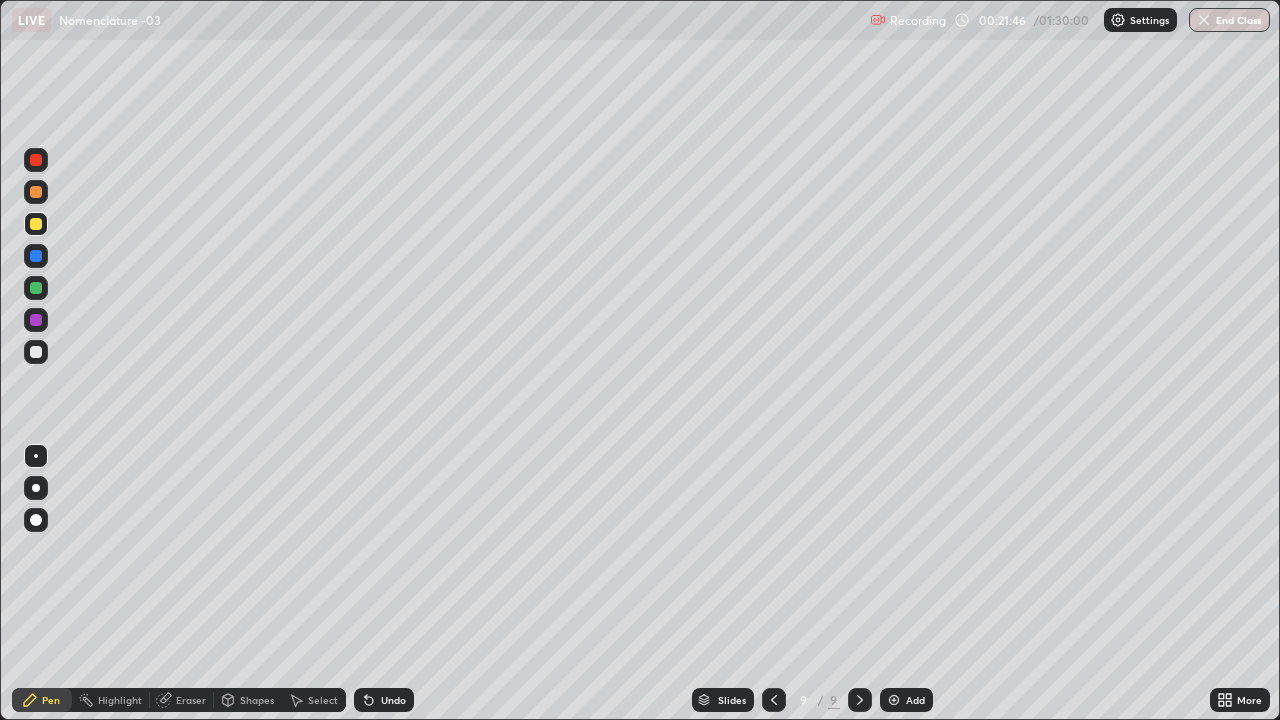 click on "Undo" at bounding box center (384, 700) 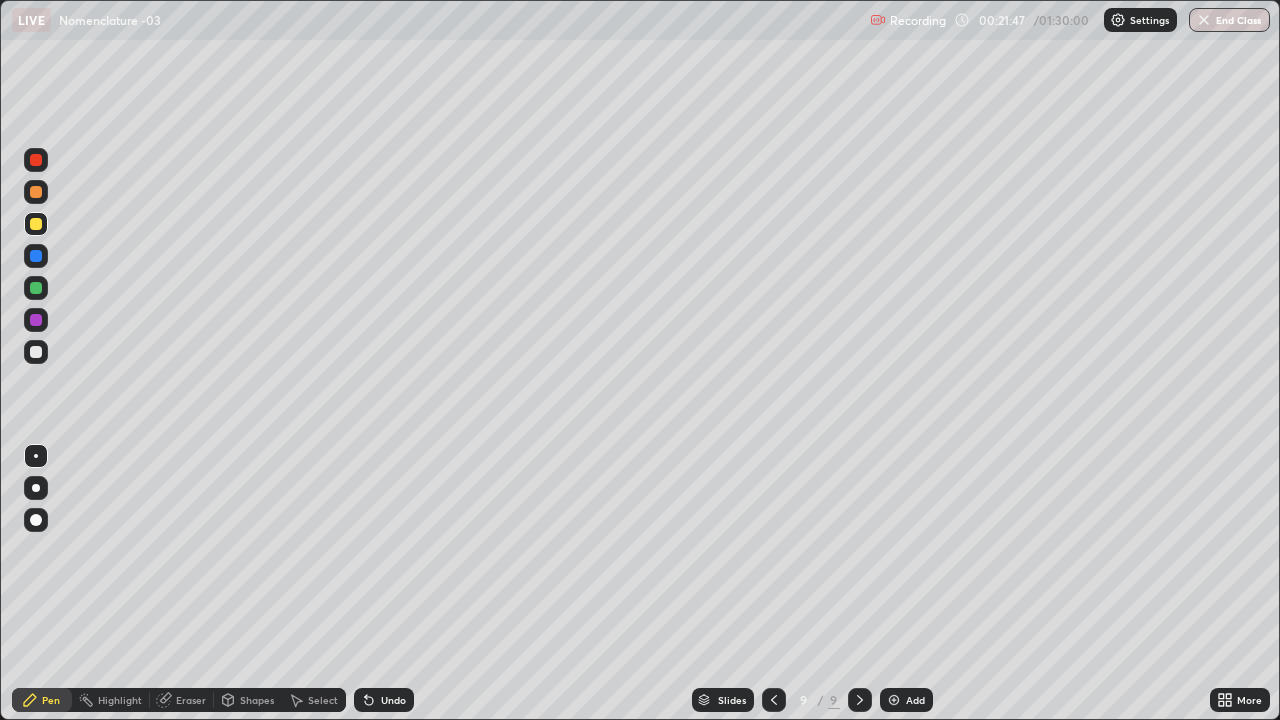 click on "Undo" at bounding box center [384, 700] 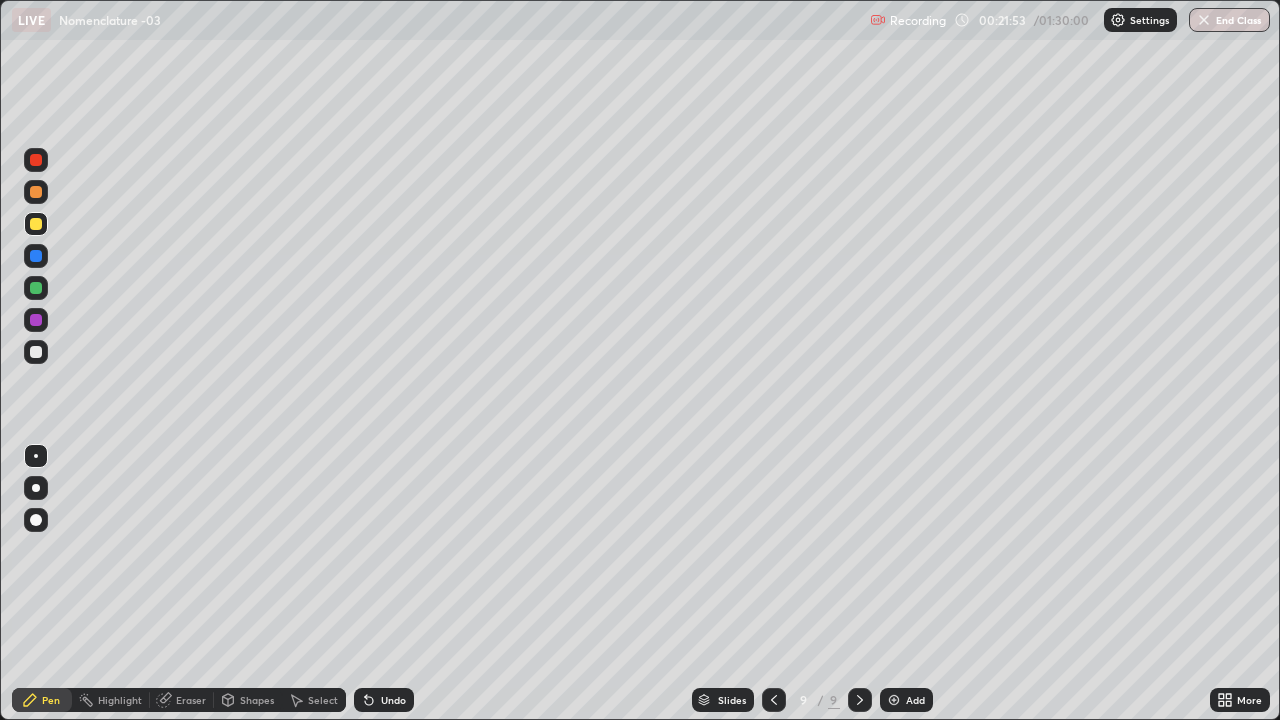 click at bounding box center (36, 352) 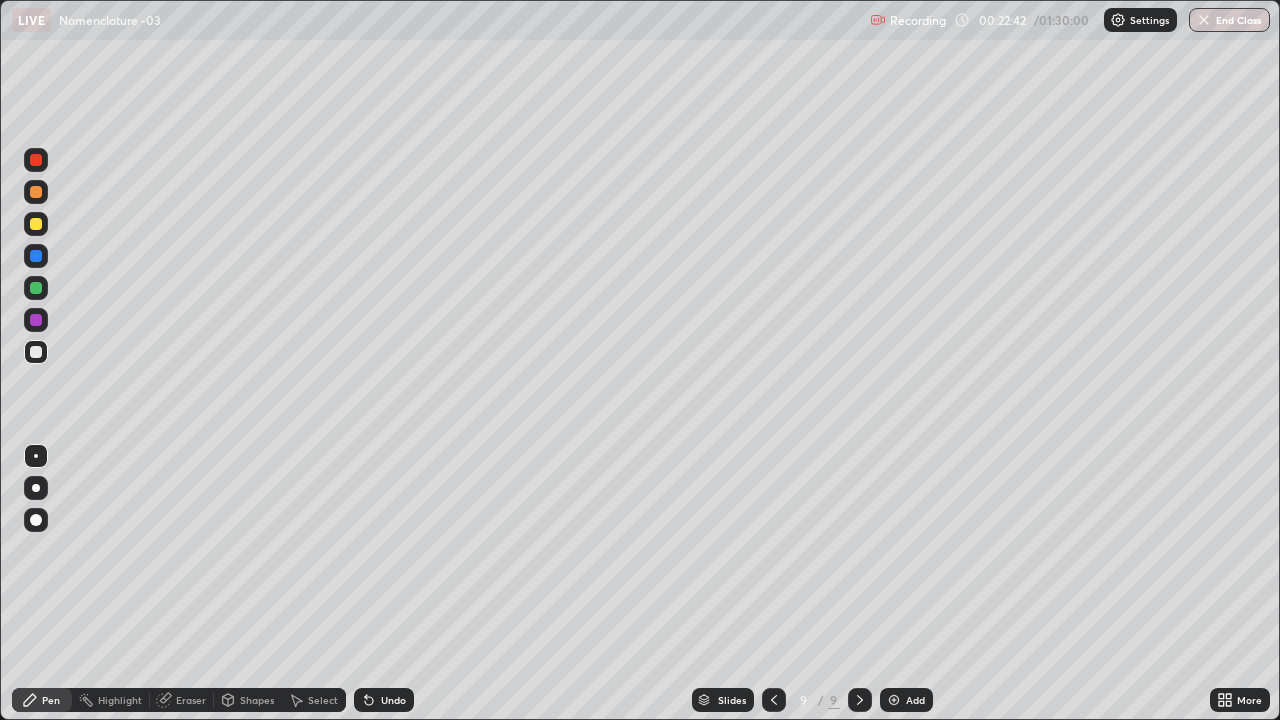 click at bounding box center [36, 352] 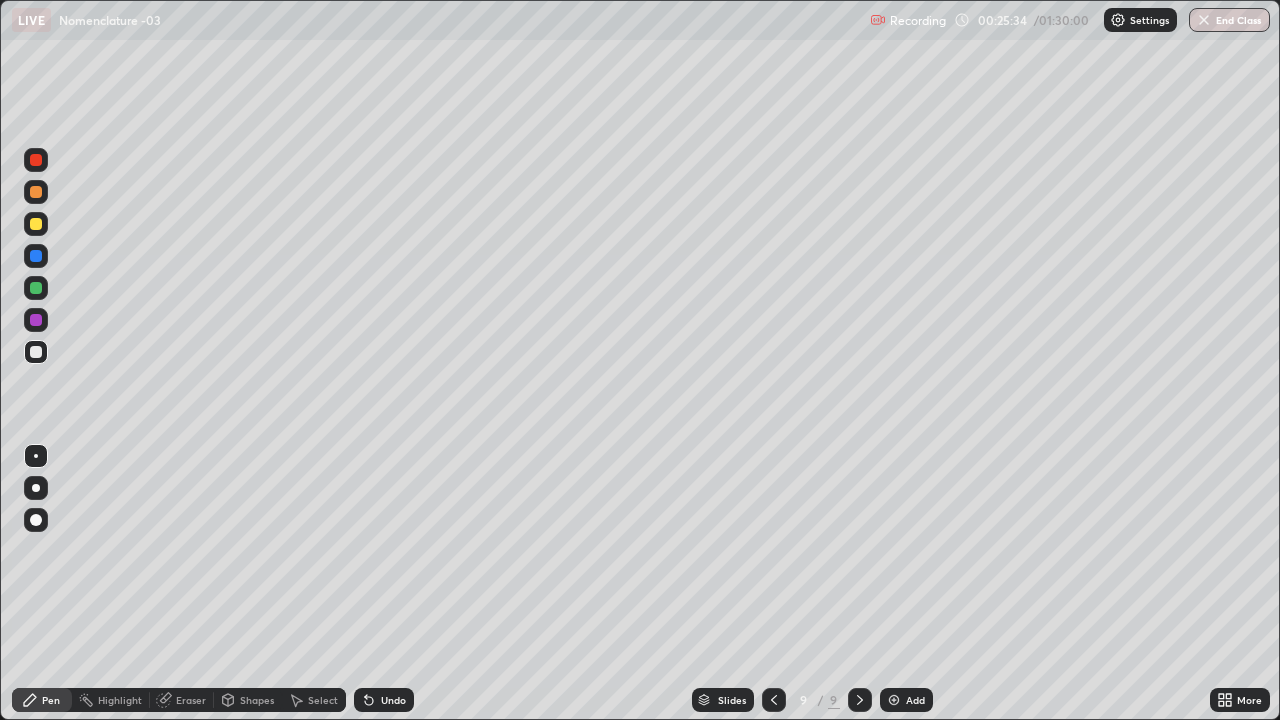 click on "Add" at bounding box center [906, 700] 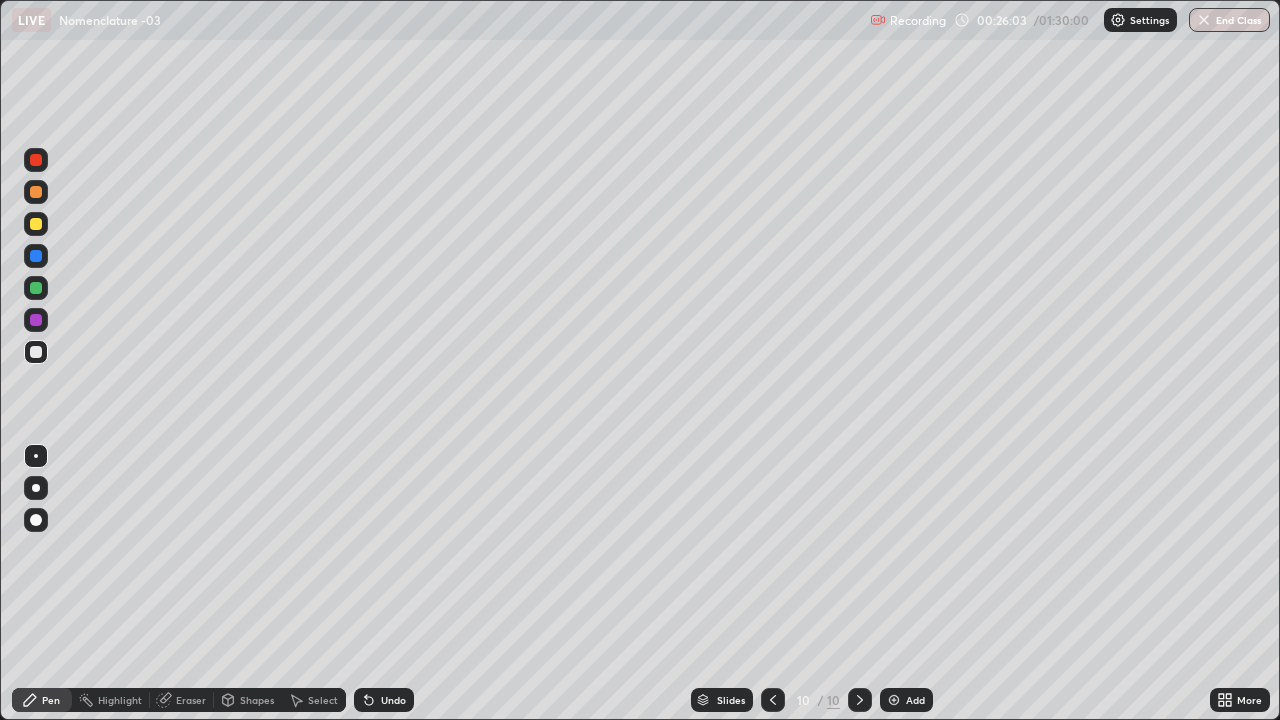 click on "Undo" at bounding box center [393, 700] 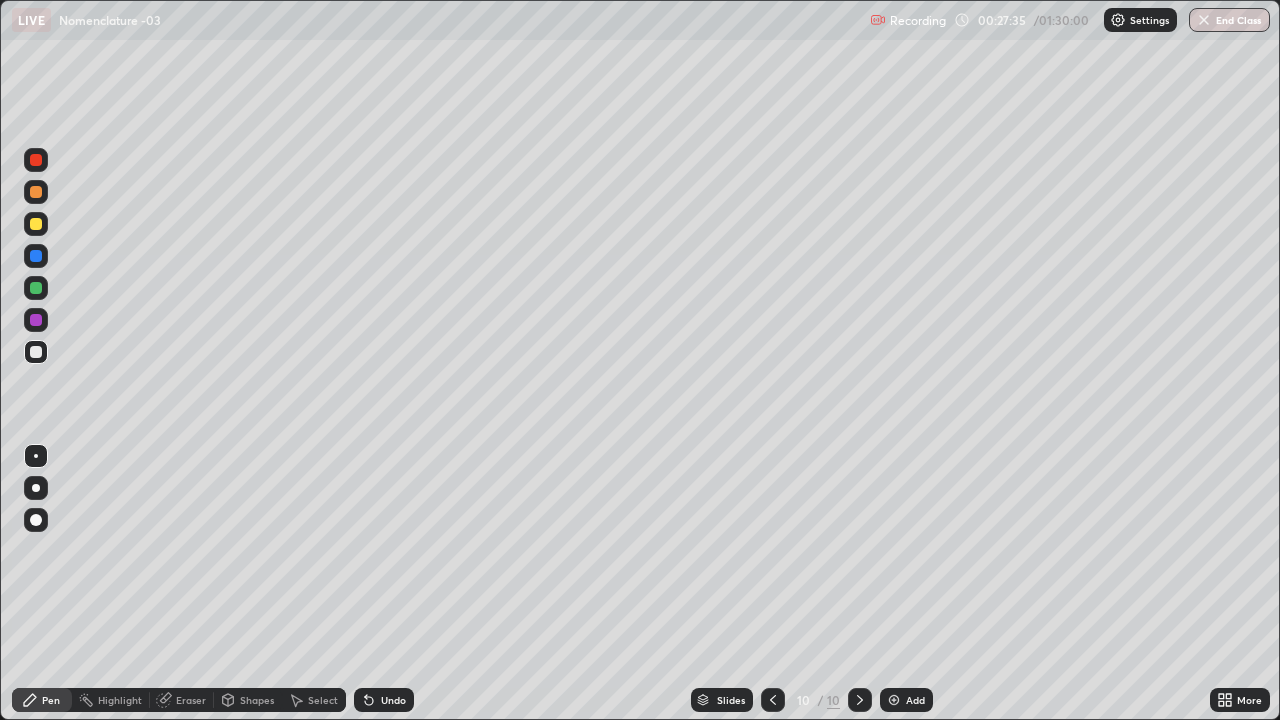 click on "Add" at bounding box center [915, 700] 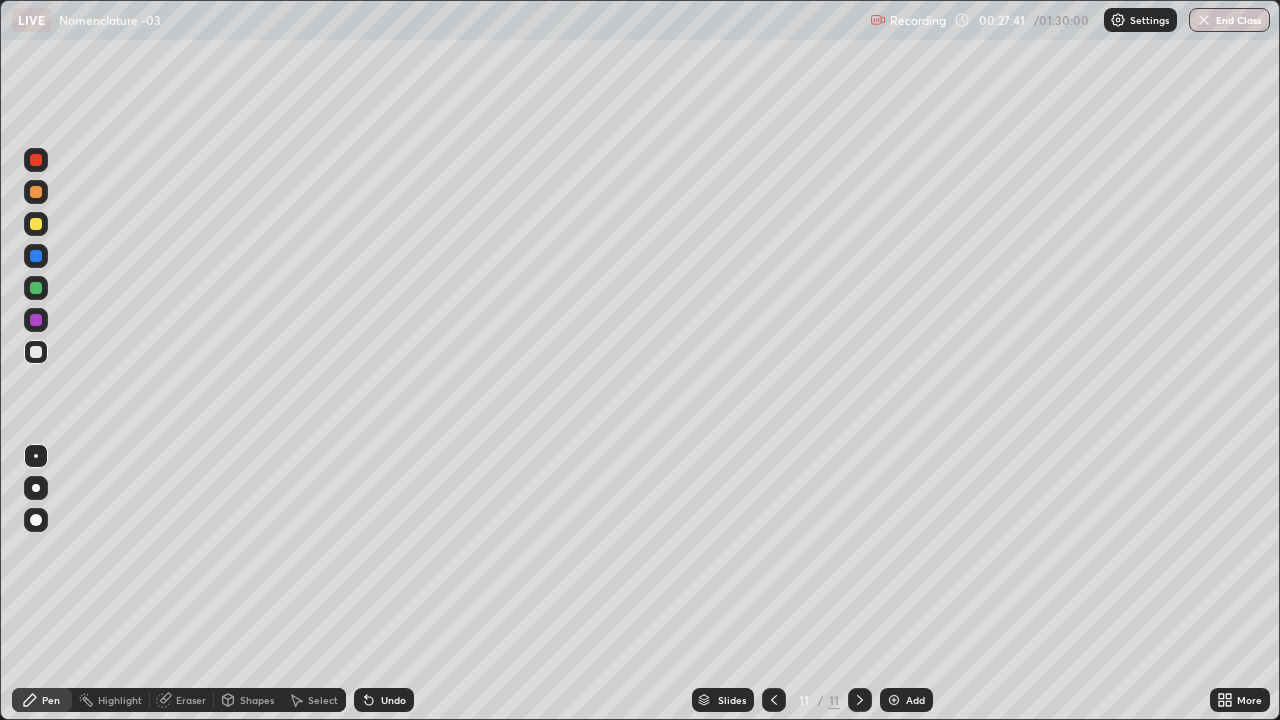 click at bounding box center [36, 224] 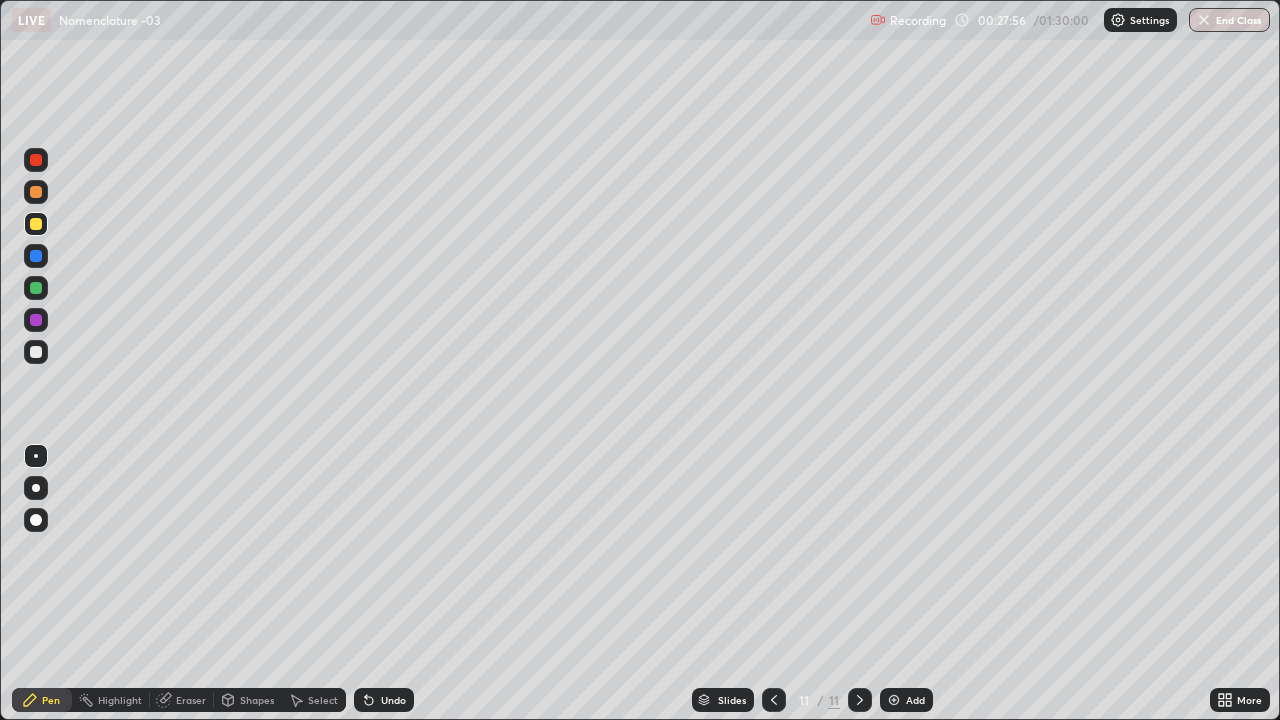 click at bounding box center (36, 352) 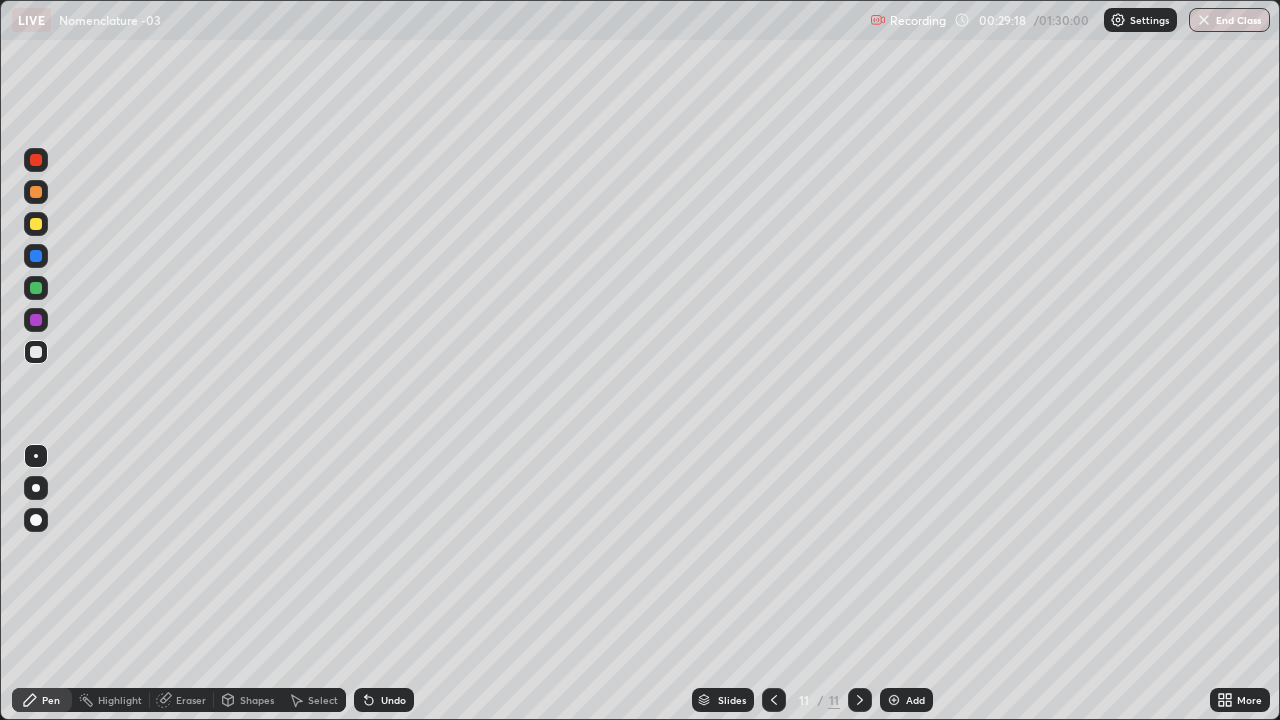 click at bounding box center [36, 256] 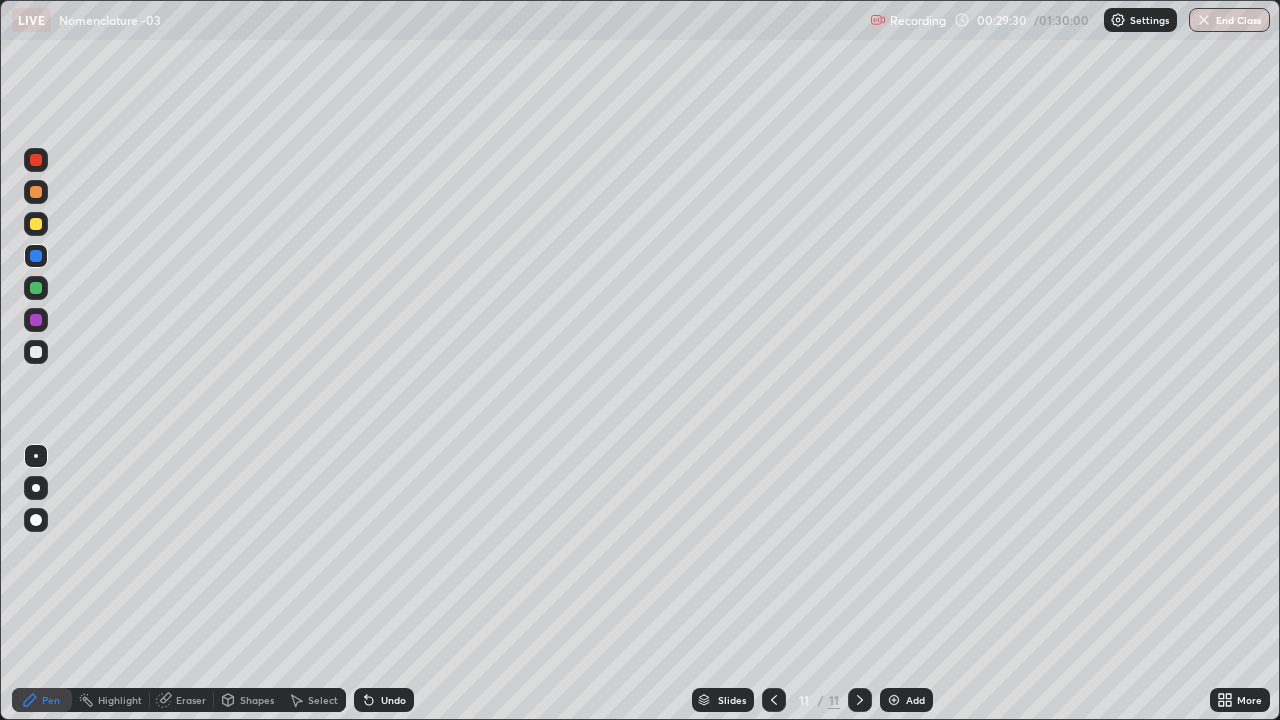 click at bounding box center [36, 352] 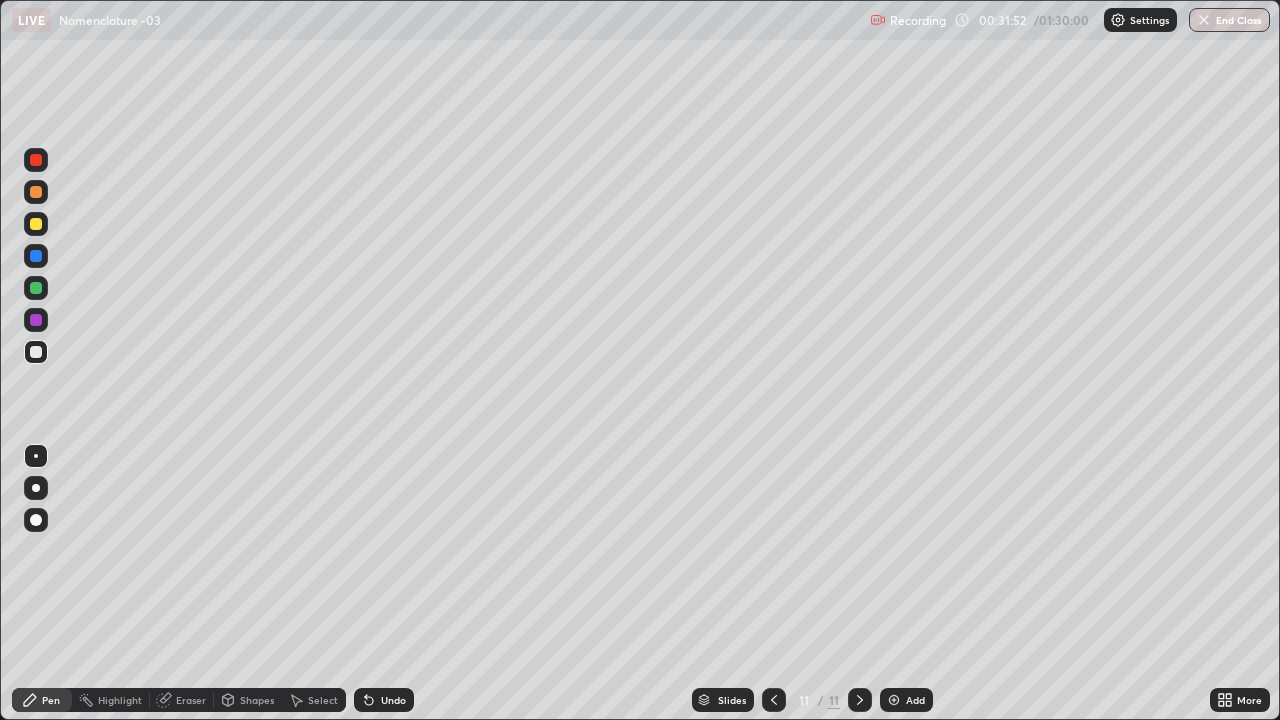 click on "Add" at bounding box center (906, 700) 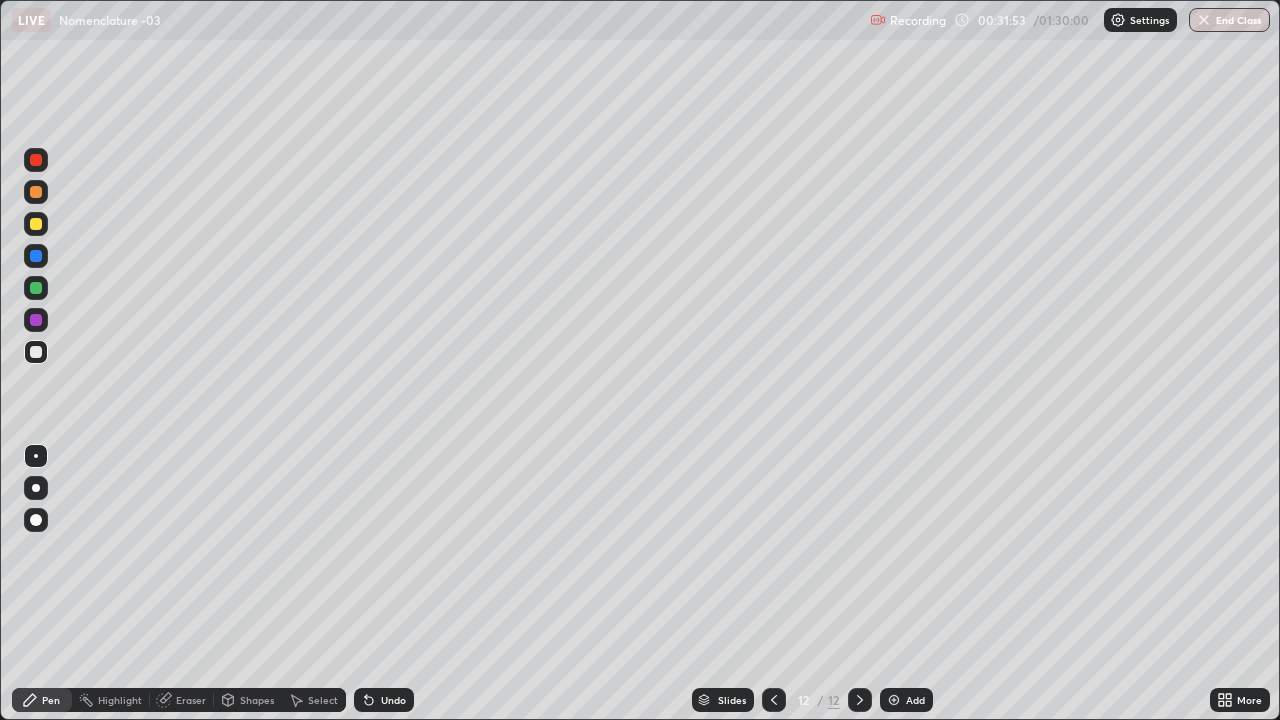 click at bounding box center [36, 352] 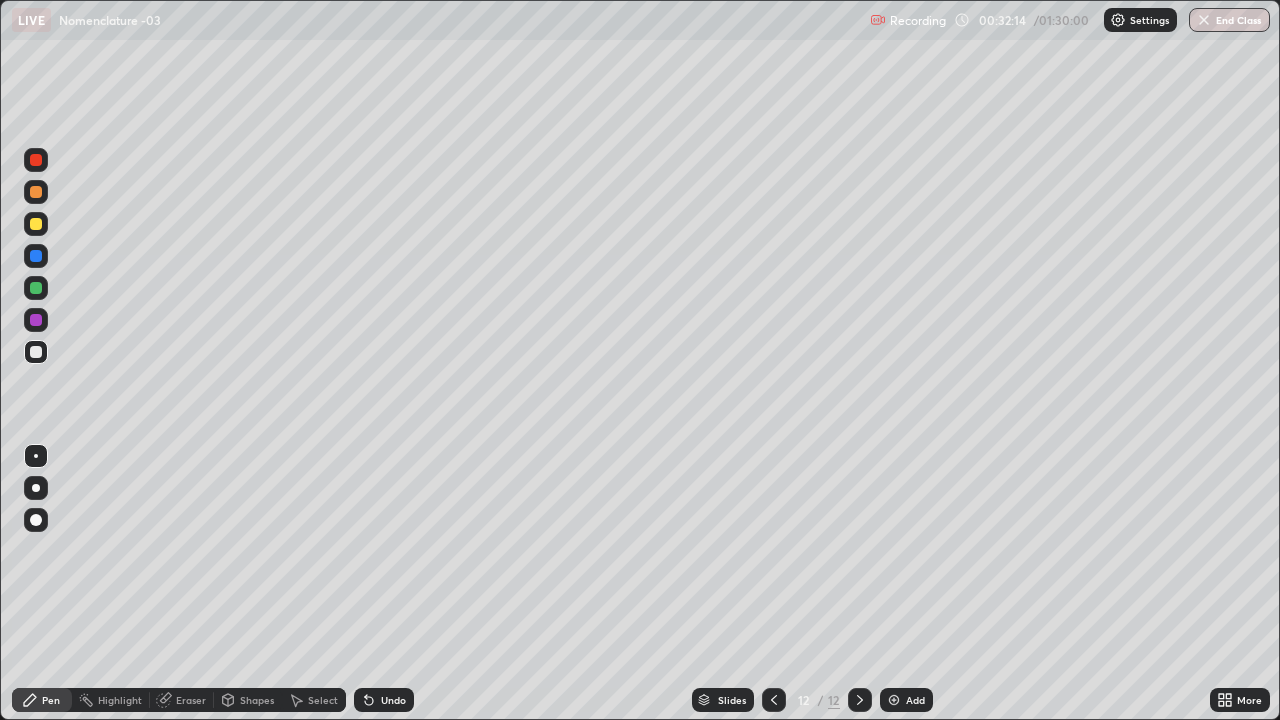 click at bounding box center (36, 352) 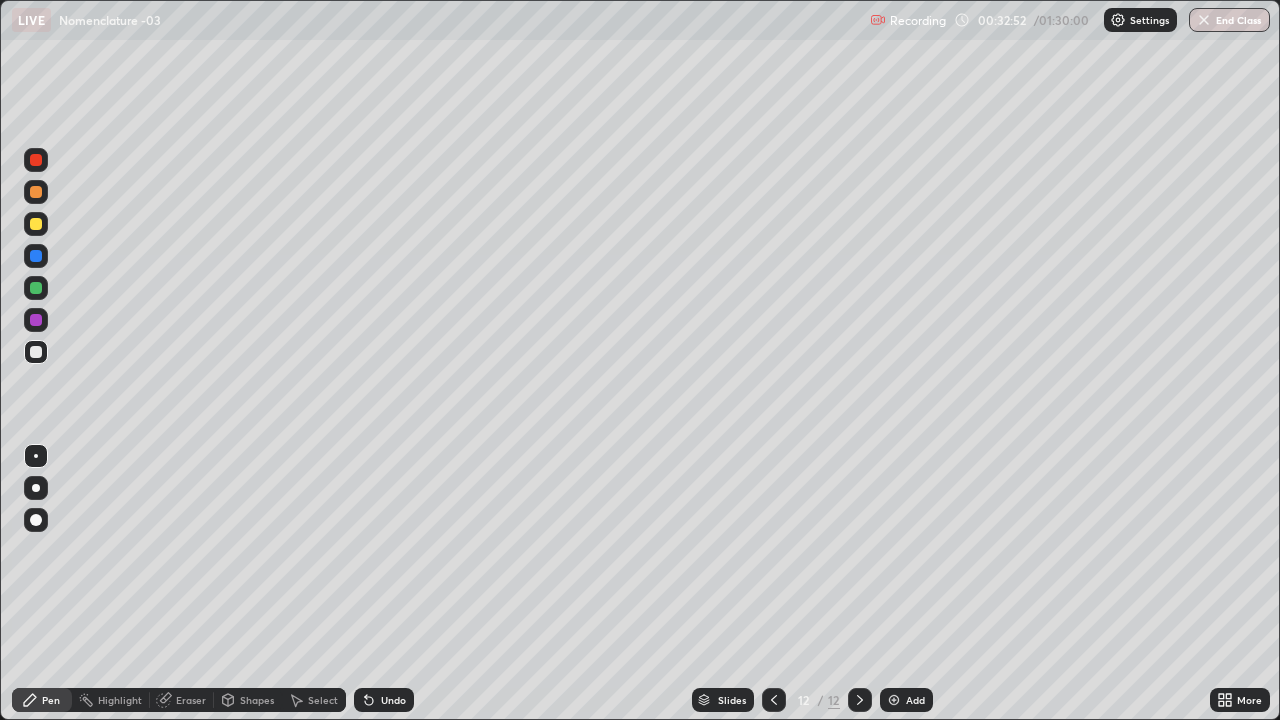 click at bounding box center (36, 160) 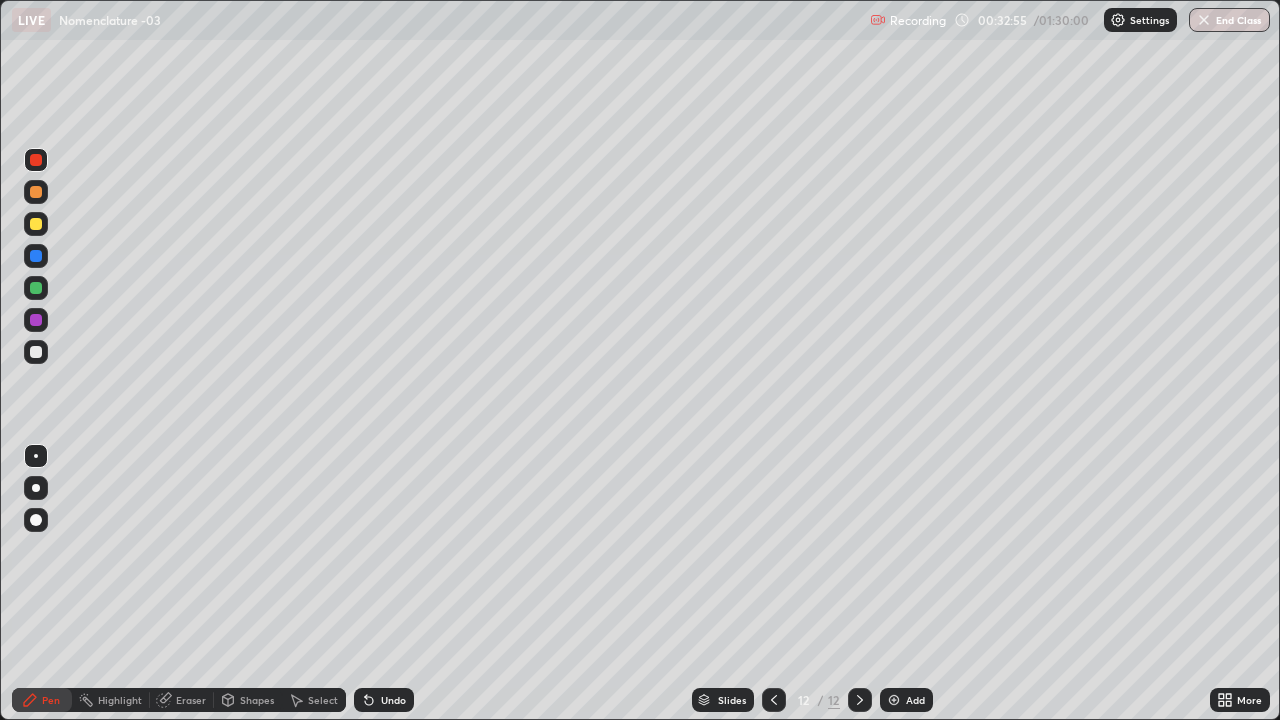 click at bounding box center [36, 352] 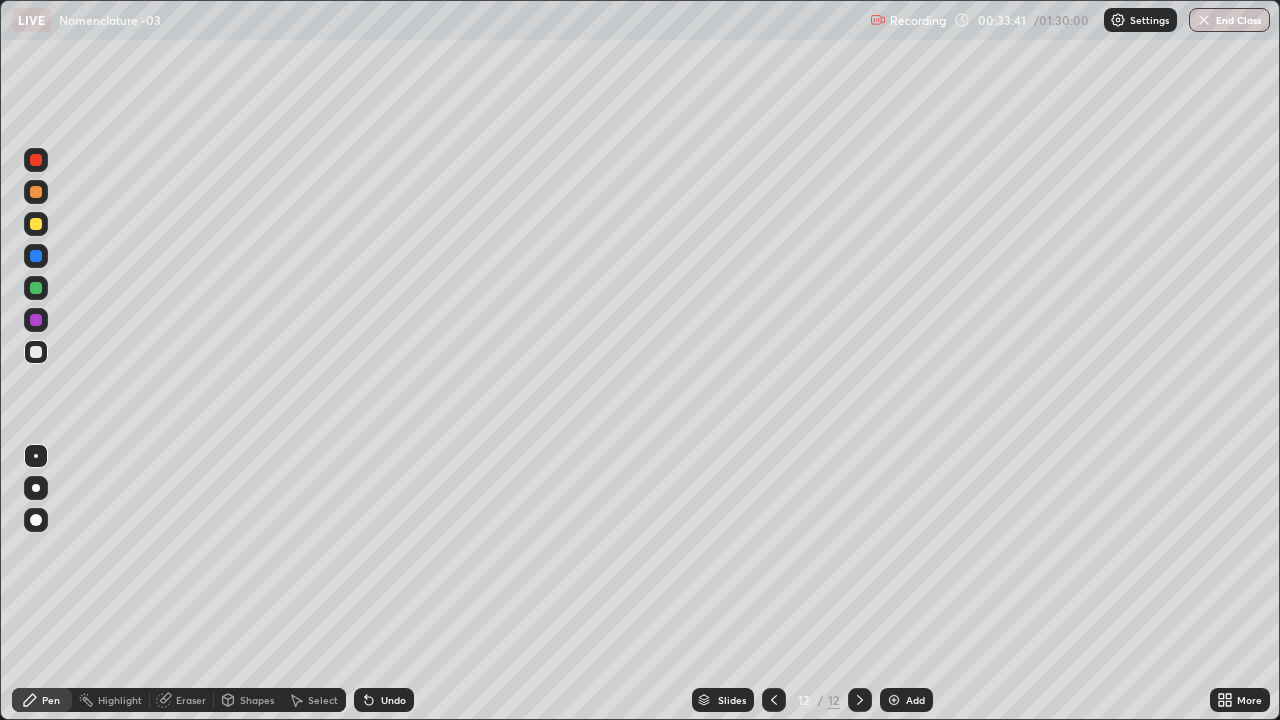 click on "Undo" at bounding box center [384, 700] 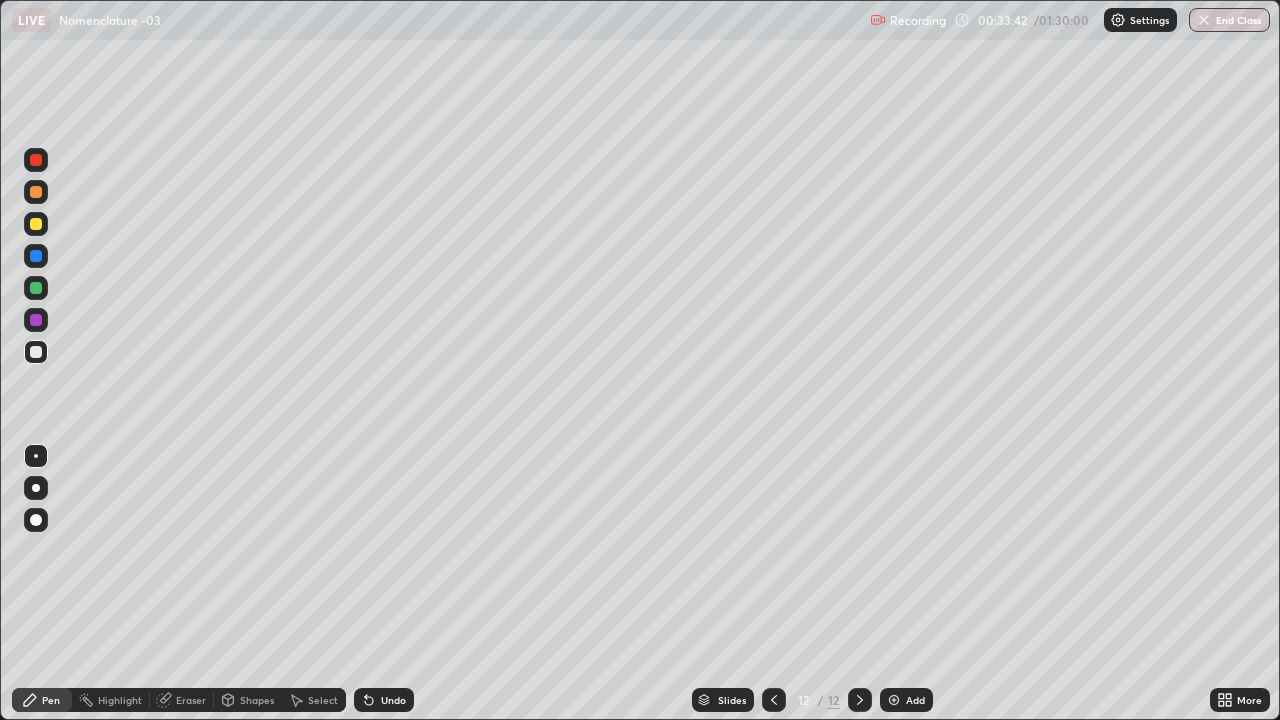 click on "Undo" at bounding box center (384, 700) 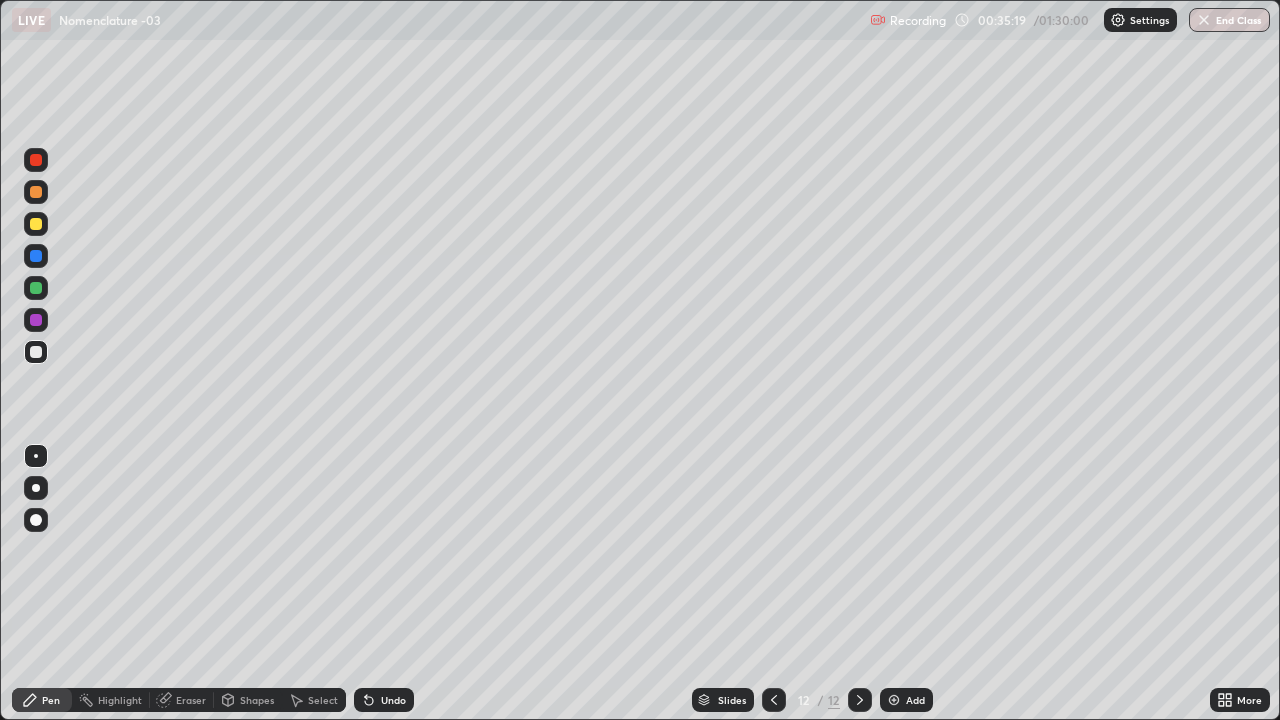 click at bounding box center [860, 700] 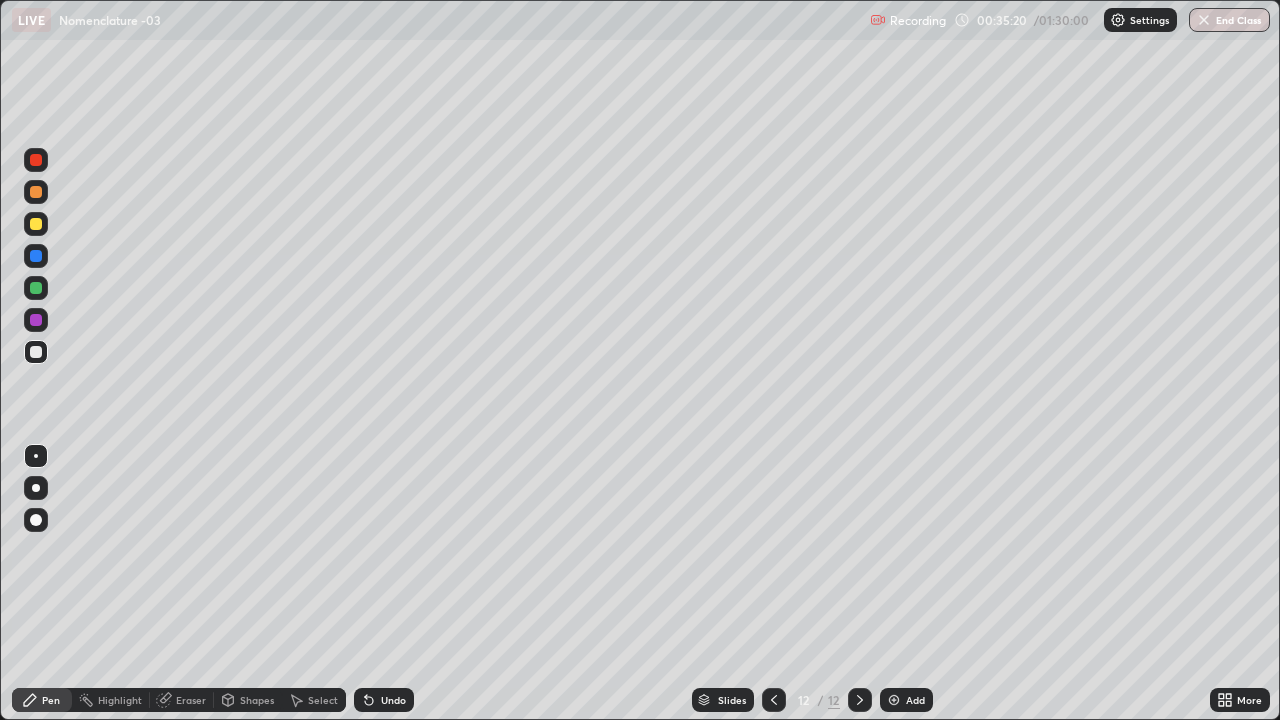 click on "Add" at bounding box center (915, 700) 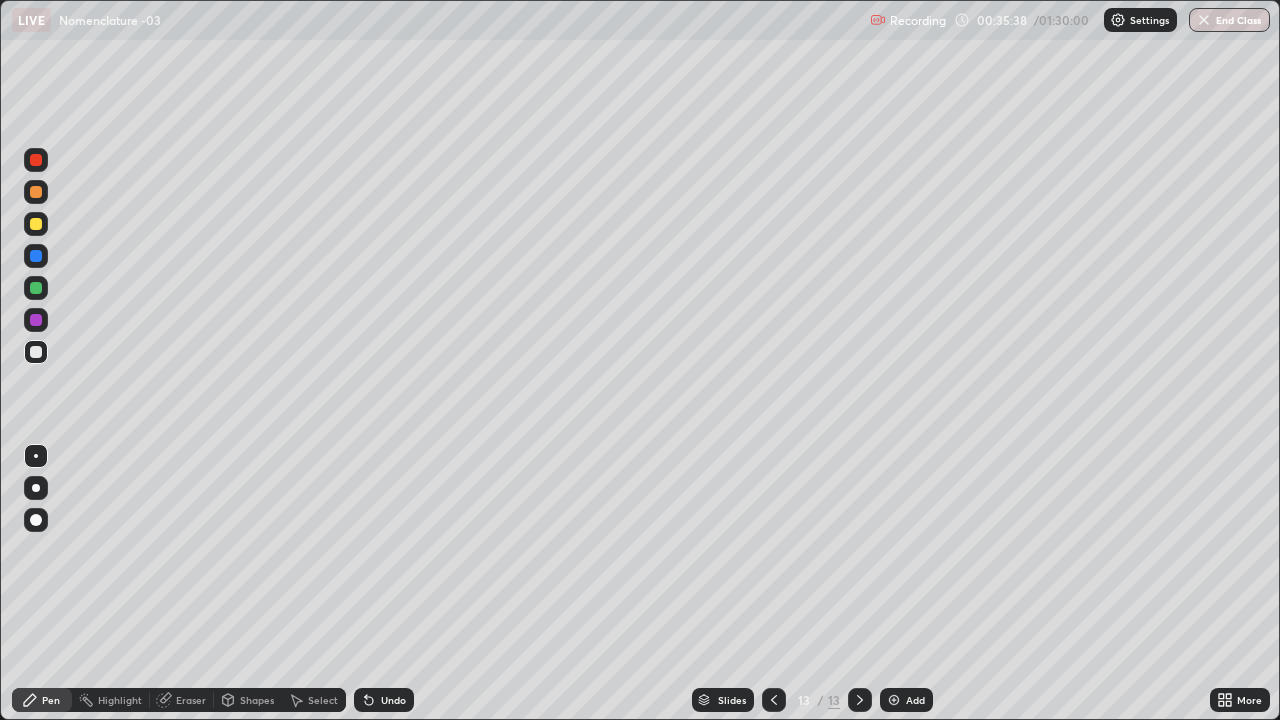 click on "Undo" at bounding box center (384, 700) 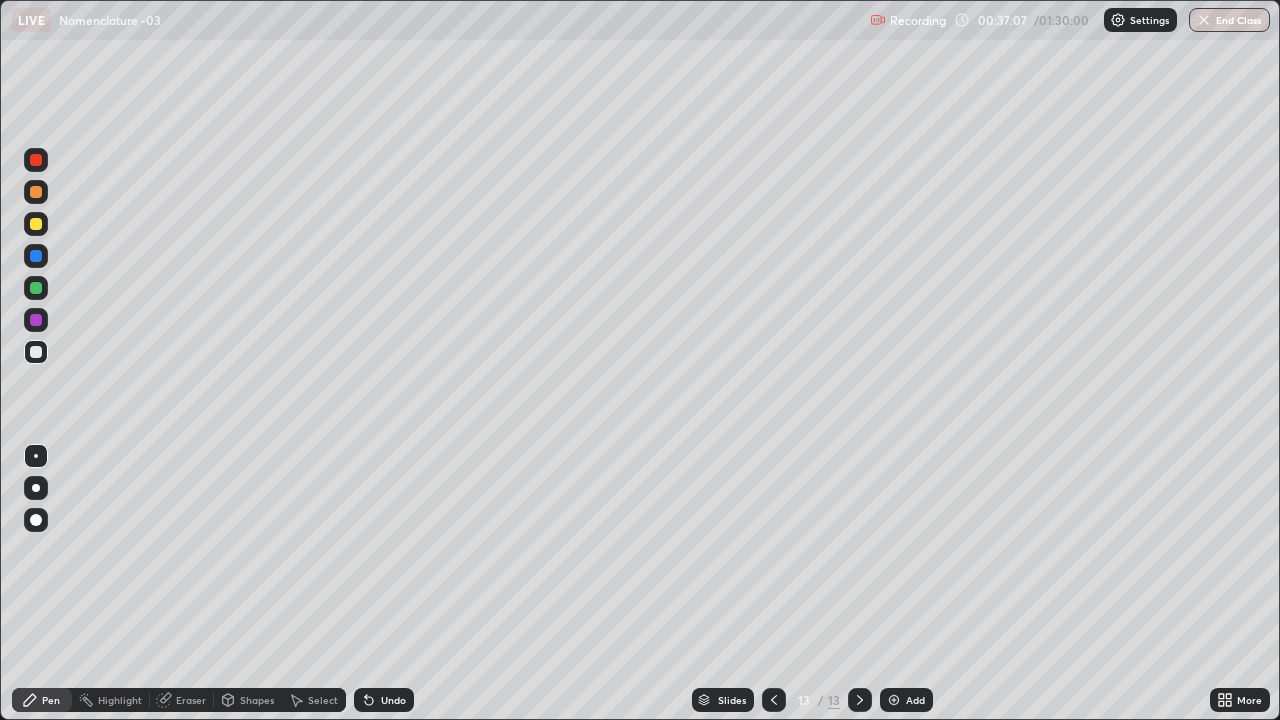 click on "Undo" at bounding box center [393, 700] 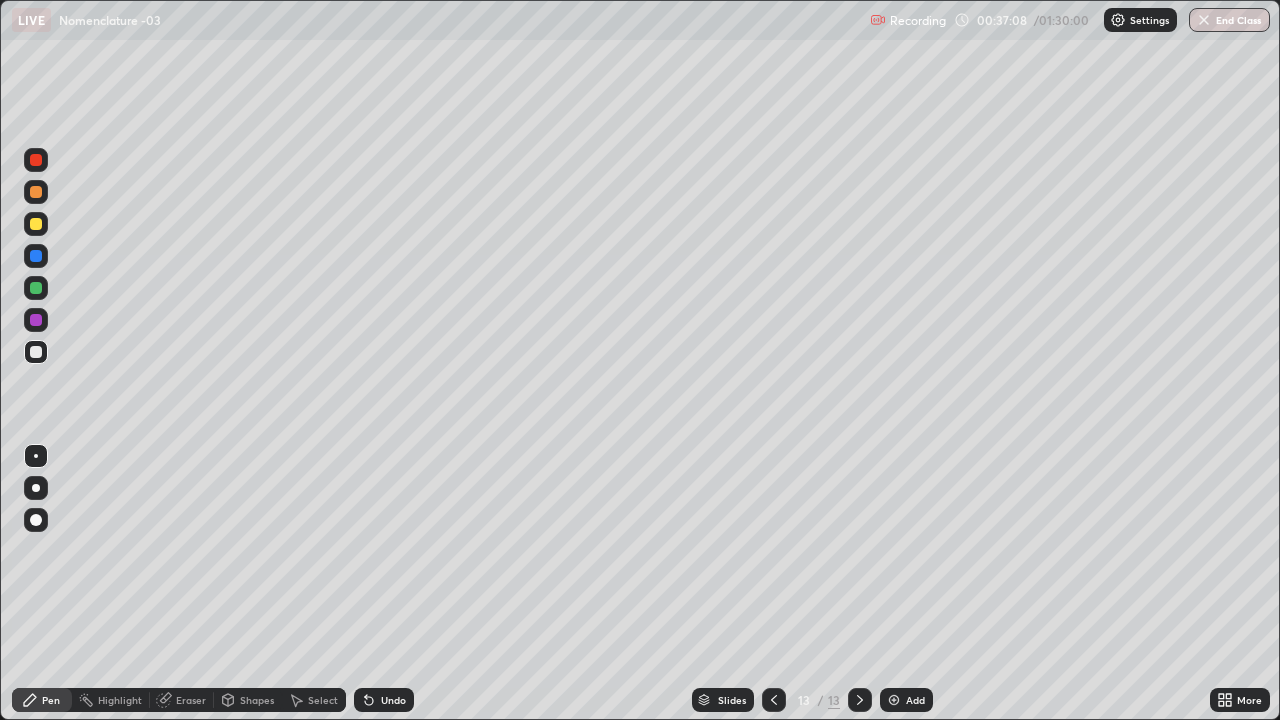 click on "Undo" at bounding box center [393, 700] 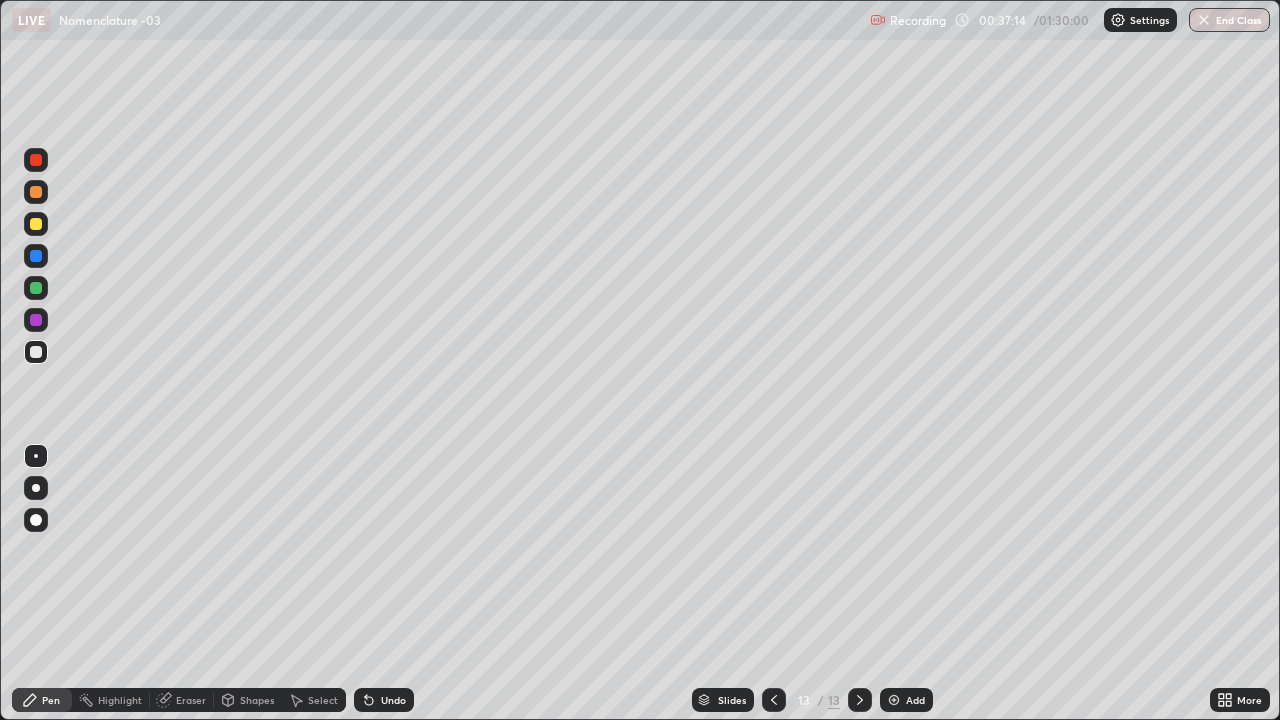 click on "Undo" at bounding box center [384, 700] 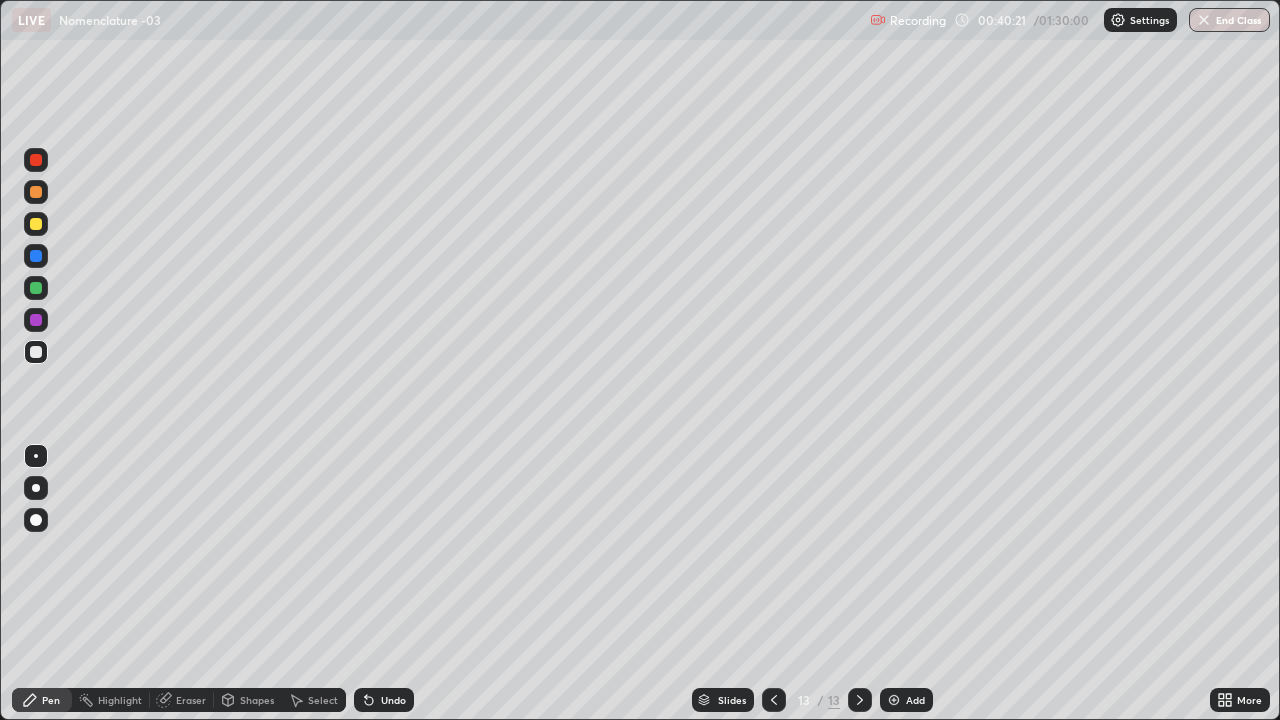 click at bounding box center (36, 192) 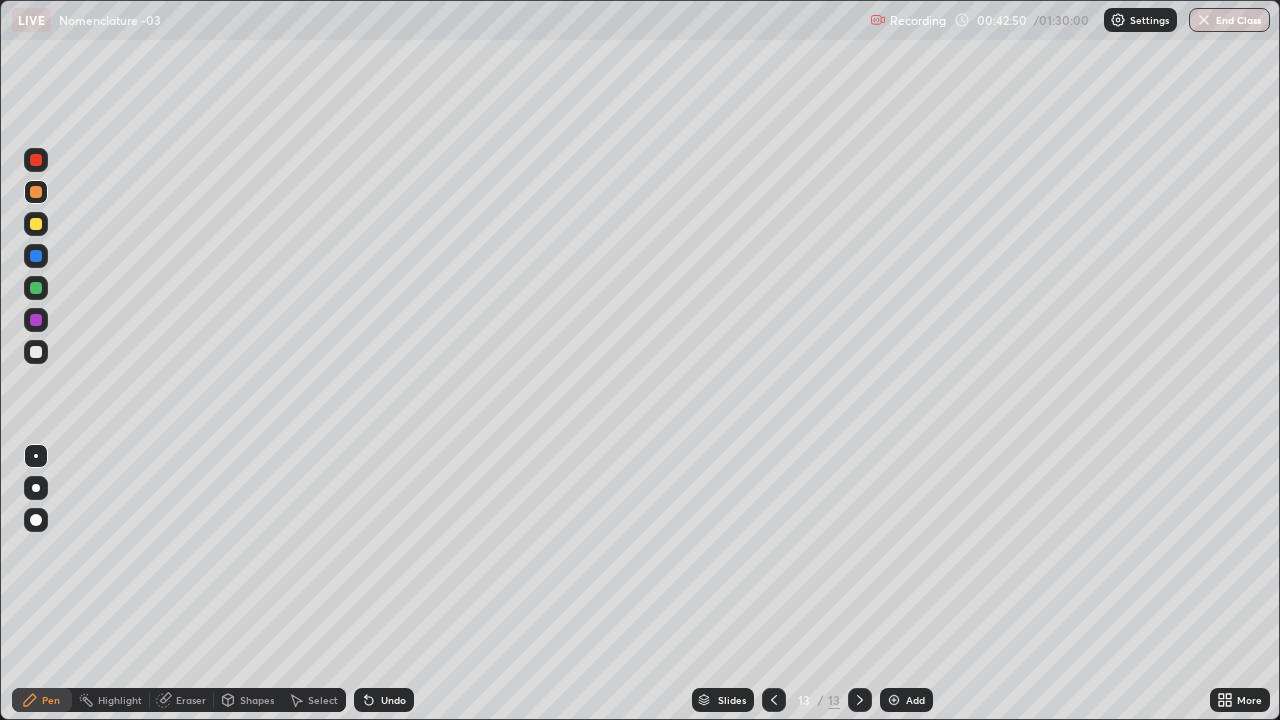 click on "Add" at bounding box center [906, 700] 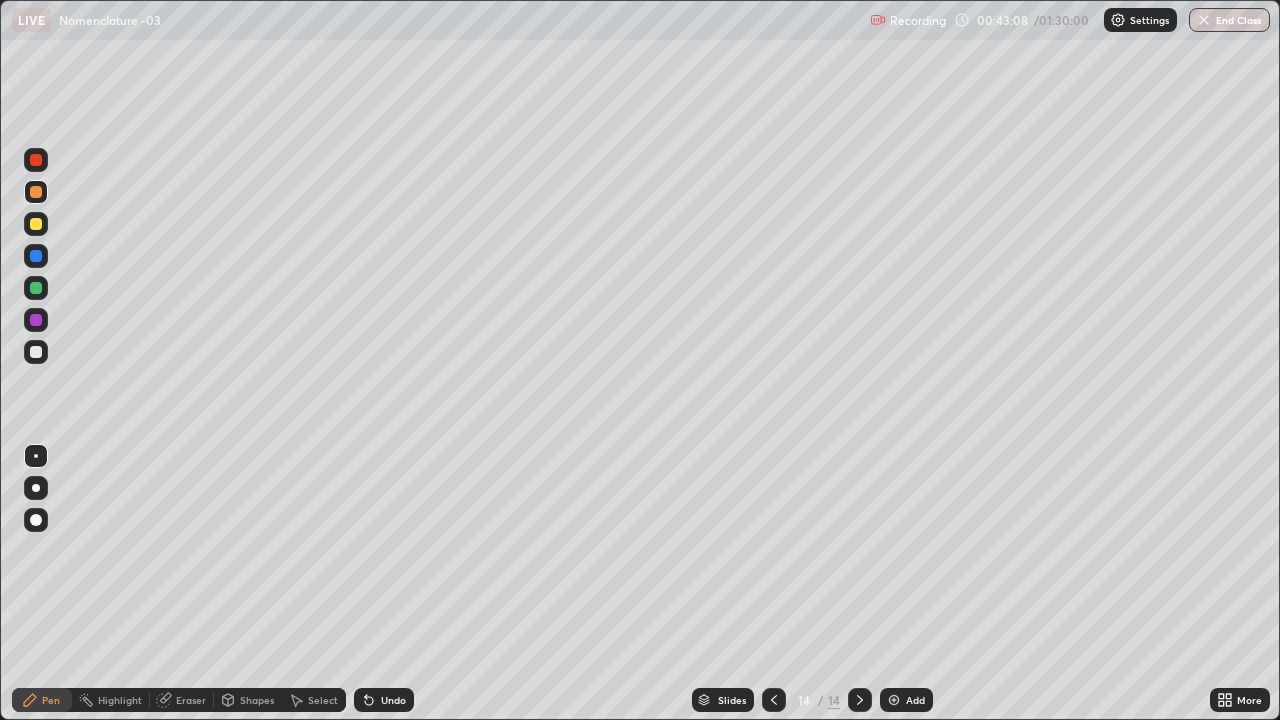 click at bounding box center (36, 352) 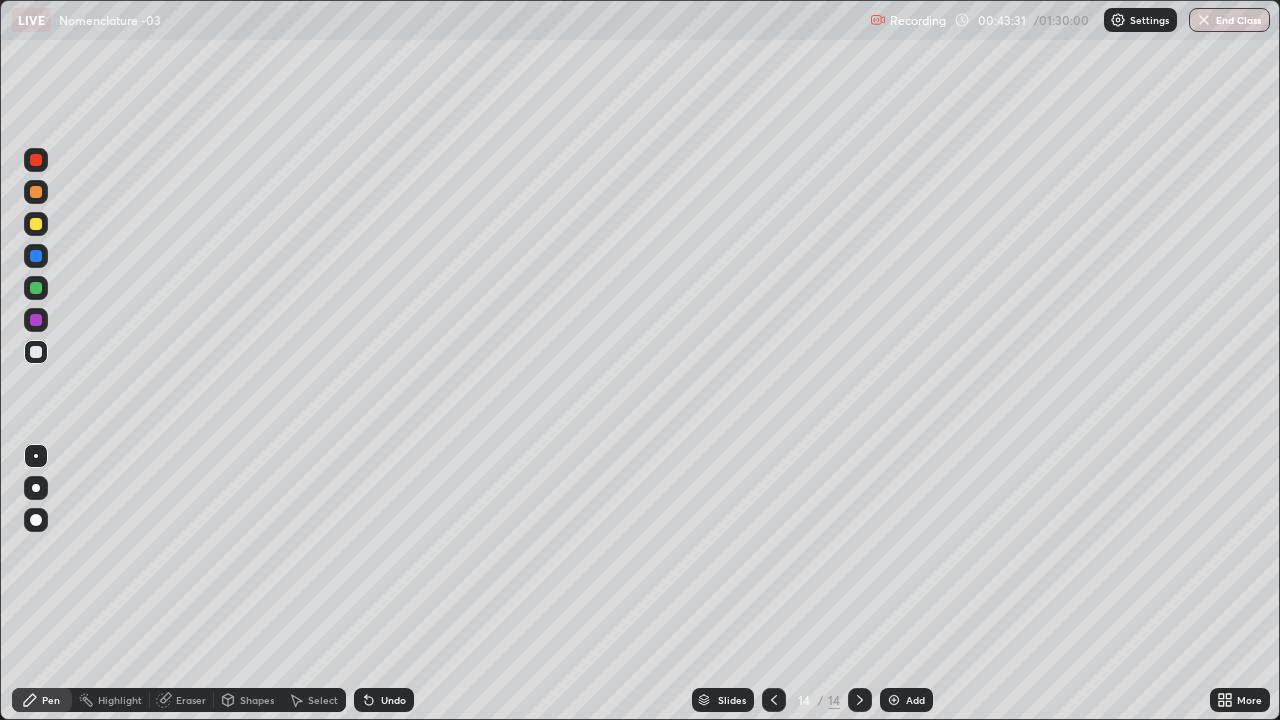 click at bounding box center (36, 160) 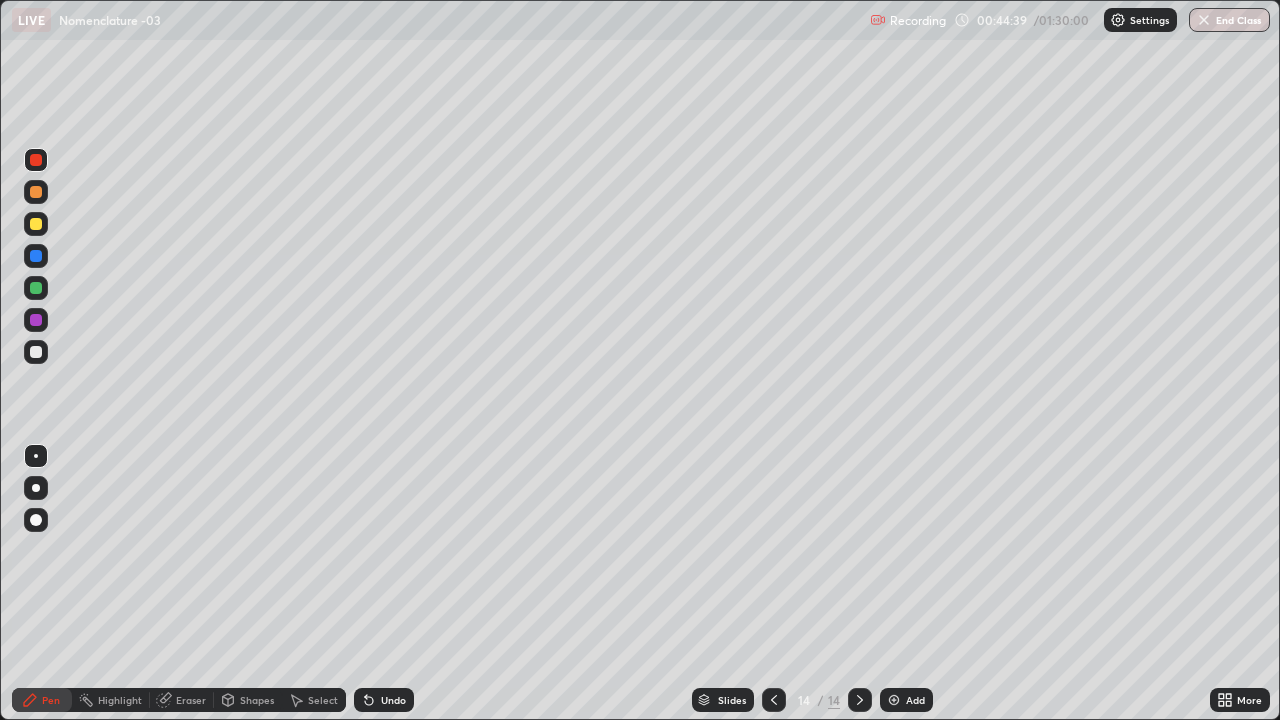 click at bounding box center [36, 352] 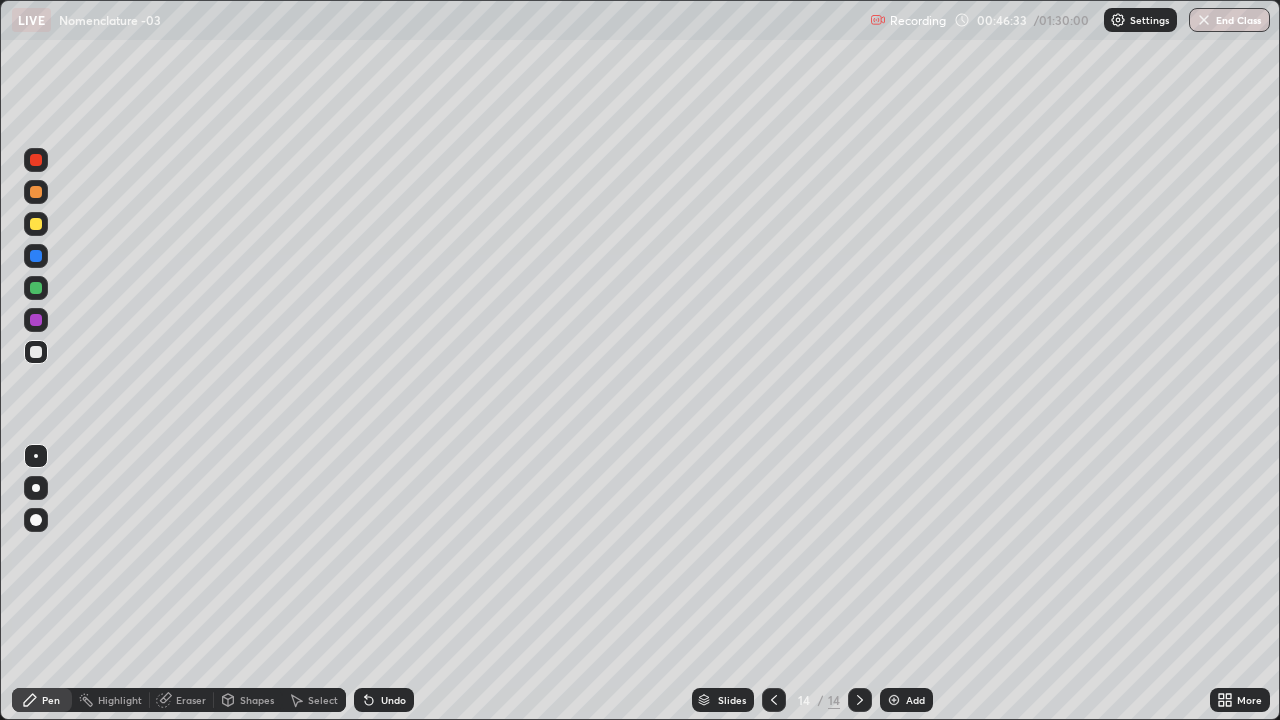 click on "Add" at bounding box center (915, 700) 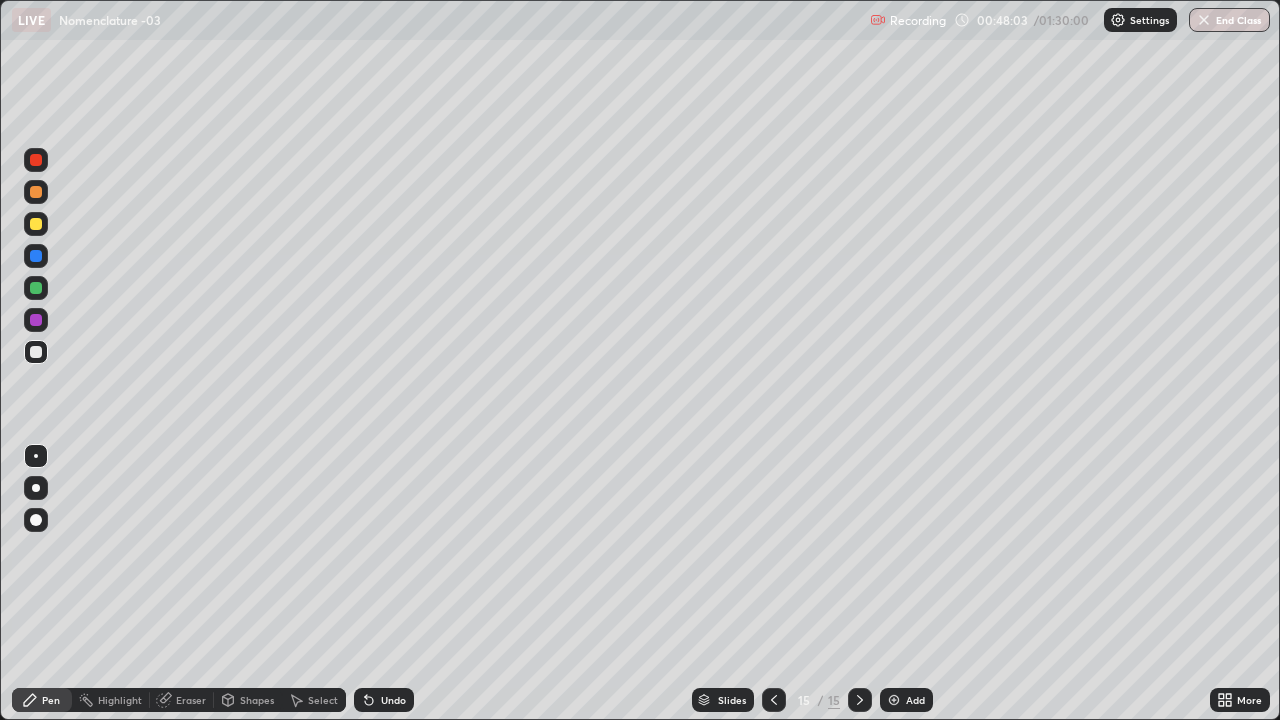 click at bounding box center [36, 256] 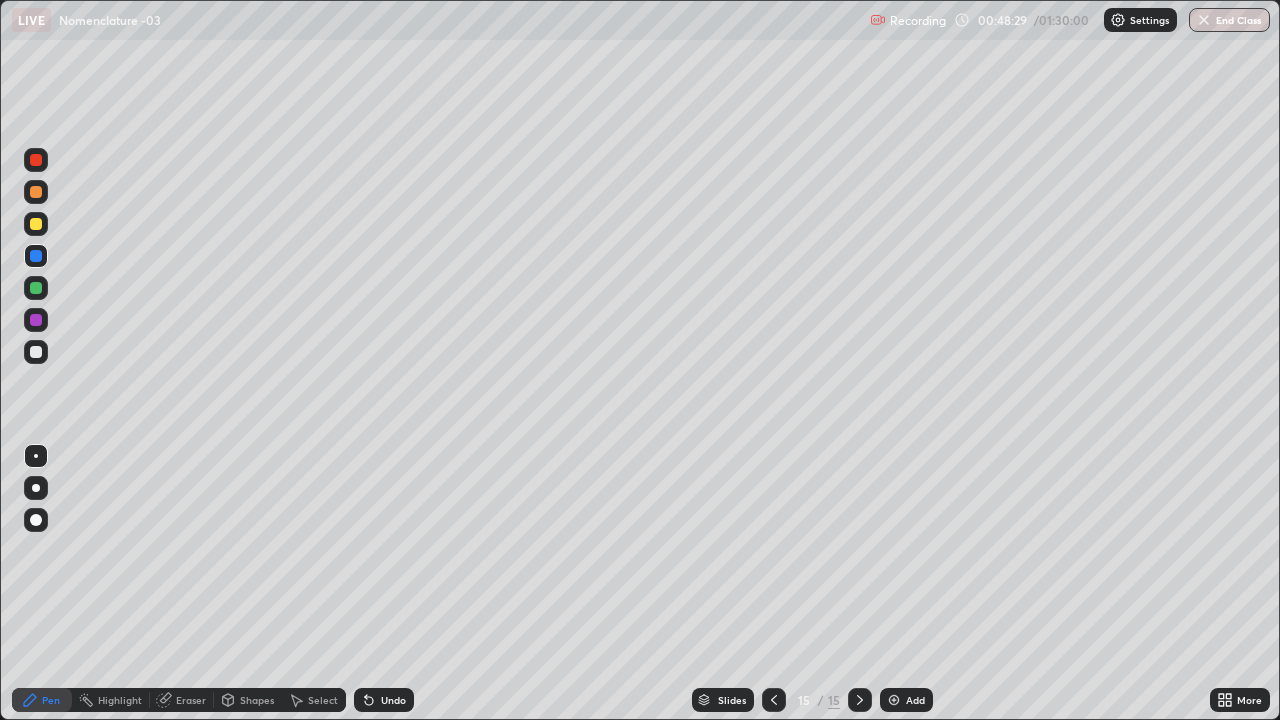 click on "Undo" at bounding box center (393, 700) 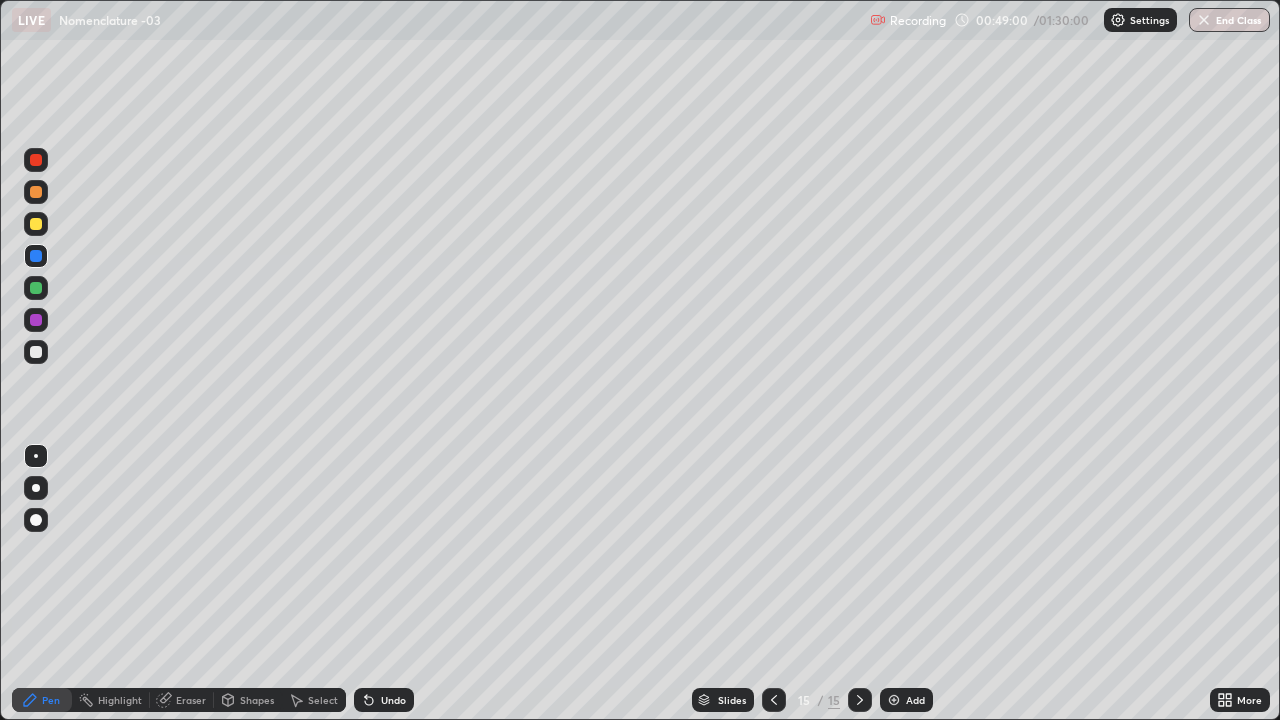 click on "Add" at bounding box center (915, 700) 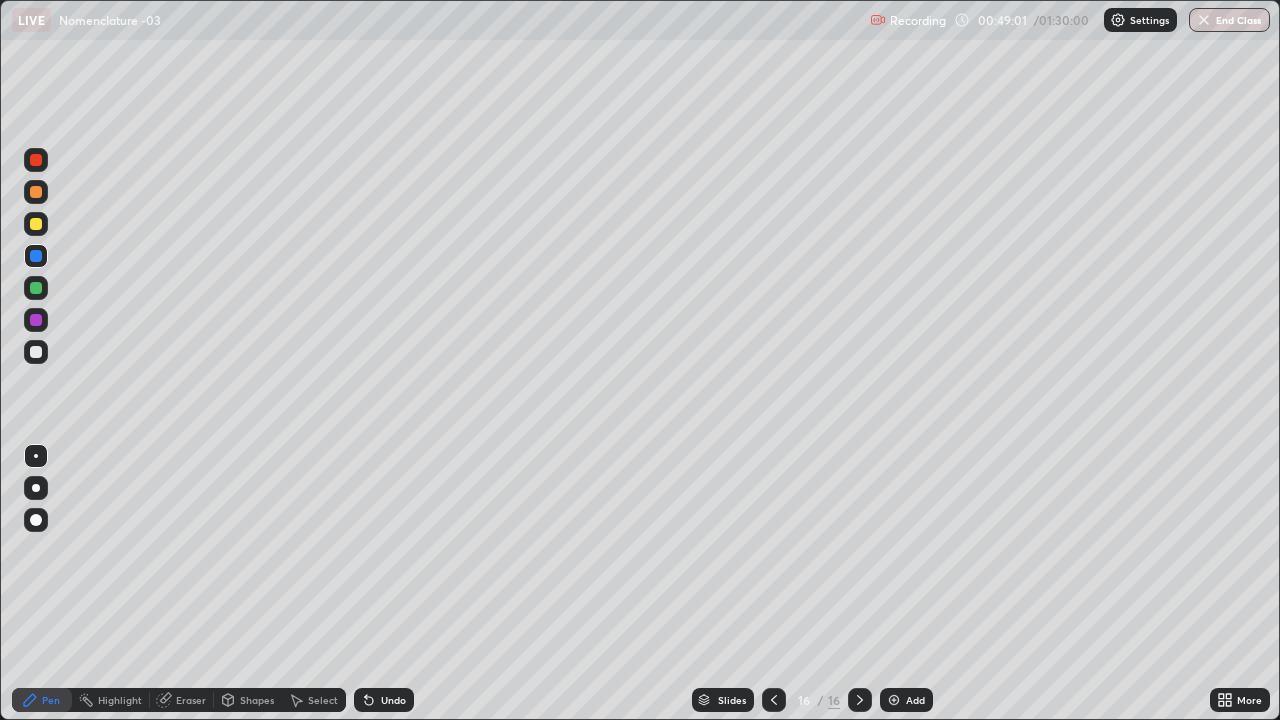 click at bounding box center [36, 160] 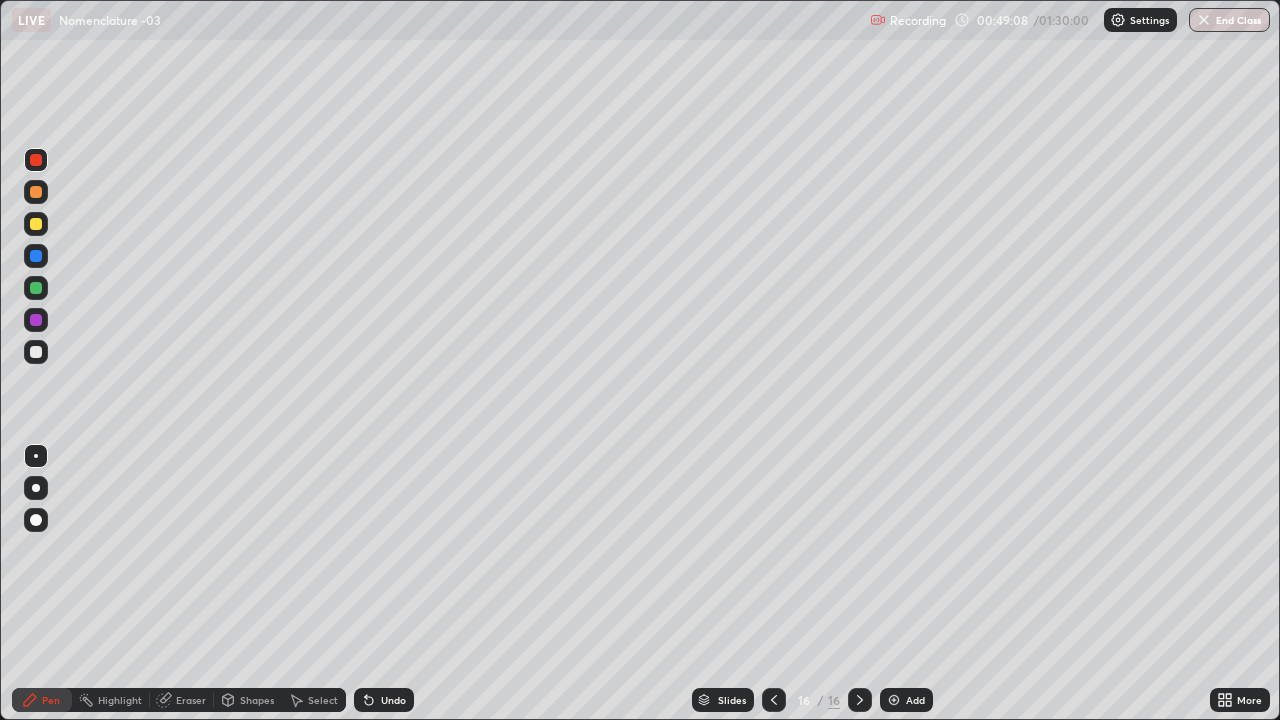 click at bounding box center (36, 352) 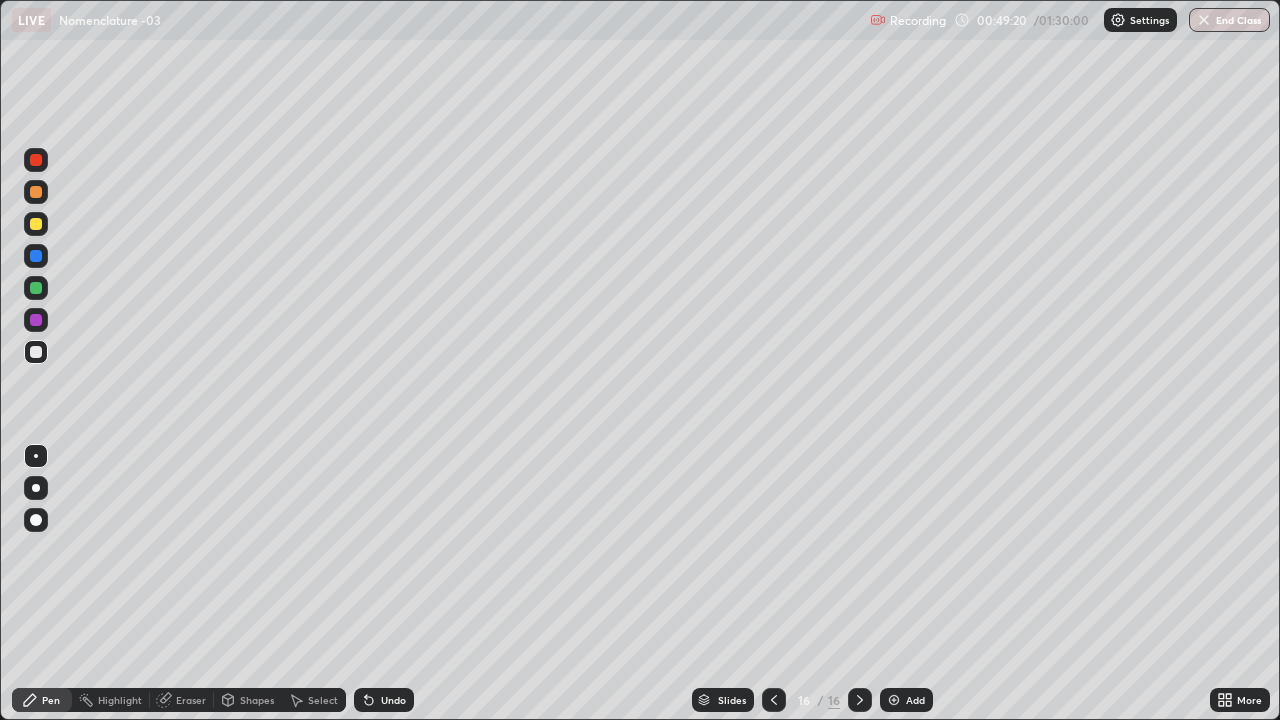 click on "Undo" at bounding box center (384, 700) 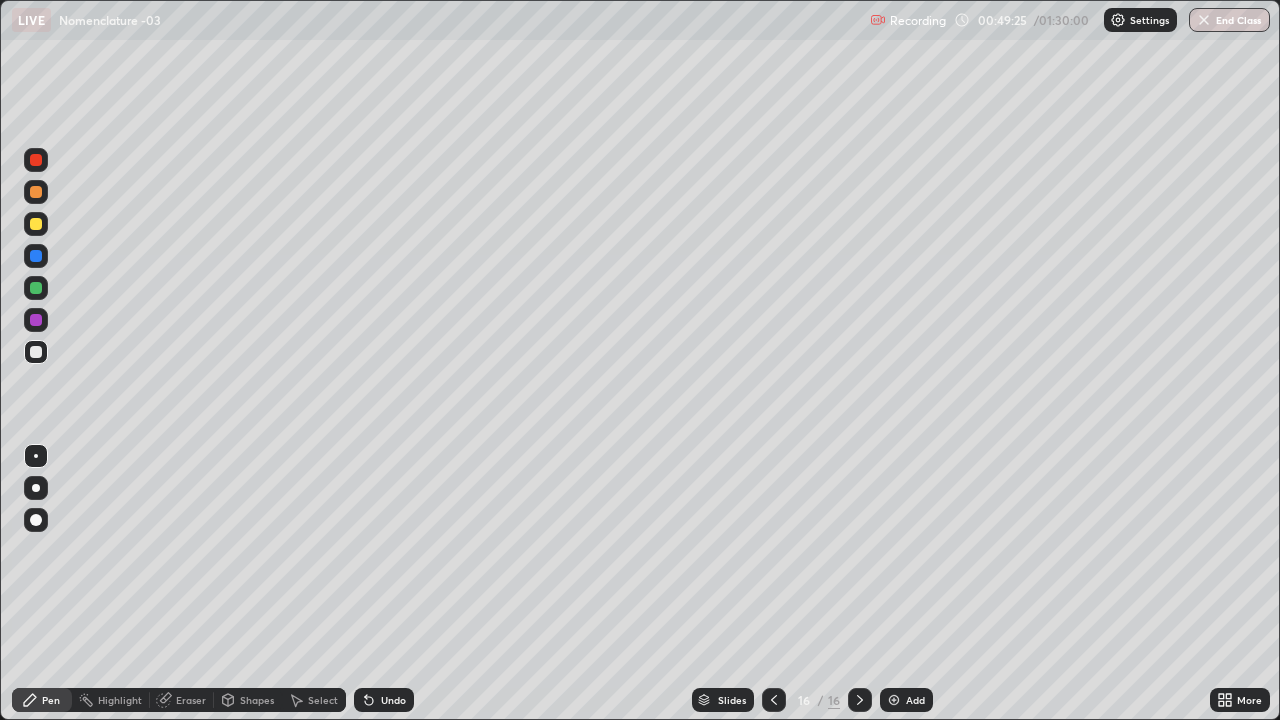 click on "Undo" at bounding box center [393, 700] 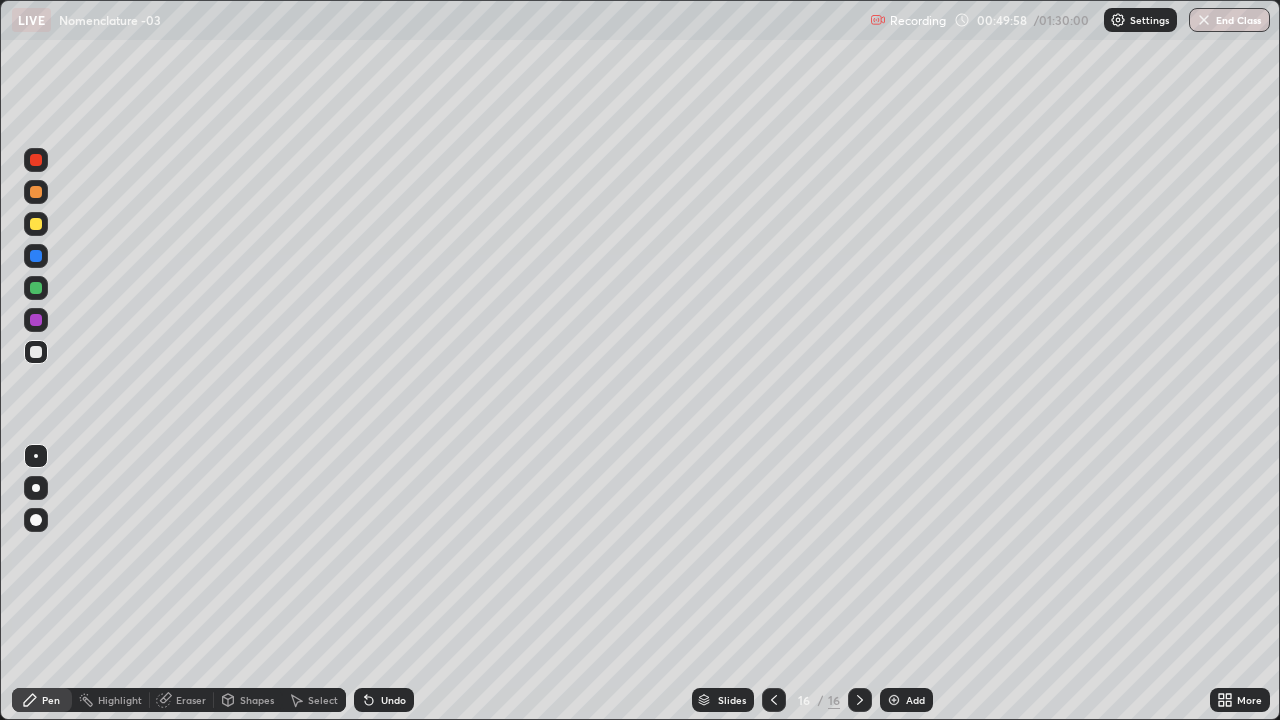 click at bounding box center (36, 256) 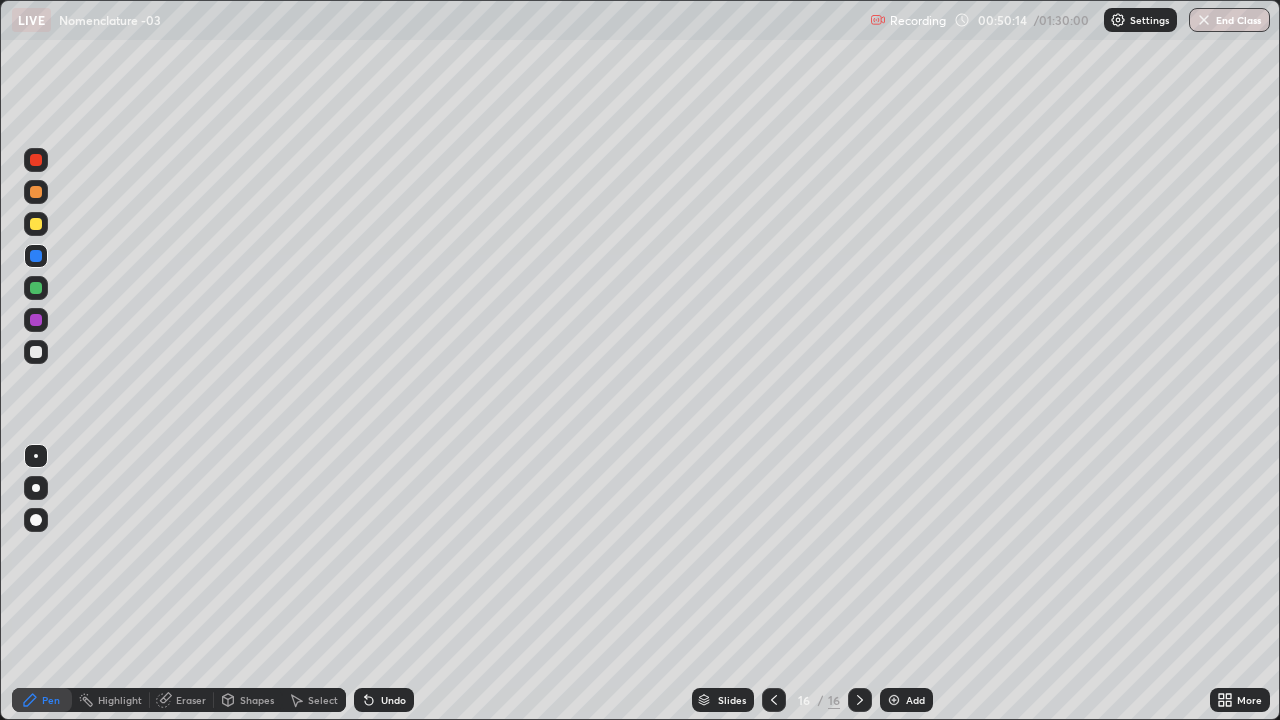 click at bounding box center [36, 192] 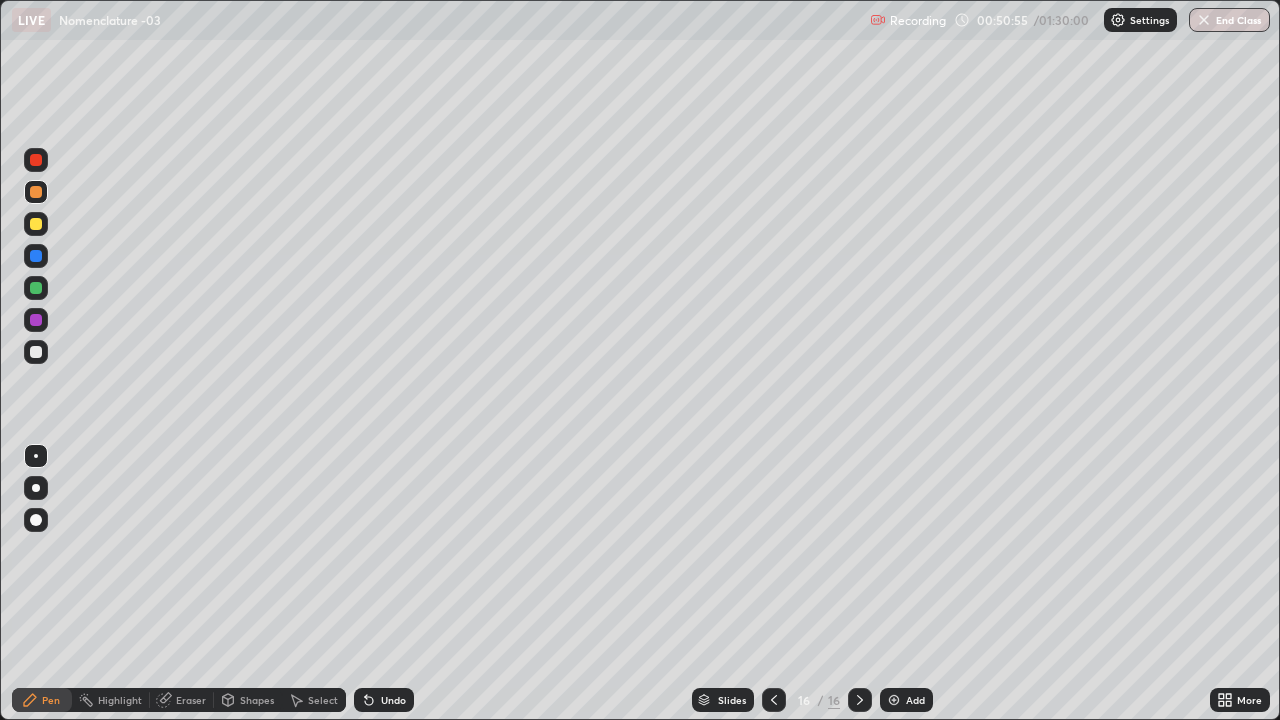 click at bounding box center [36, 352] 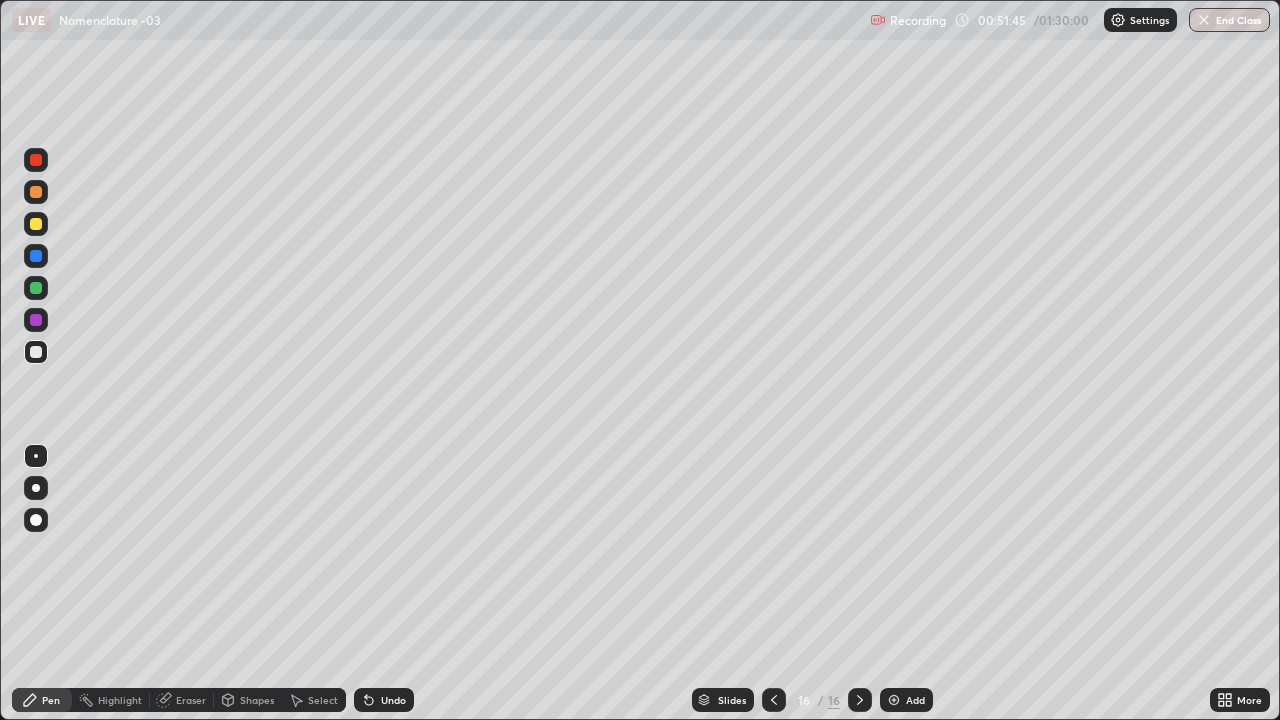 click at bounding box center (36, 256) 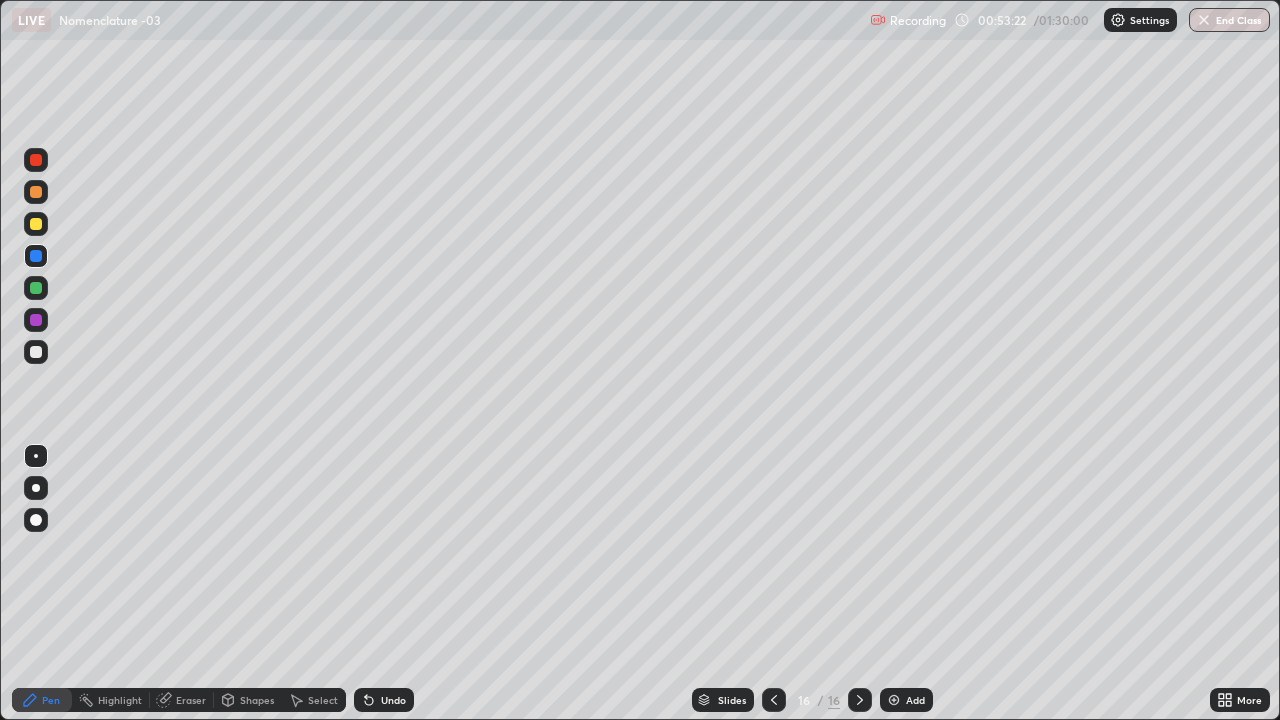 click on "Add" at bounding box center [915, 700] 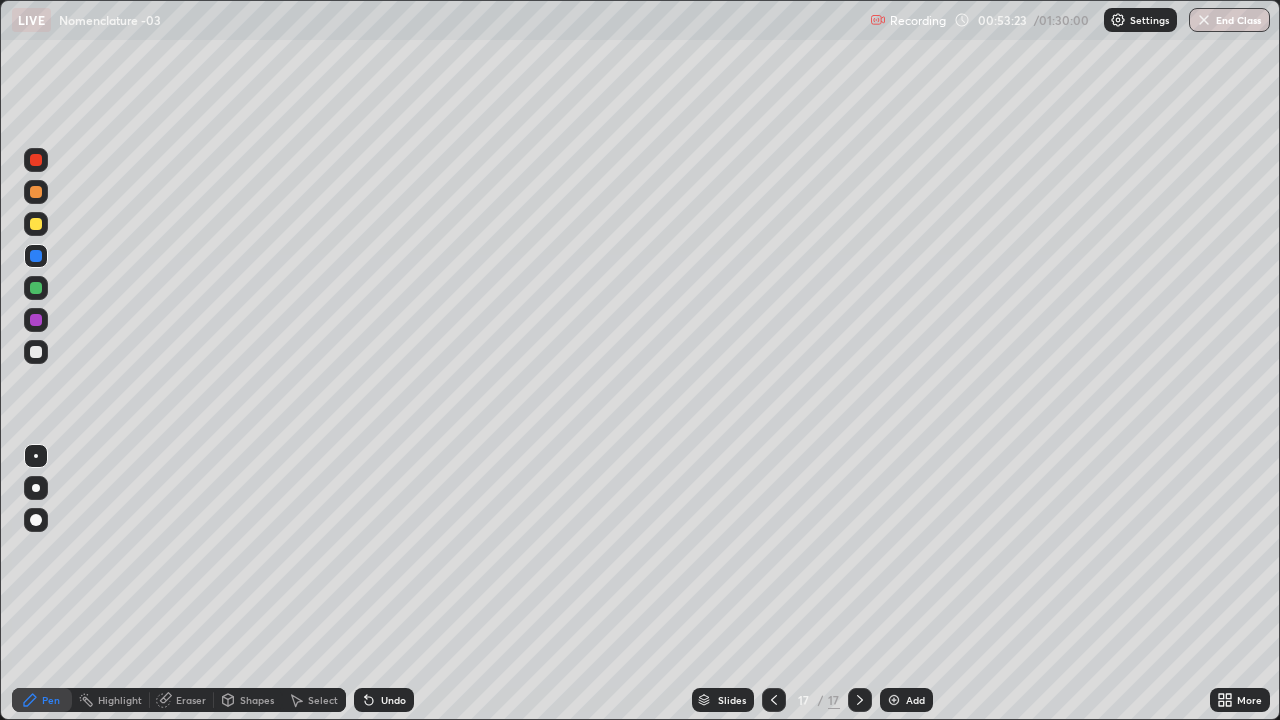 click at bounding box center [36, 352] 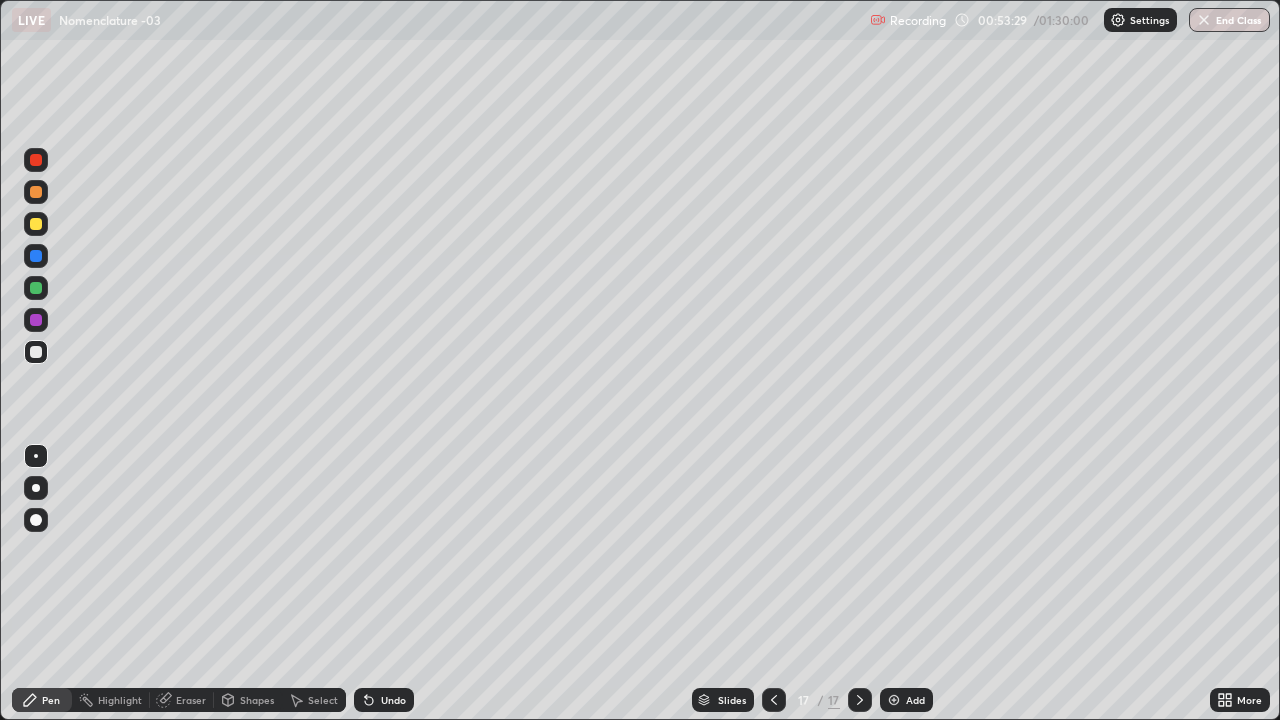 click on "Undo" at bounding box center [393, 700] 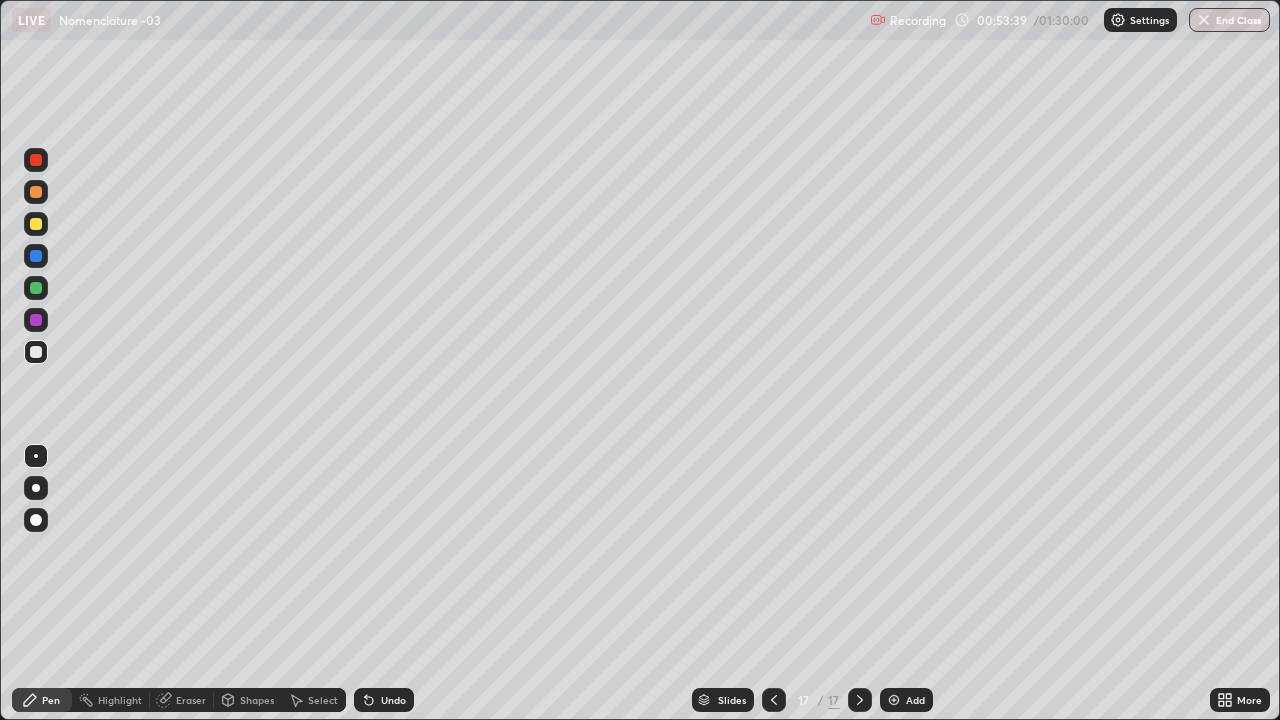 click at bounding box center (36, 320) 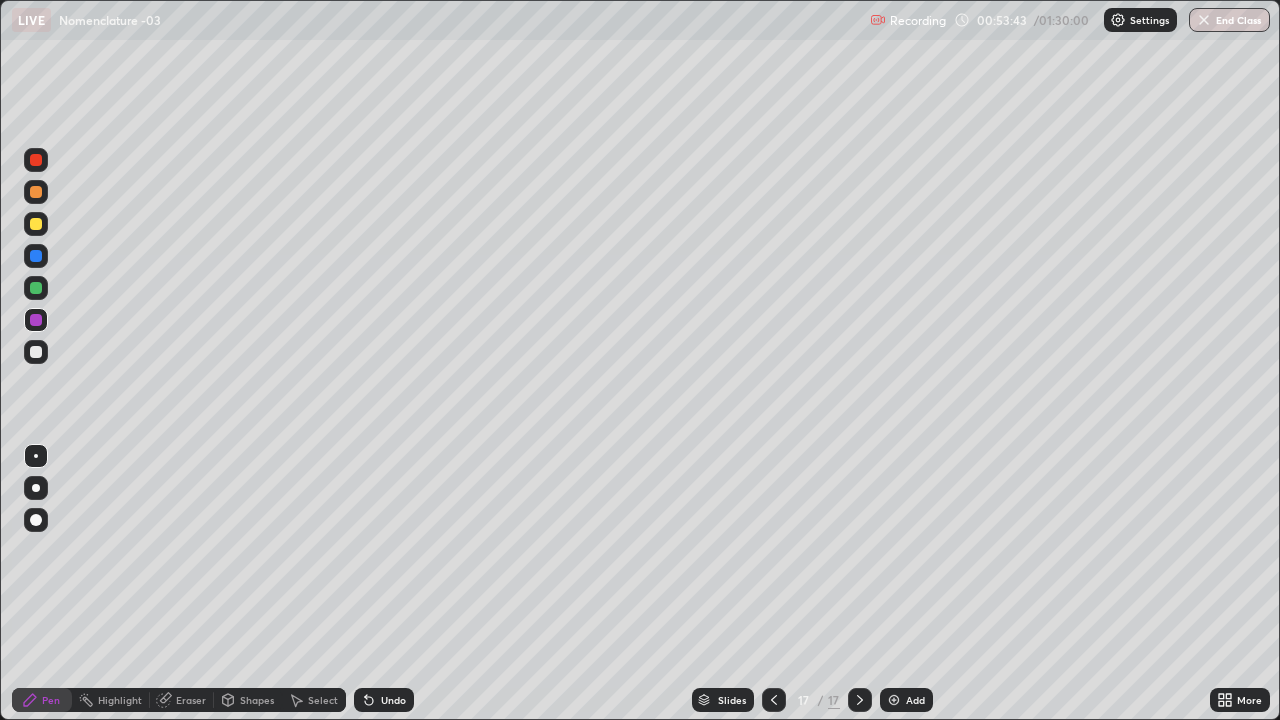 click at bounding box center [36, 352] 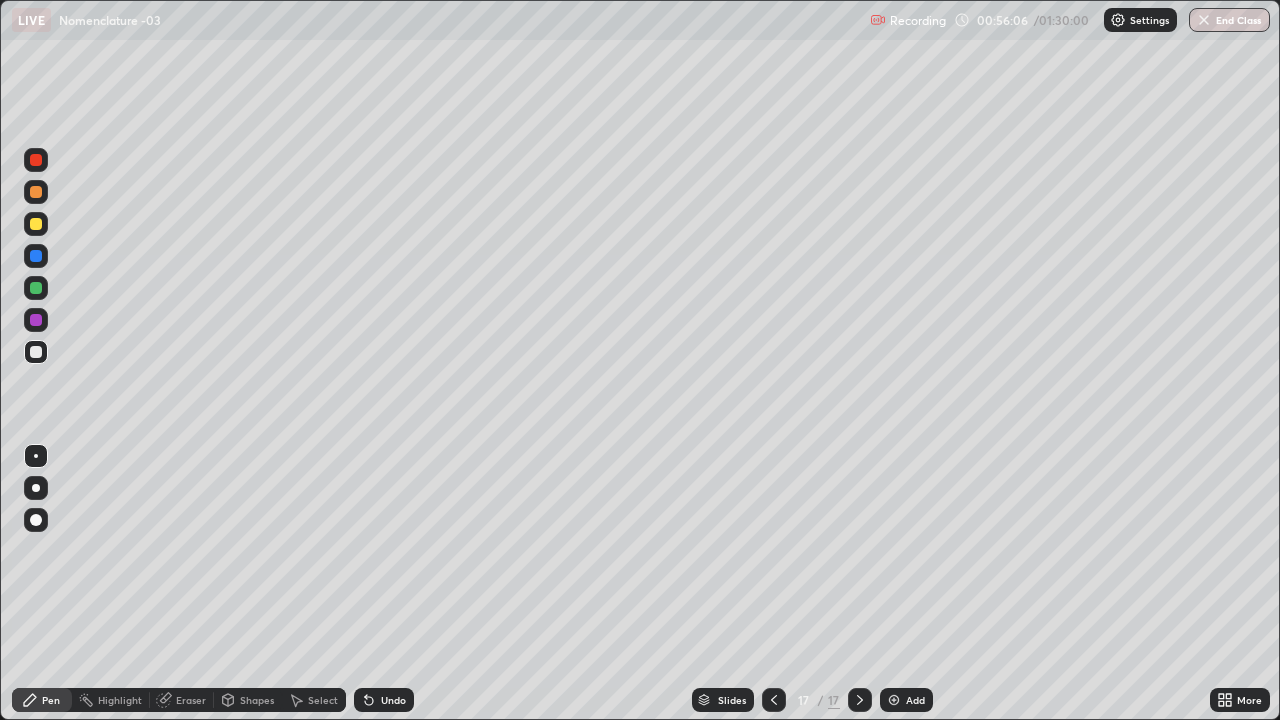 click on "Add" at bounding box center (915, 700) 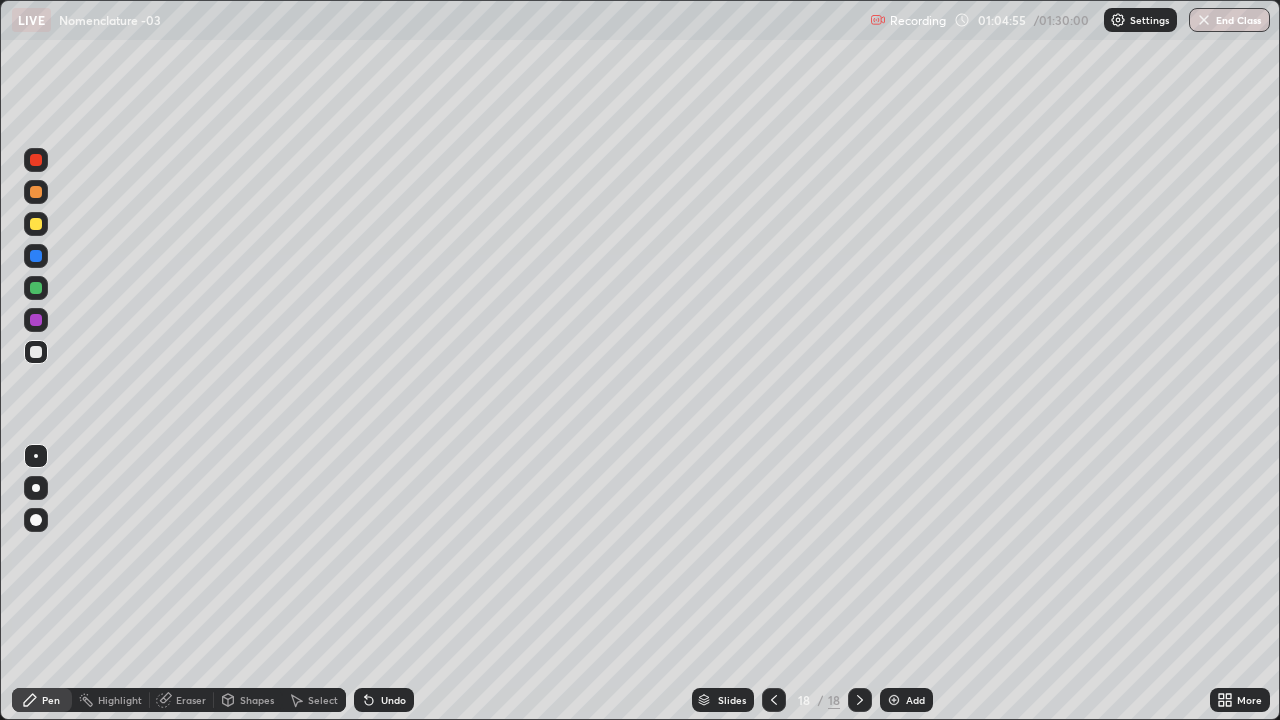 click on "Undo" at bounding box center (393, 700) 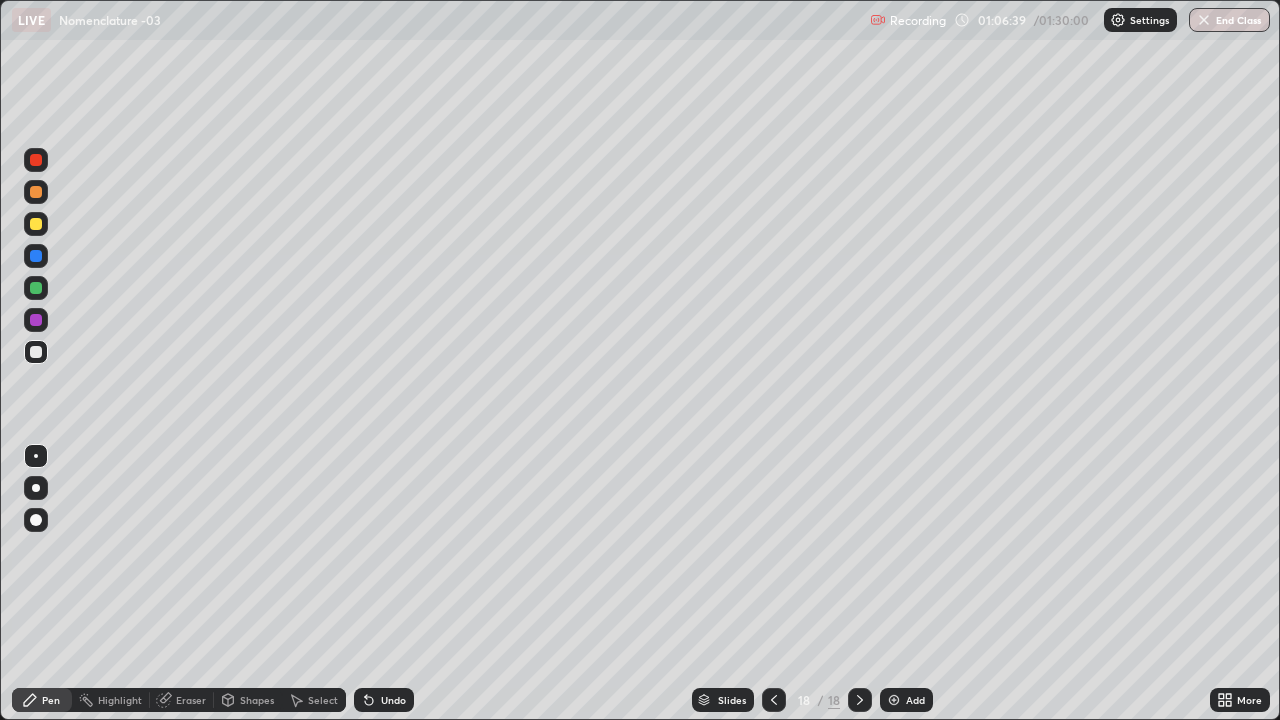 click on "Undo" at bounding box center (393, 700) 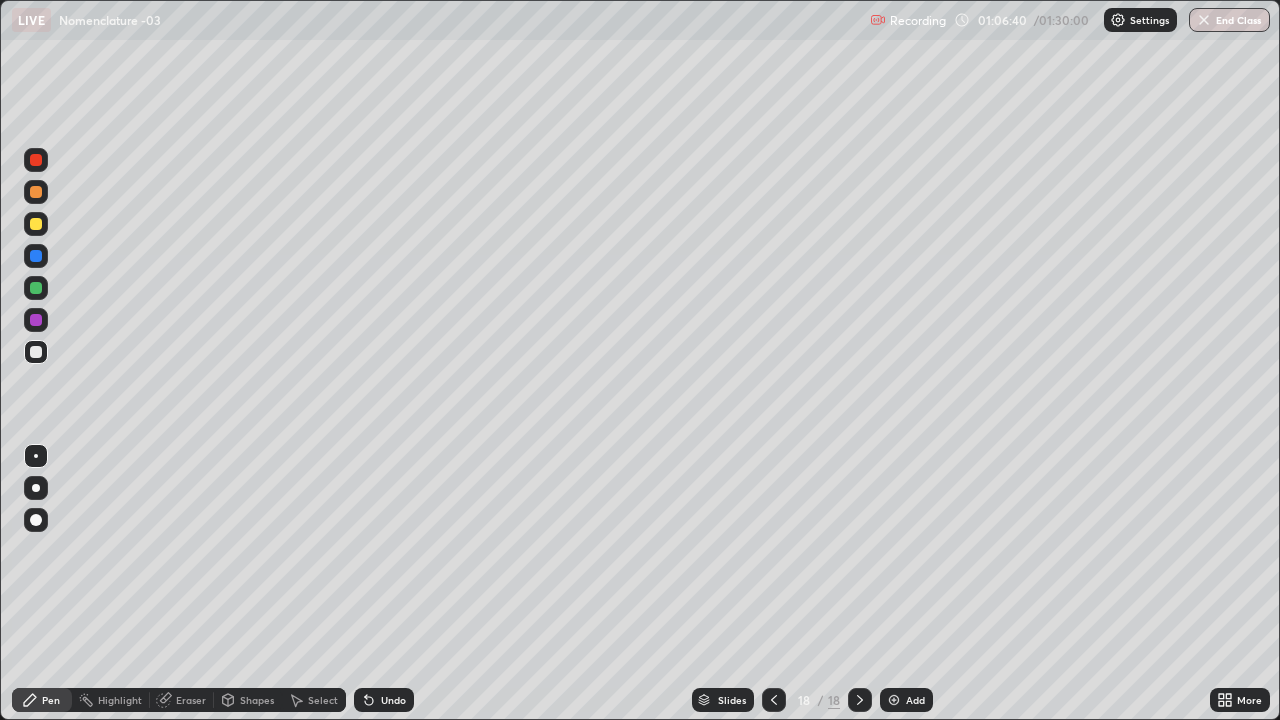 click on "Undo" at bounding box center [384, 700] 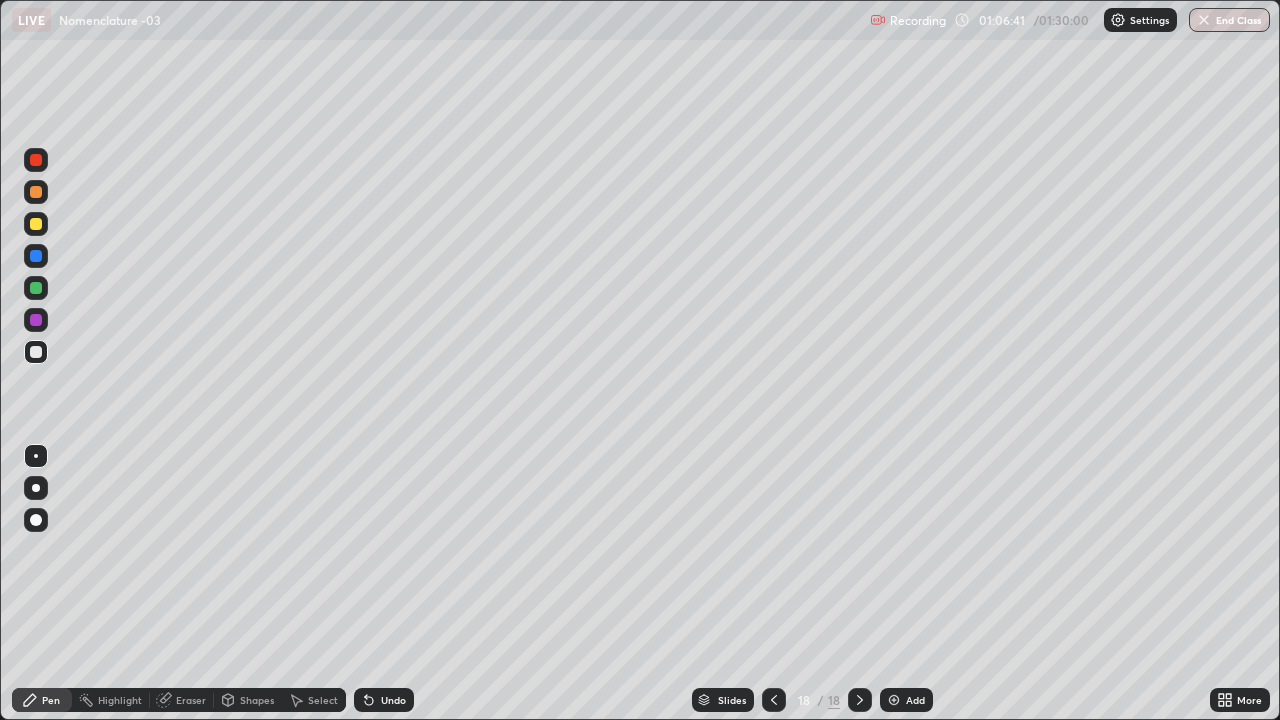 click on "Undo" at bounding box center [393, 700] 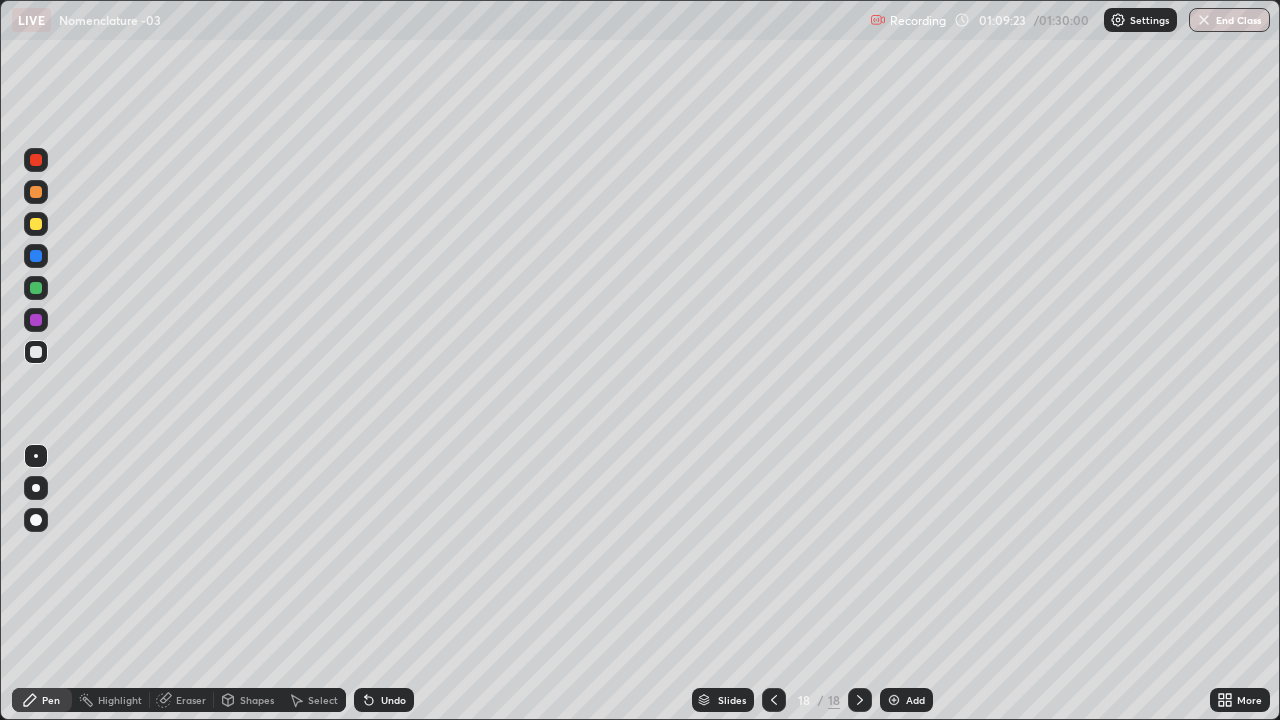 click on "Add" at bounding box center (906, 700) 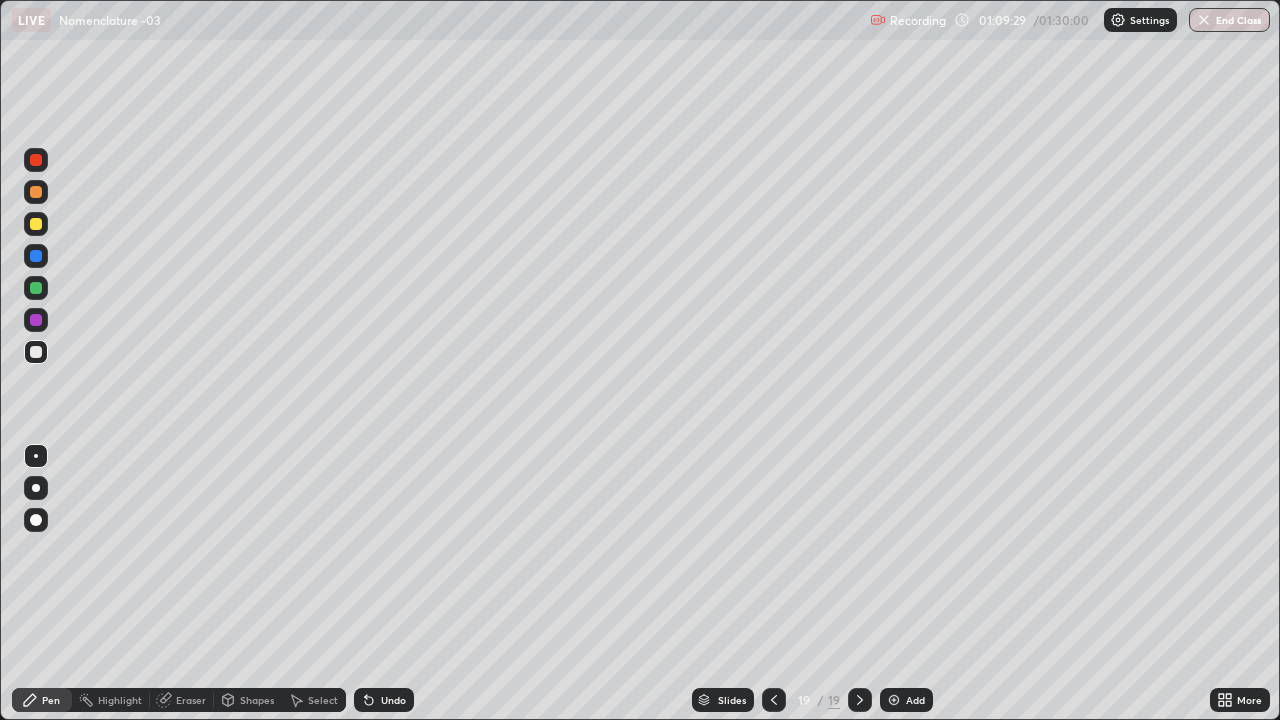 click on "Undo" at bounding box center (393, 700) 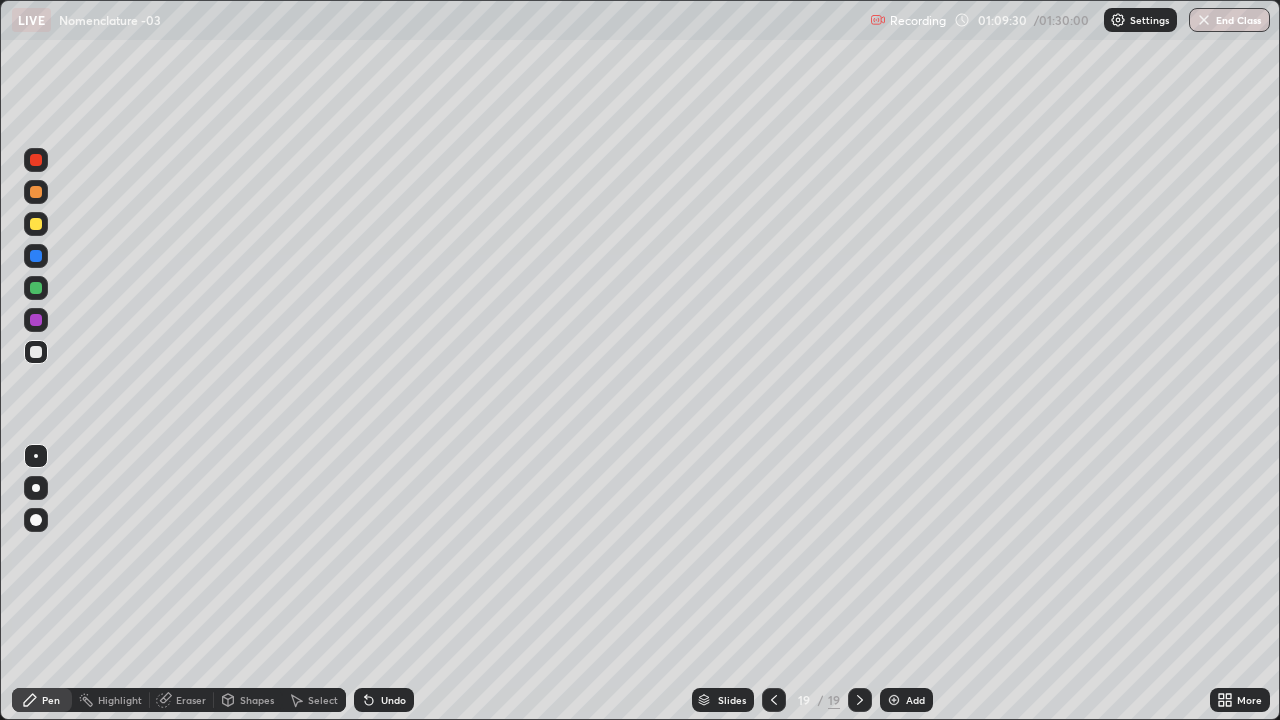 click on "Undo" at bounding box center (384, 700) 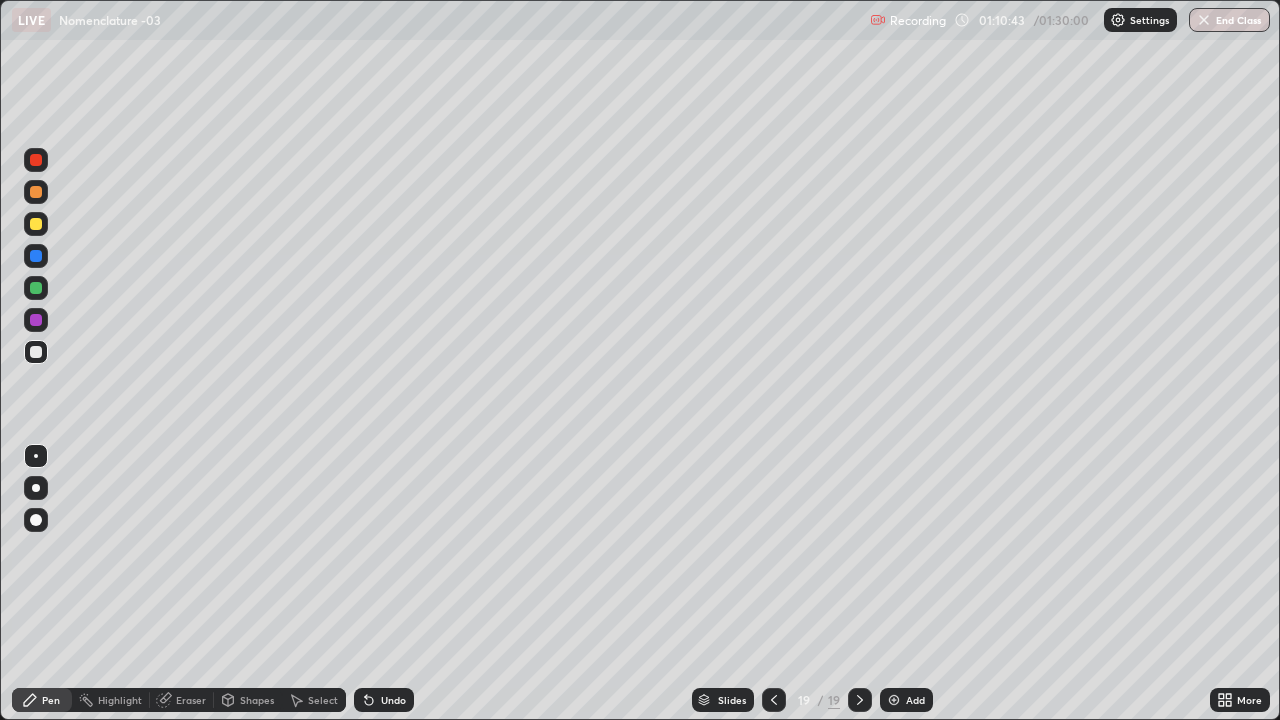 click on "Eraser" at bounding box center (182, 700) 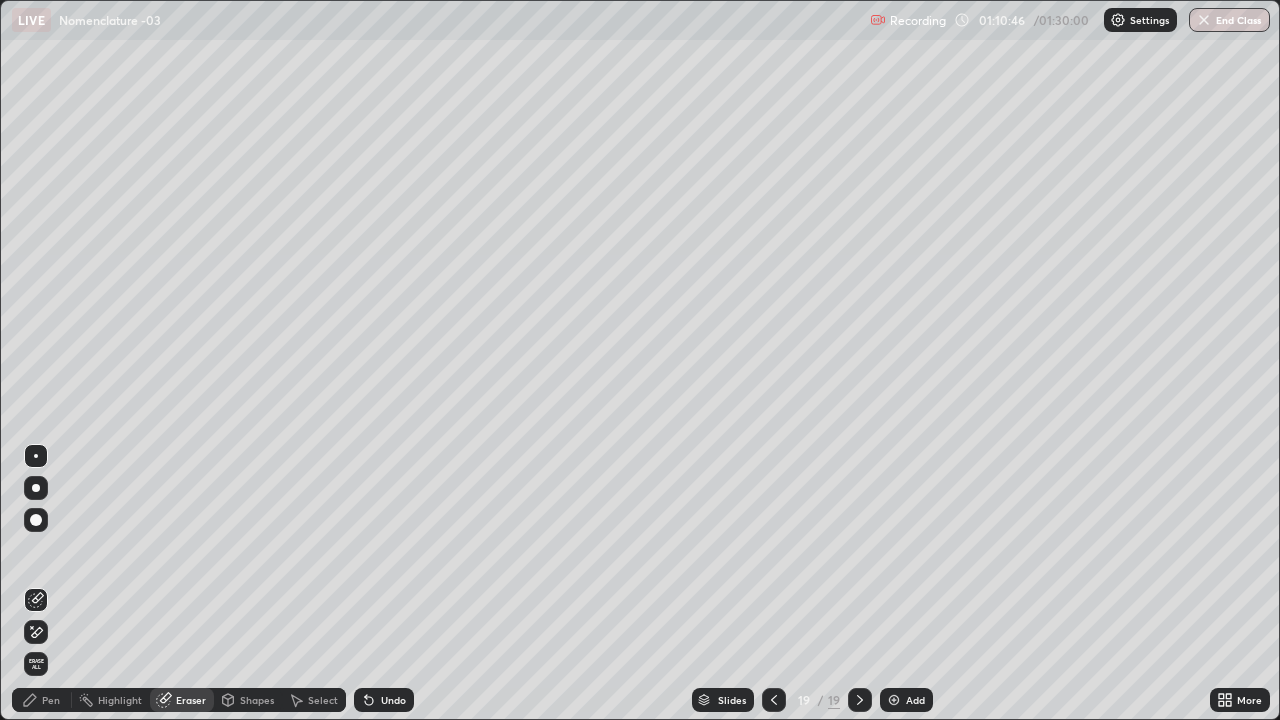 click on "Pen" at bounding box center (51, 700) 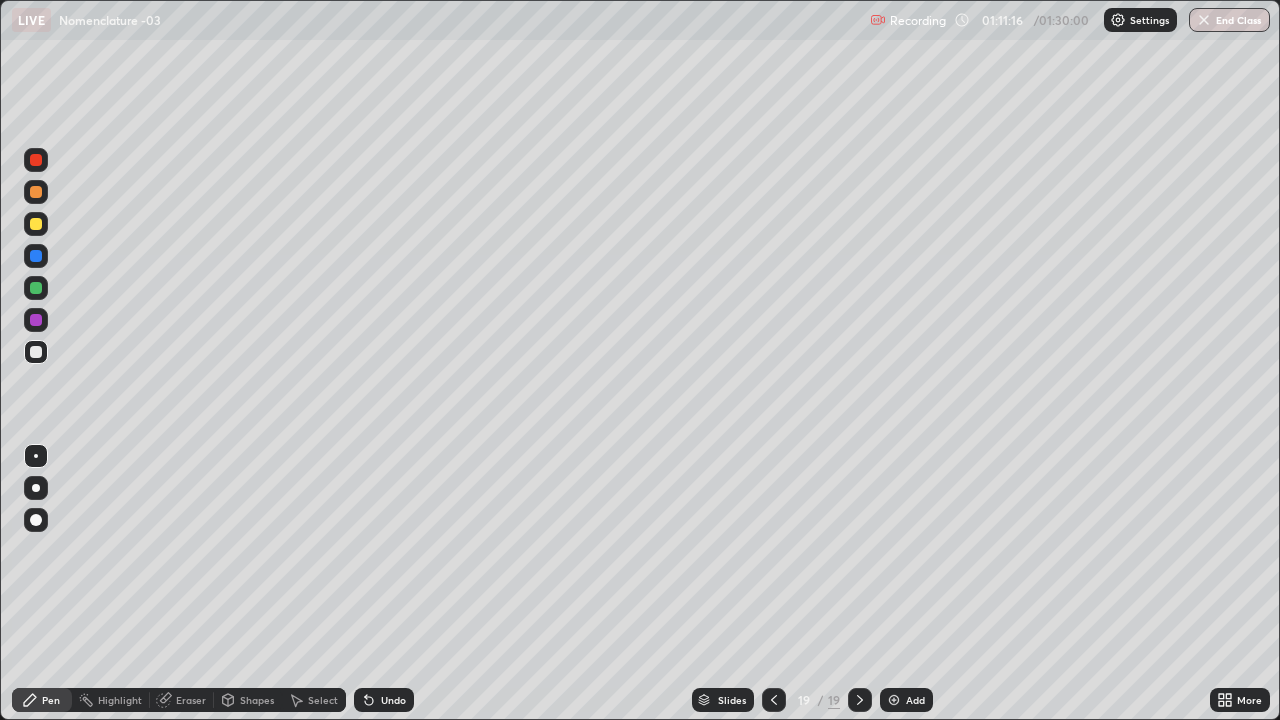 click on "Undo" at bounding box center [393, 700] 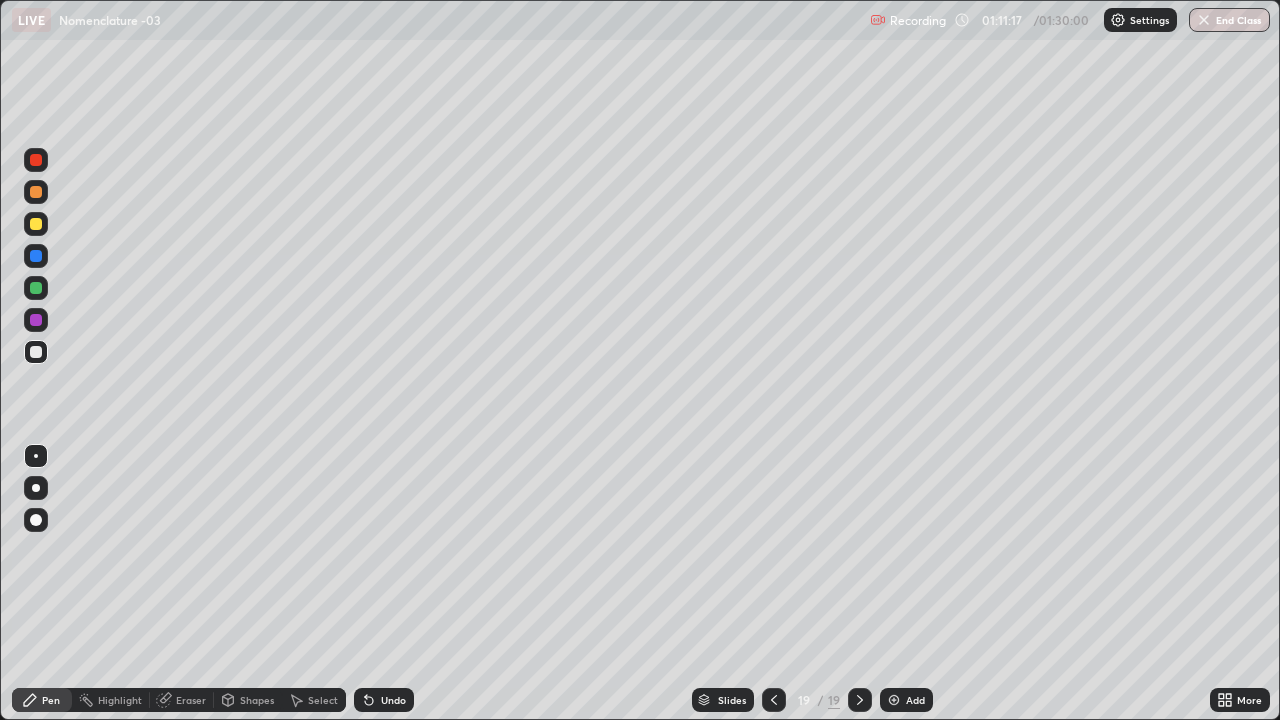 click on "Undo" at bounding box center (393, 700) 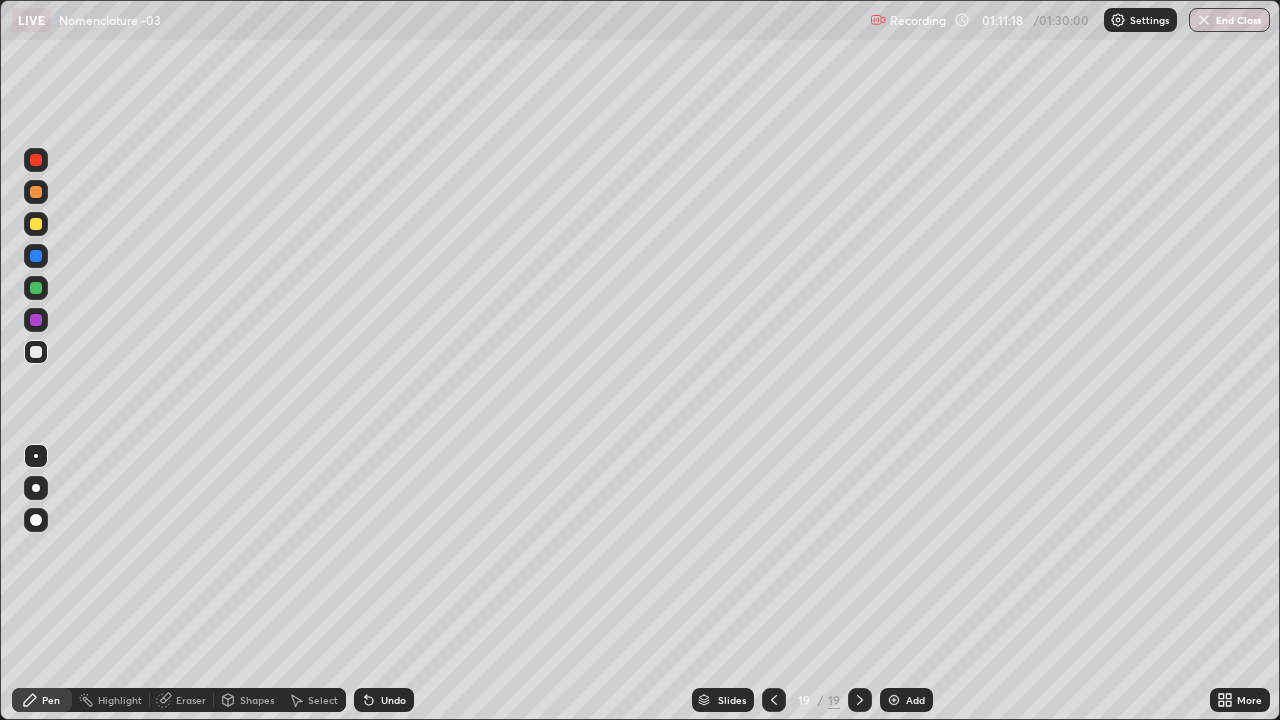 click on "Undo" at bounding box center (393, 700) 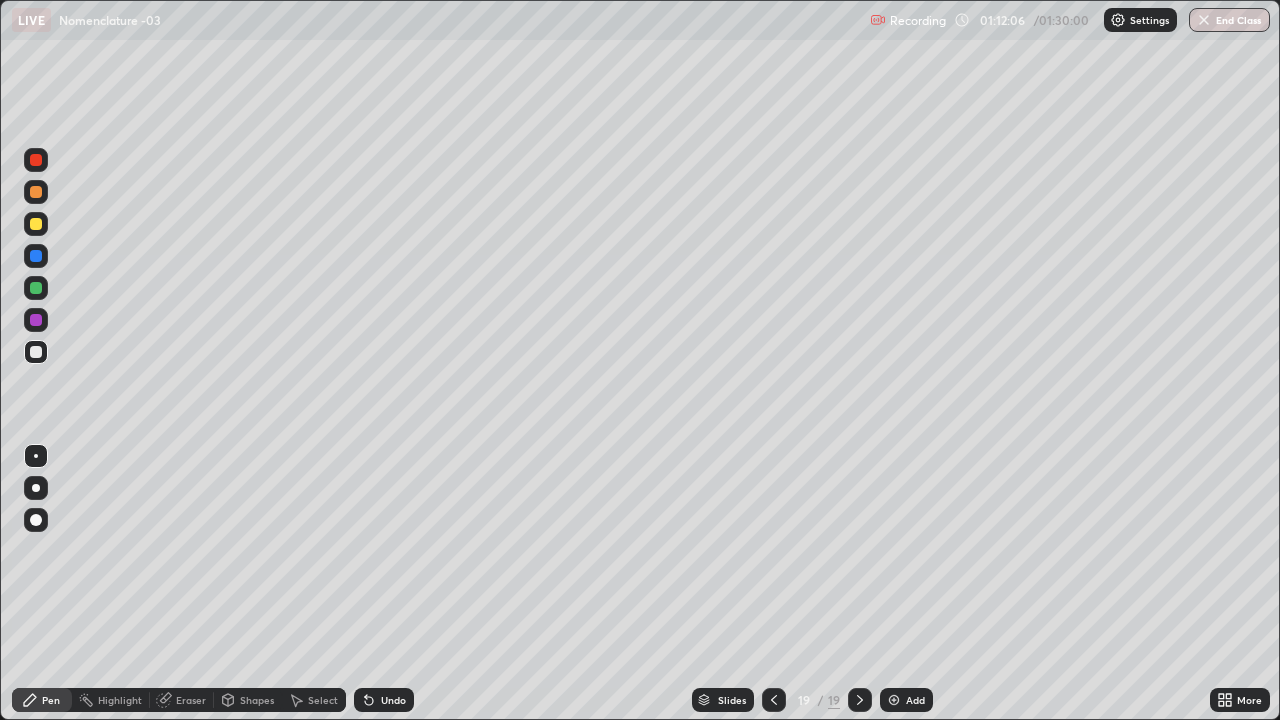 click on "Undo" at bounding box center (393, 700) 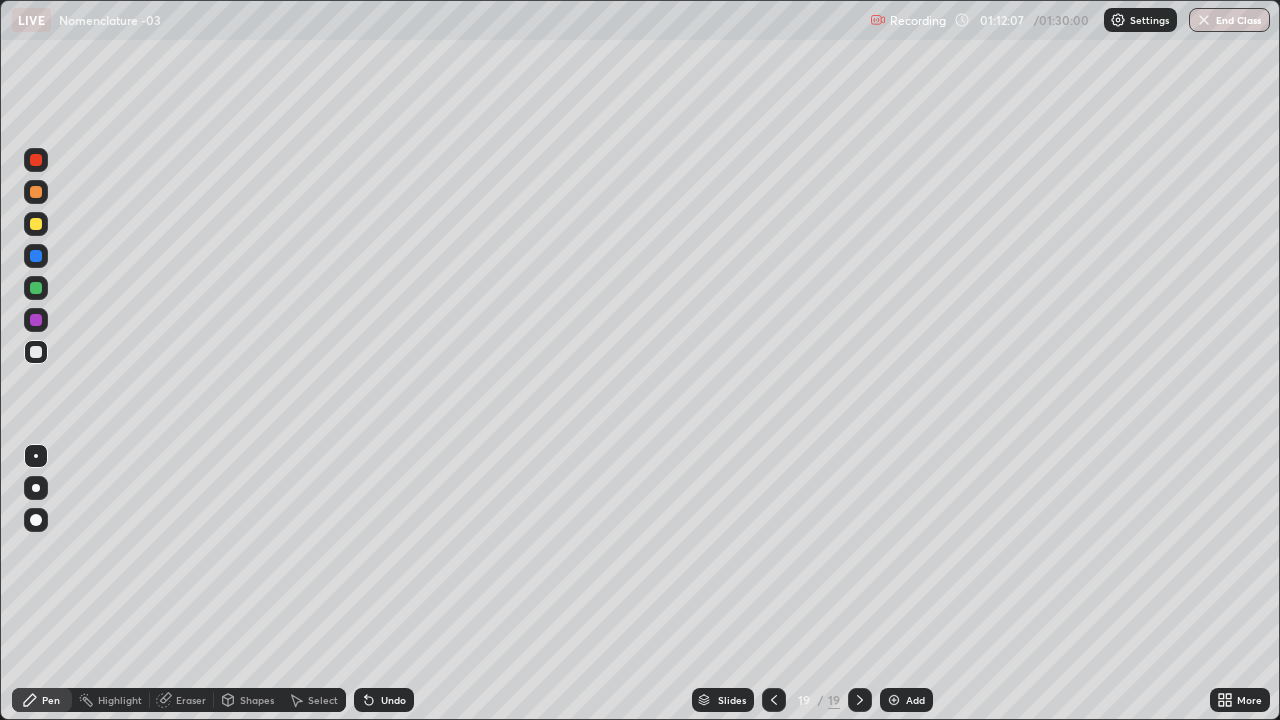 click on "Undo" at bounding box center [393, 700] 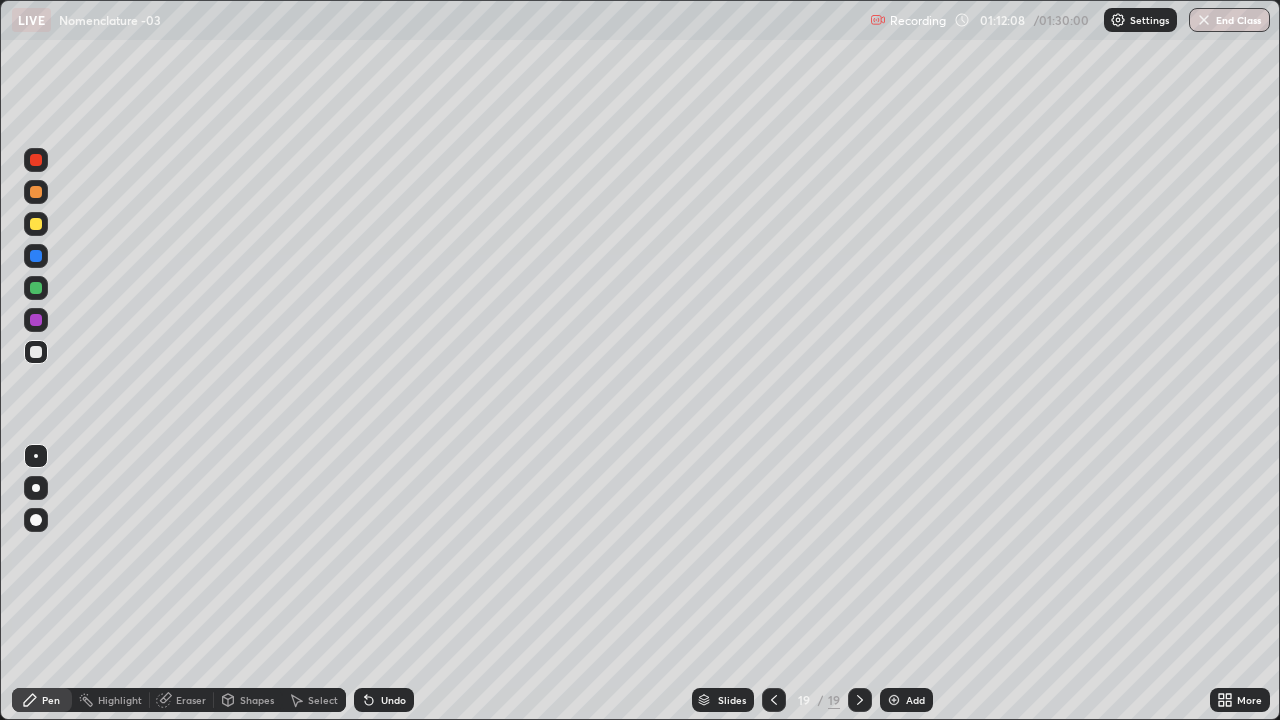 click on "Undo" at bounding box center (393, 700) 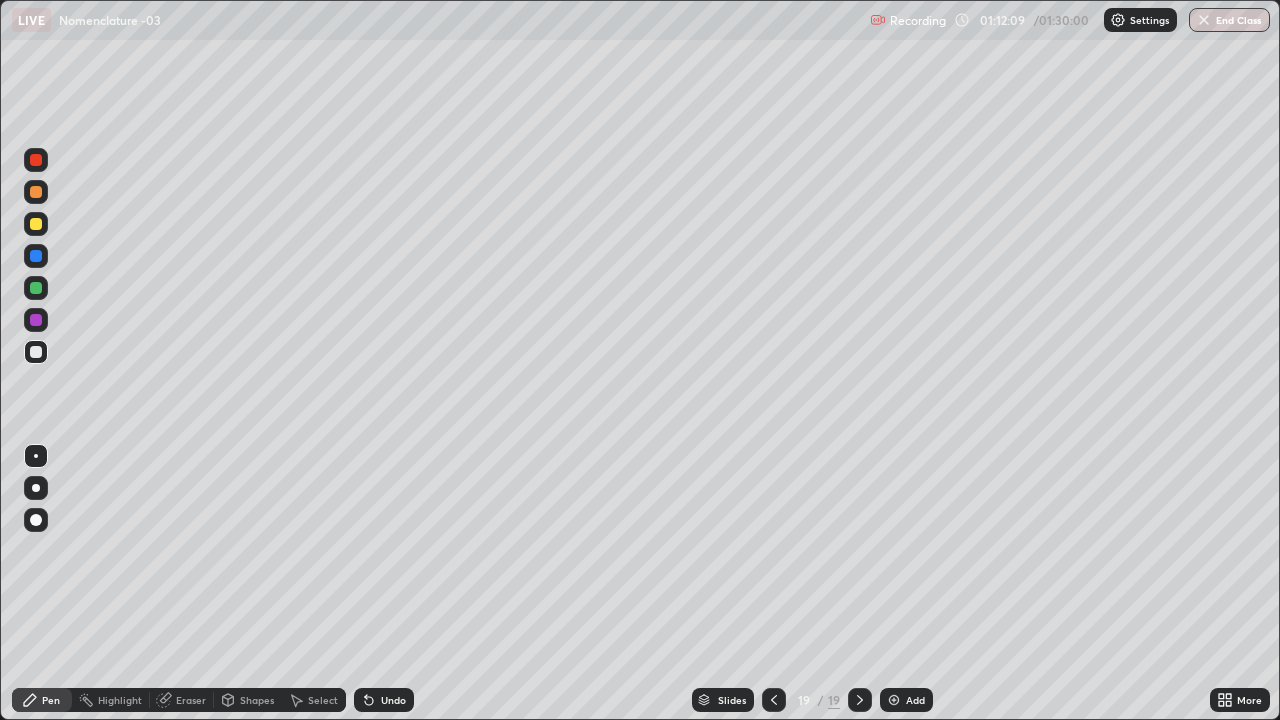 click on "Undo" at bounding box center [393, 700] 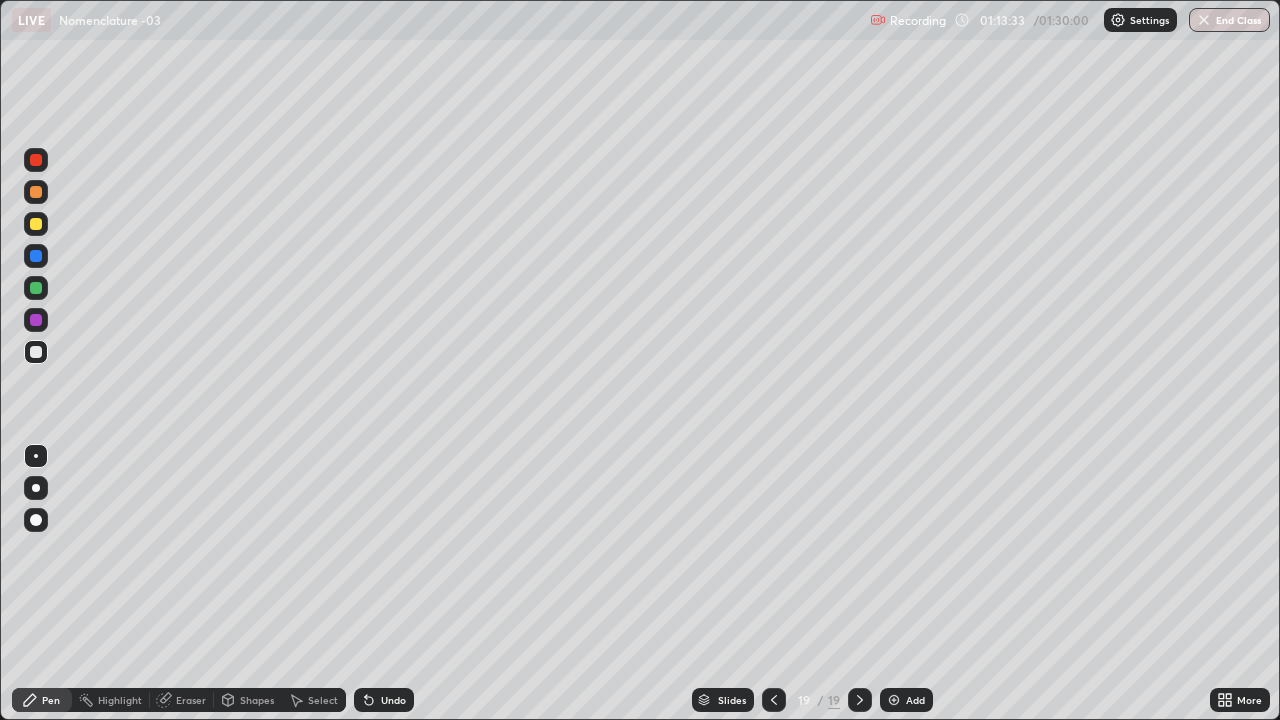 click on "Add" at bounding box center [906, 700] 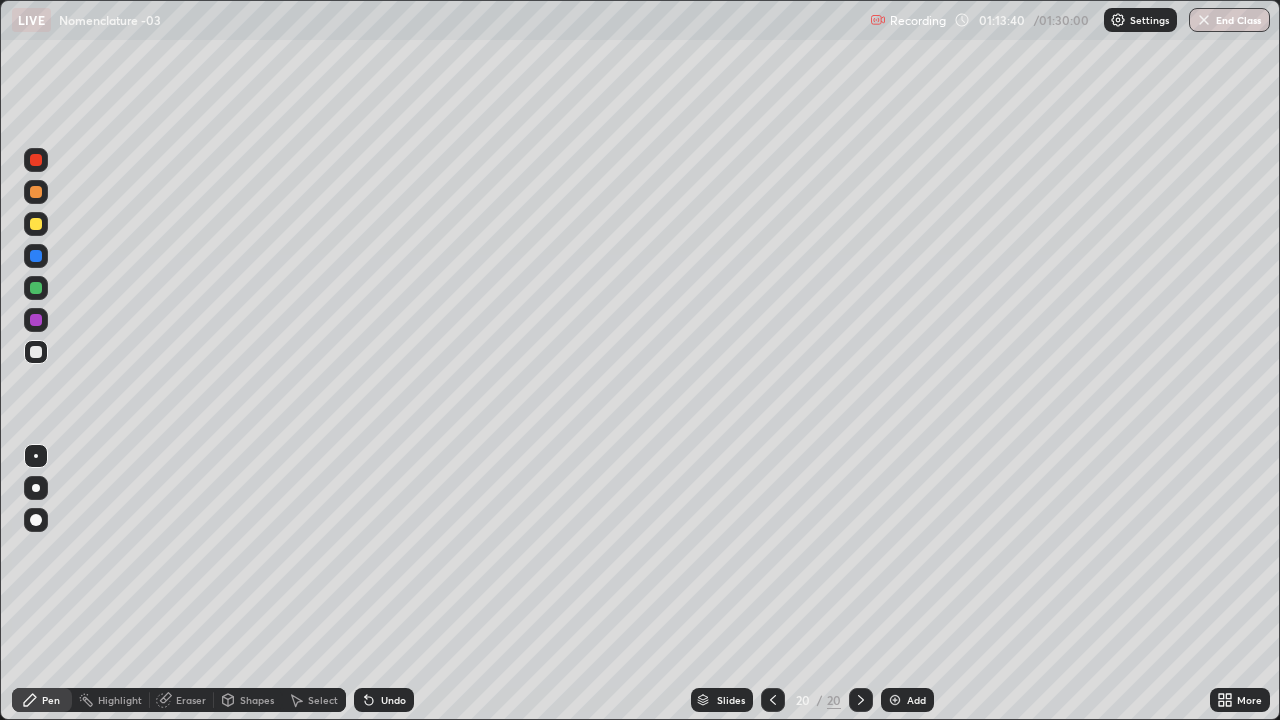 click on "Undo" at bounding box center [384, 700] 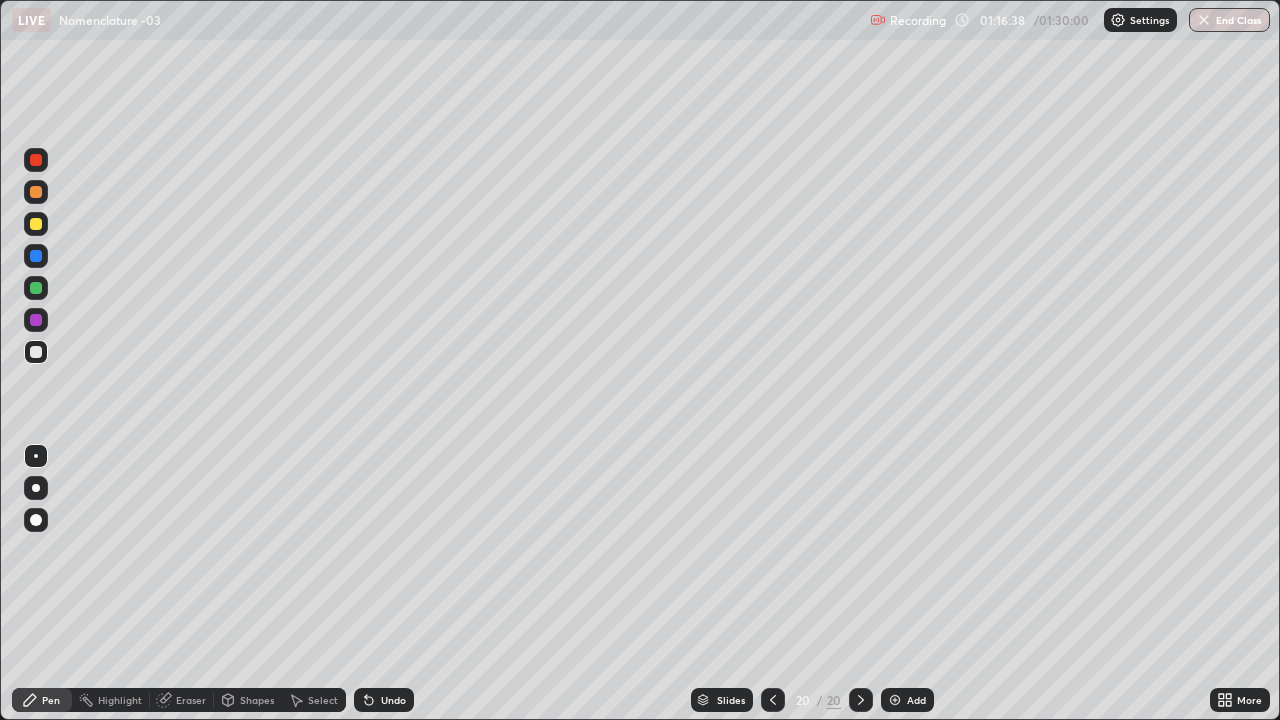 click on "End Class" at bounding box center (1229, 20) 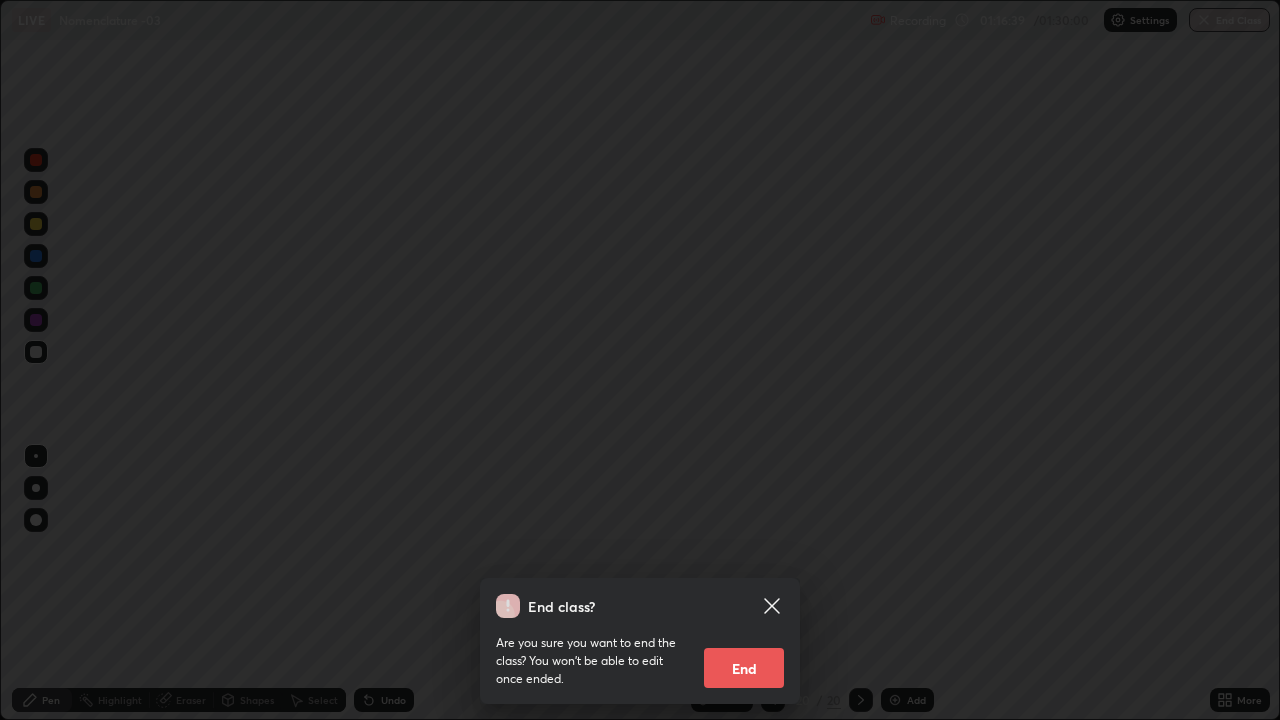 click on "End" at bounding box center (744, 668) 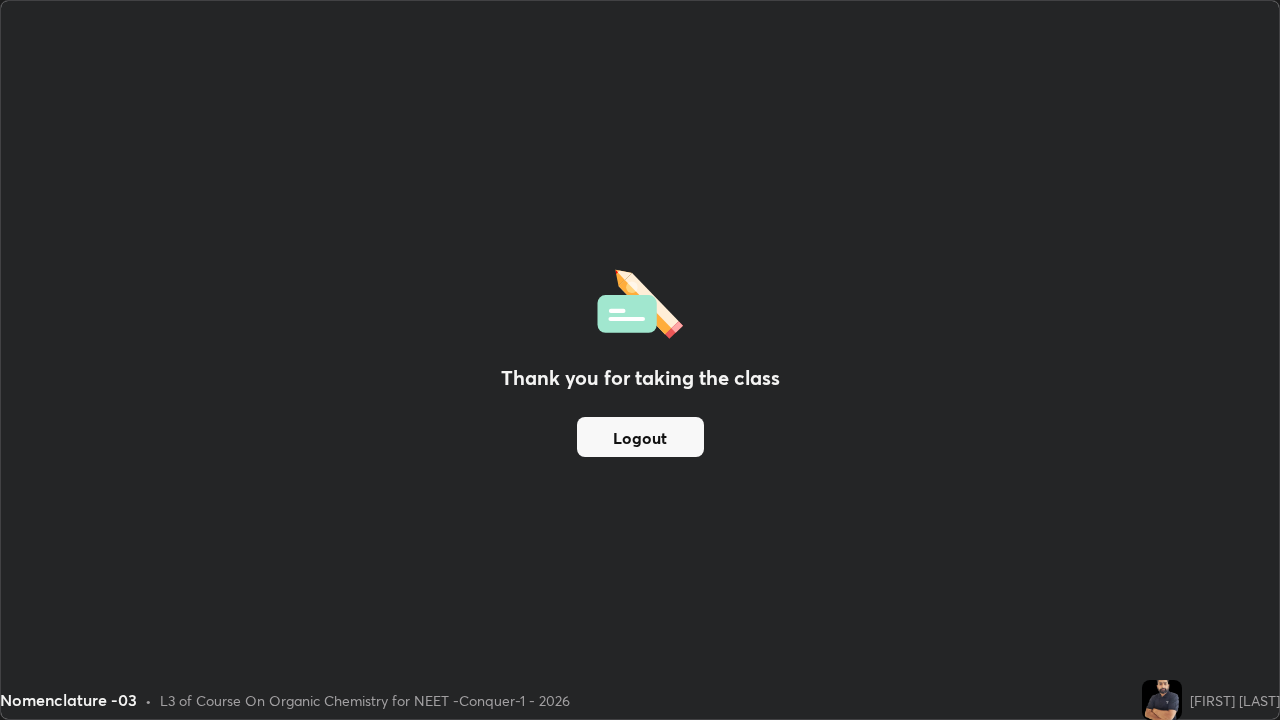 click on "Logout" at bounding box center (640, 437) 